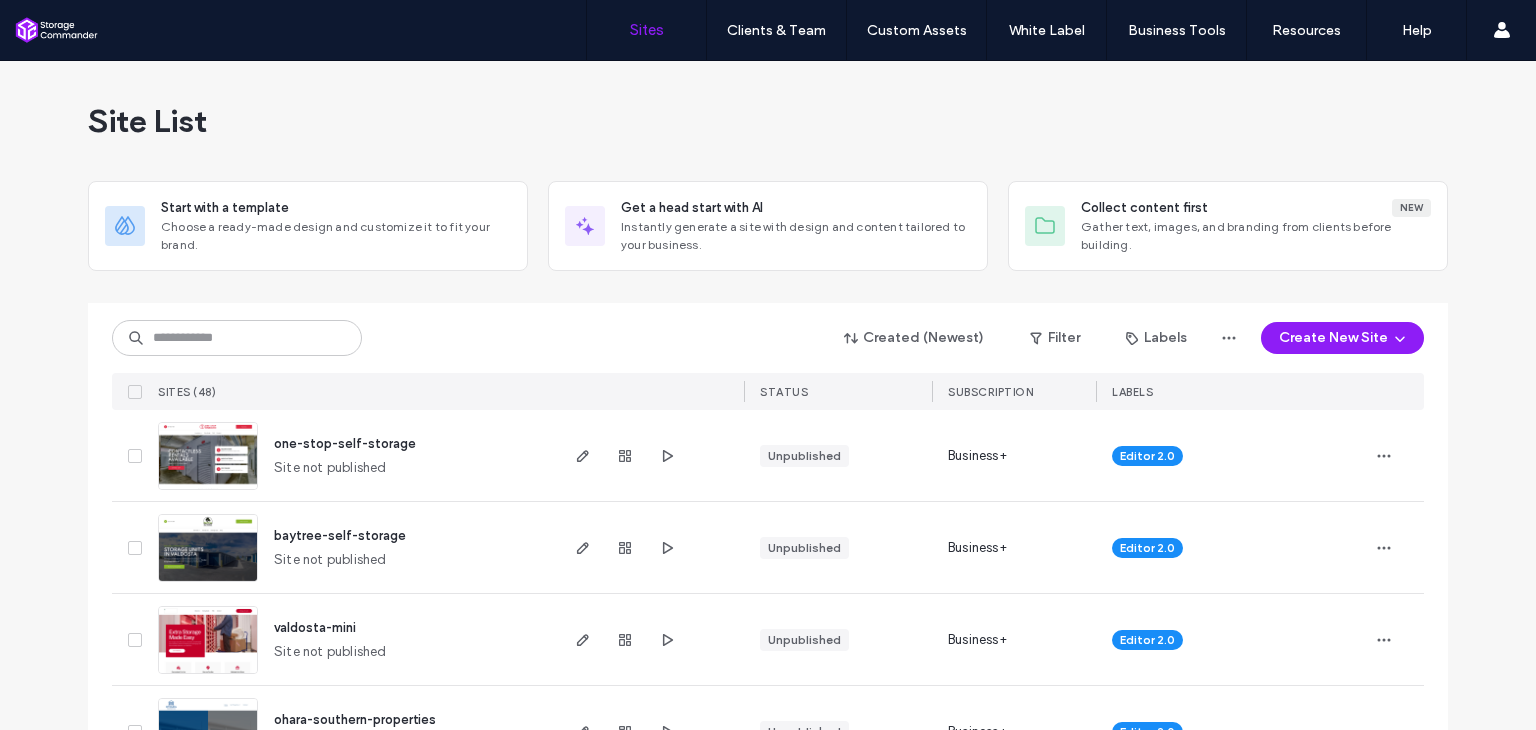 scroll, scrollTop: 0, scrollLeft: 0, axis: both 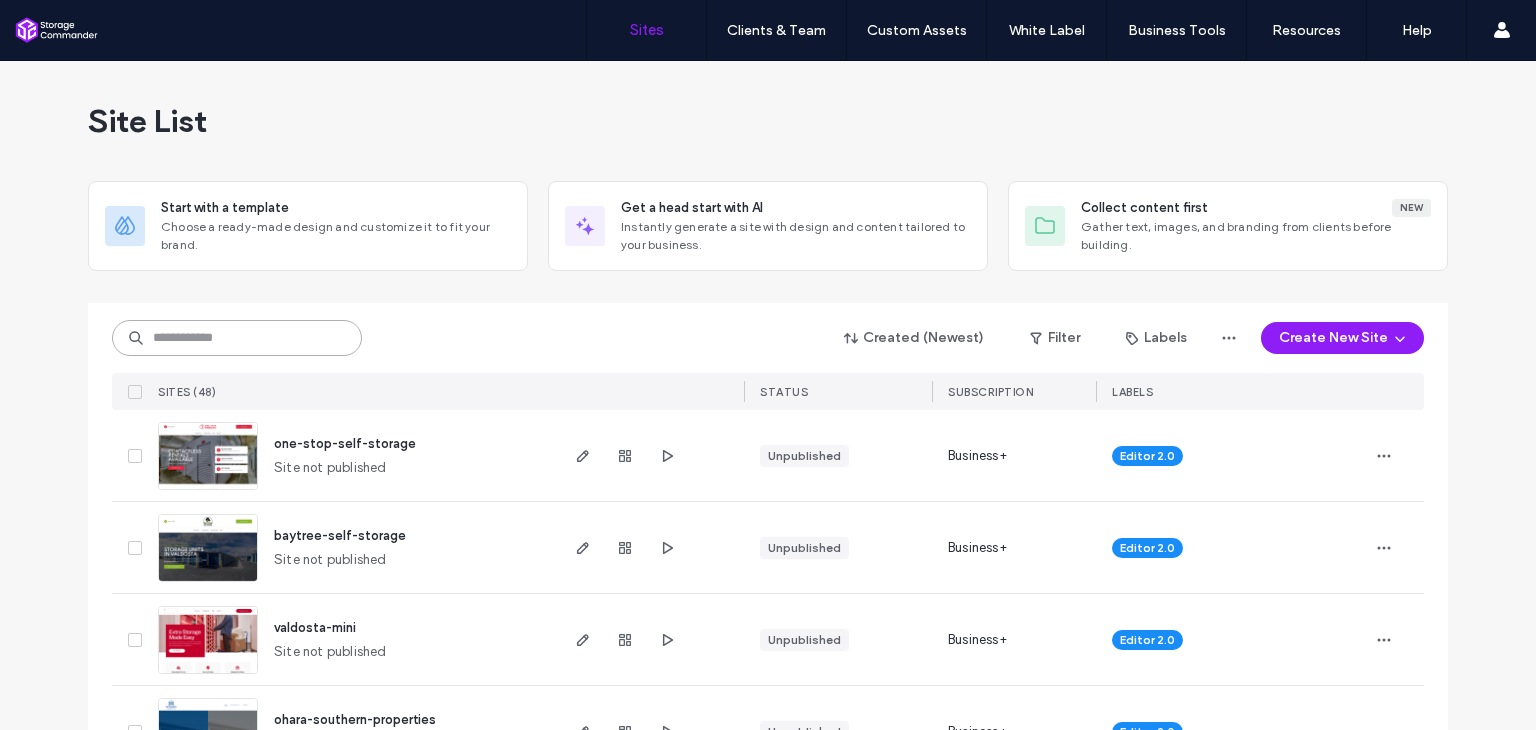 click at bounding box center (237, 338) 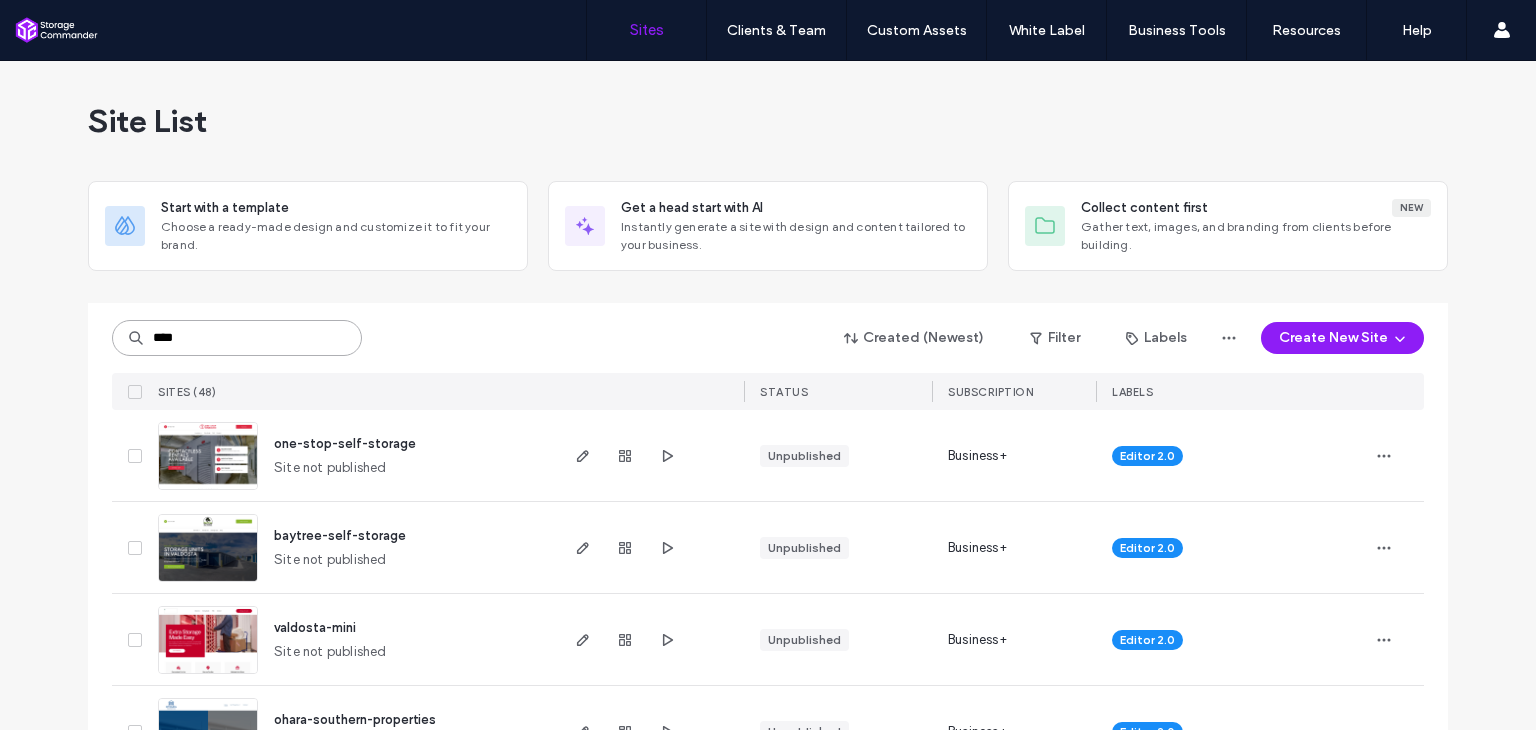type on "****" 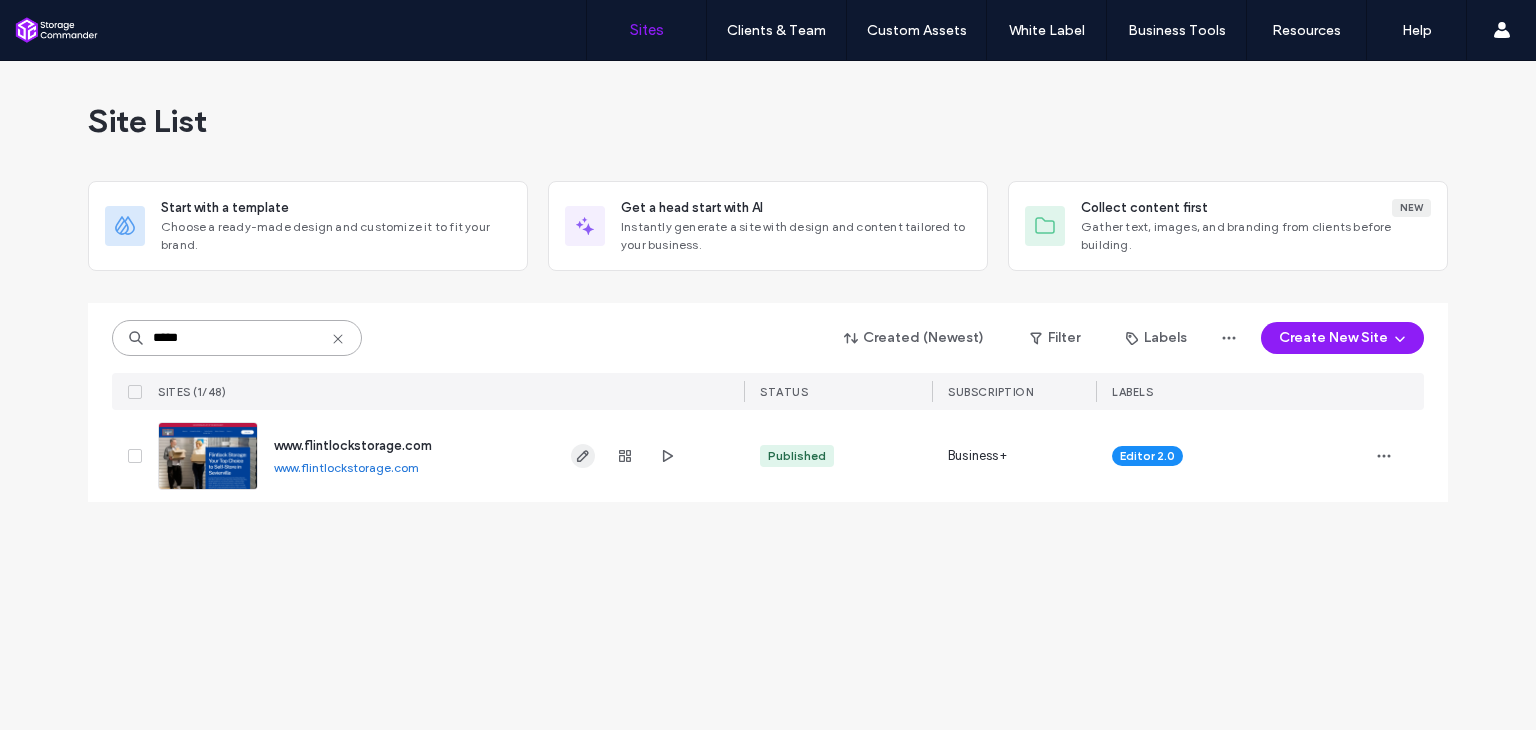type on "*****" 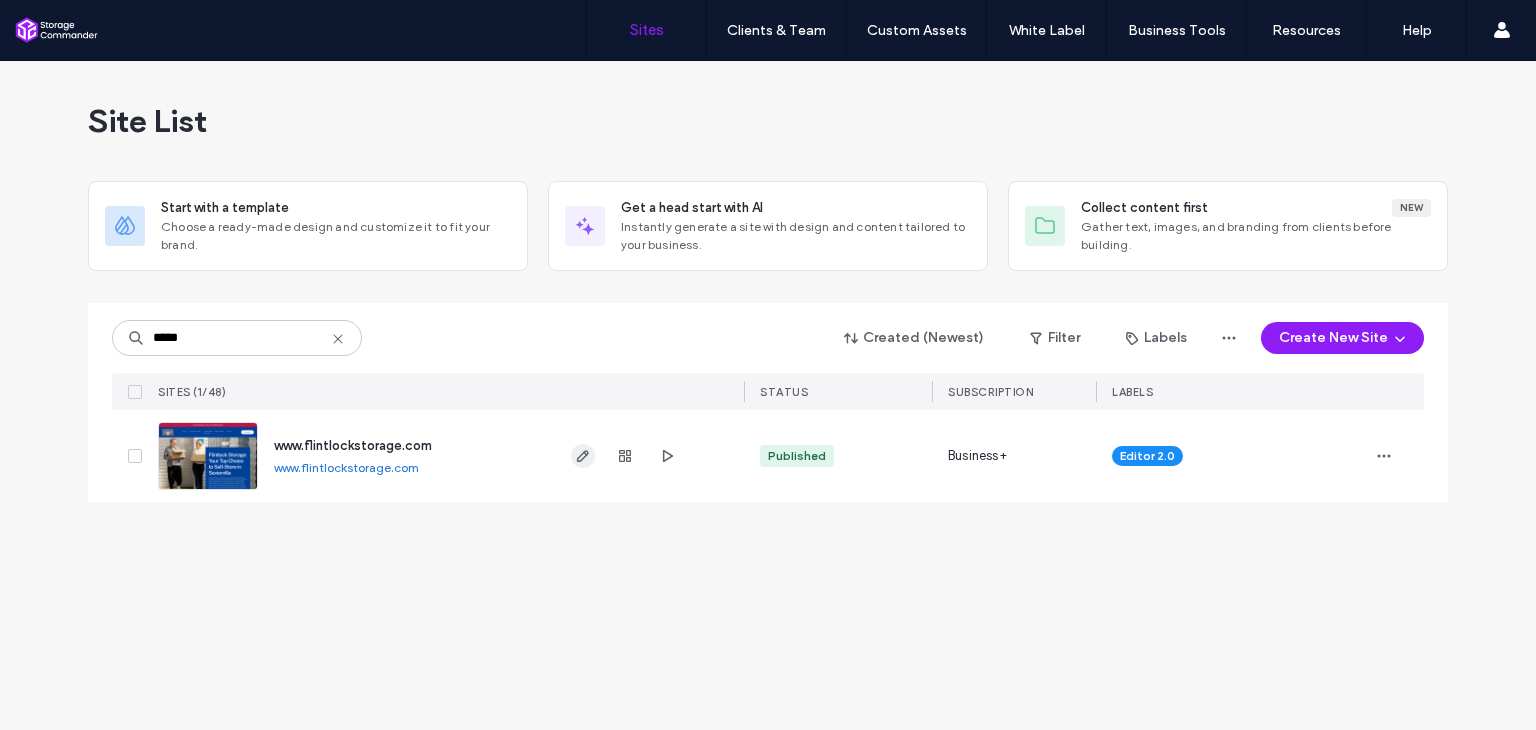 click 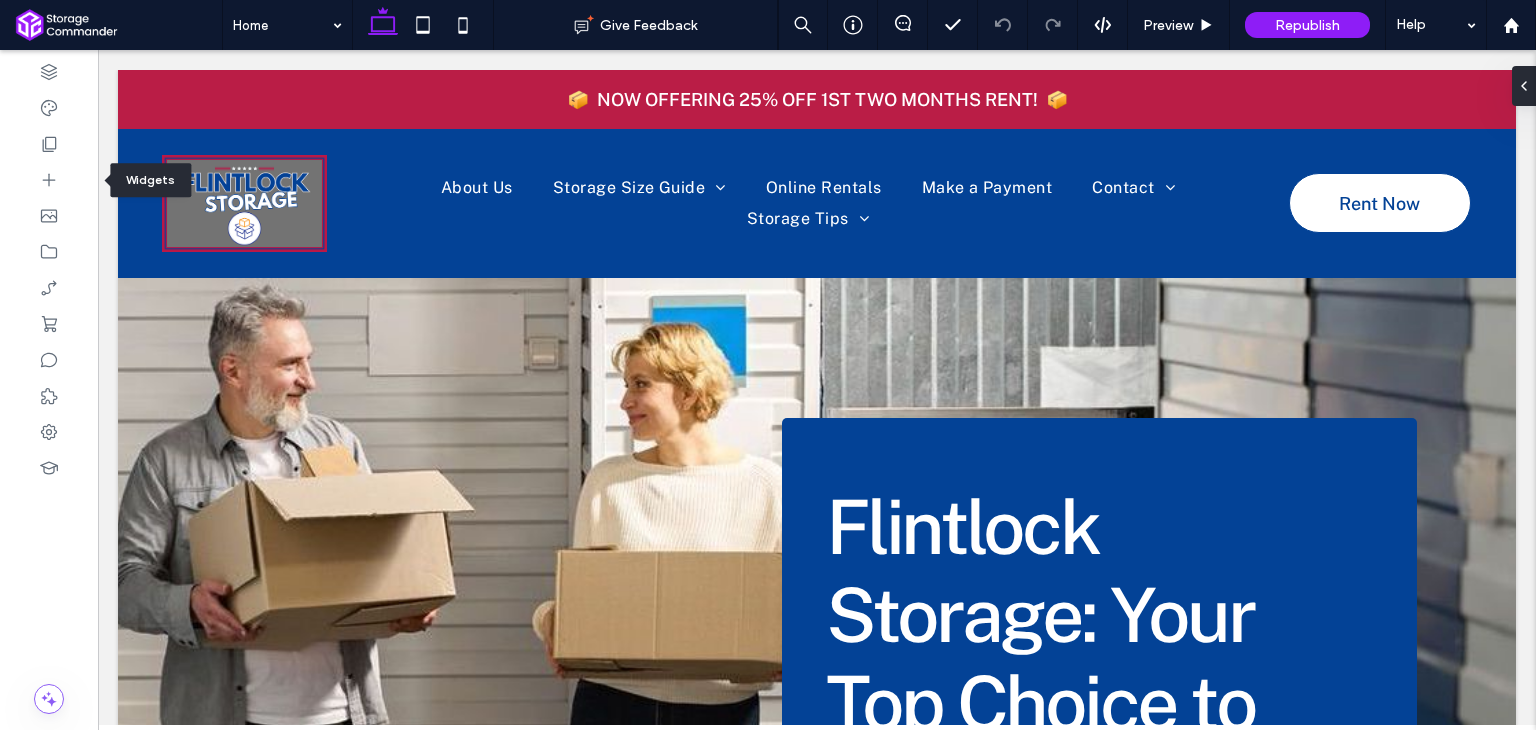scroll, scrollTop: 1000, scrollLeft: 0, axis: vertical 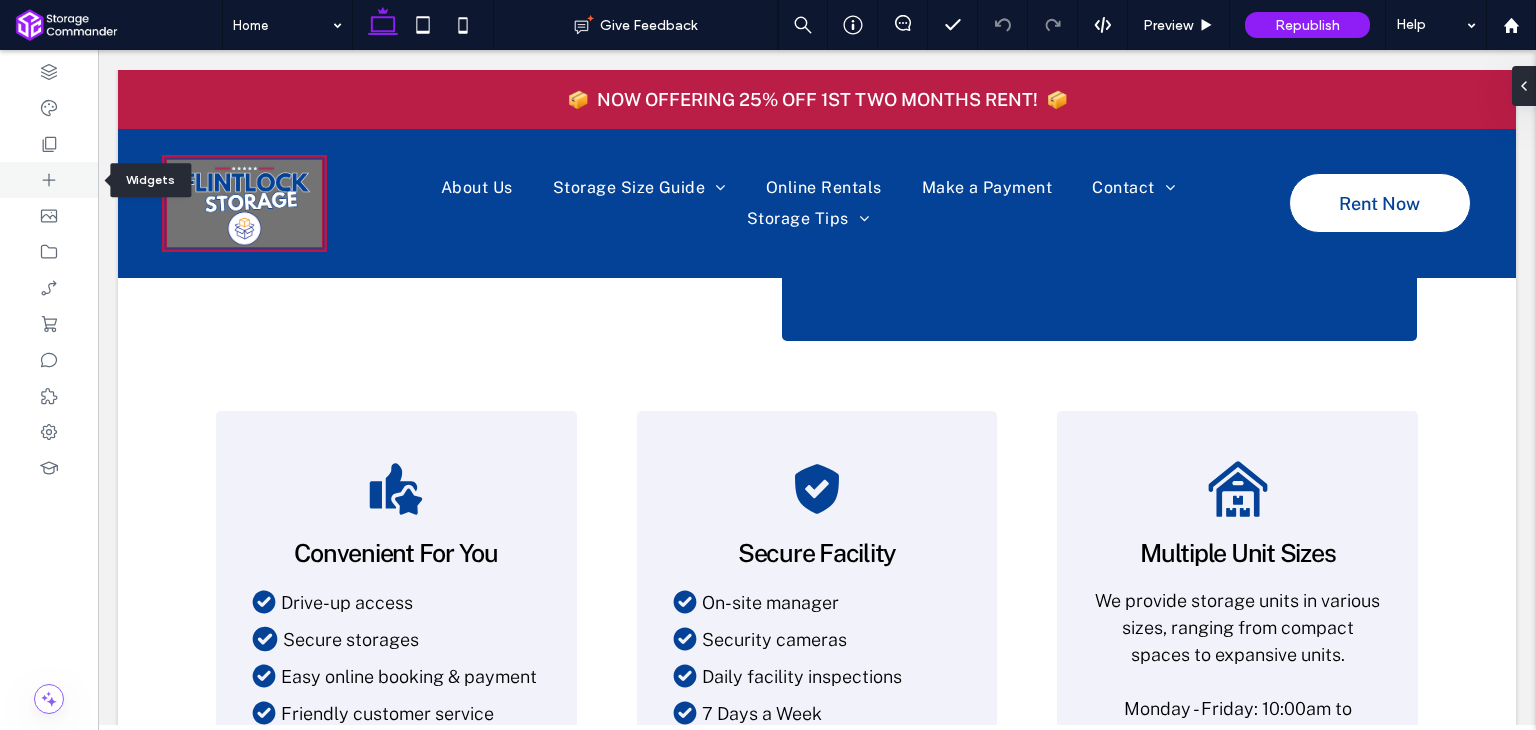 click 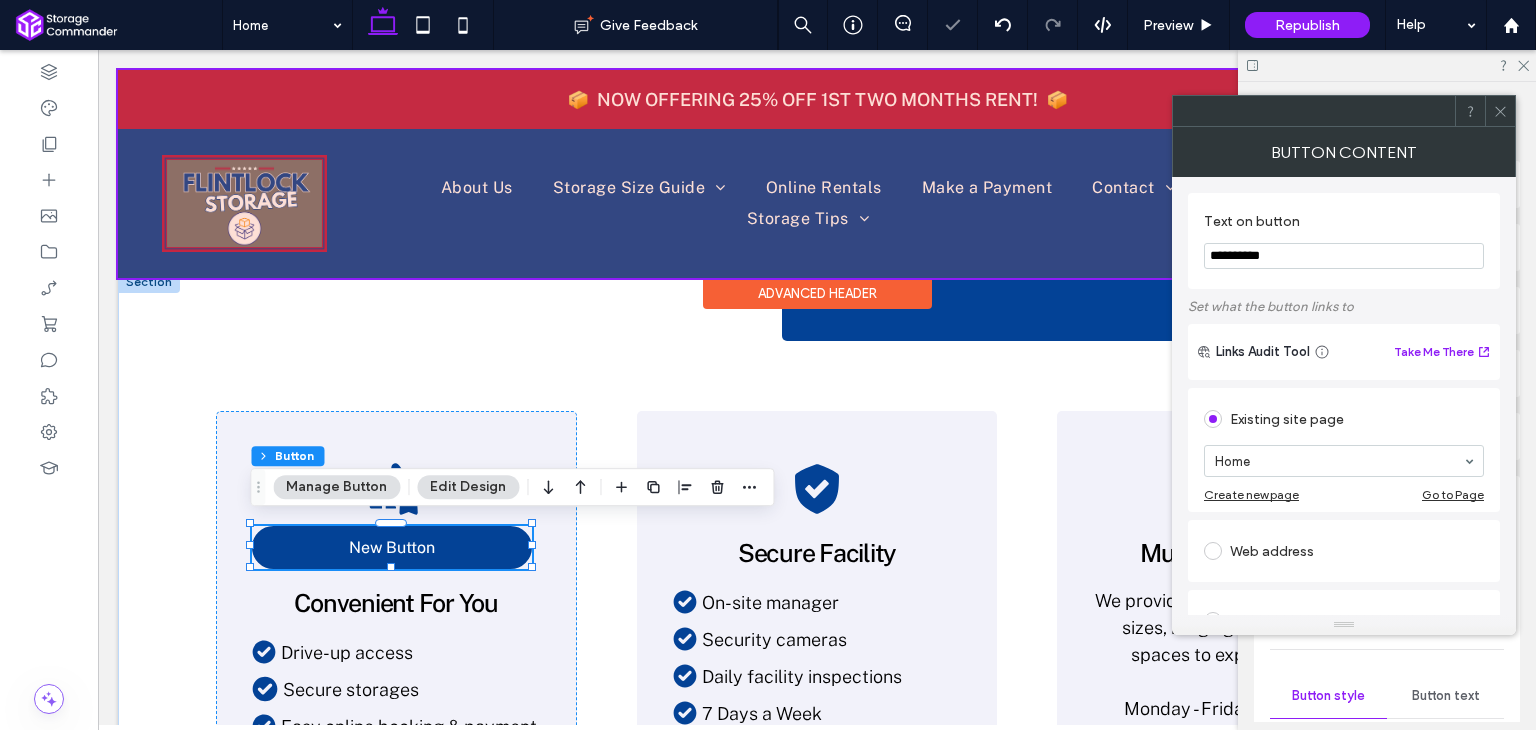 type on "**" 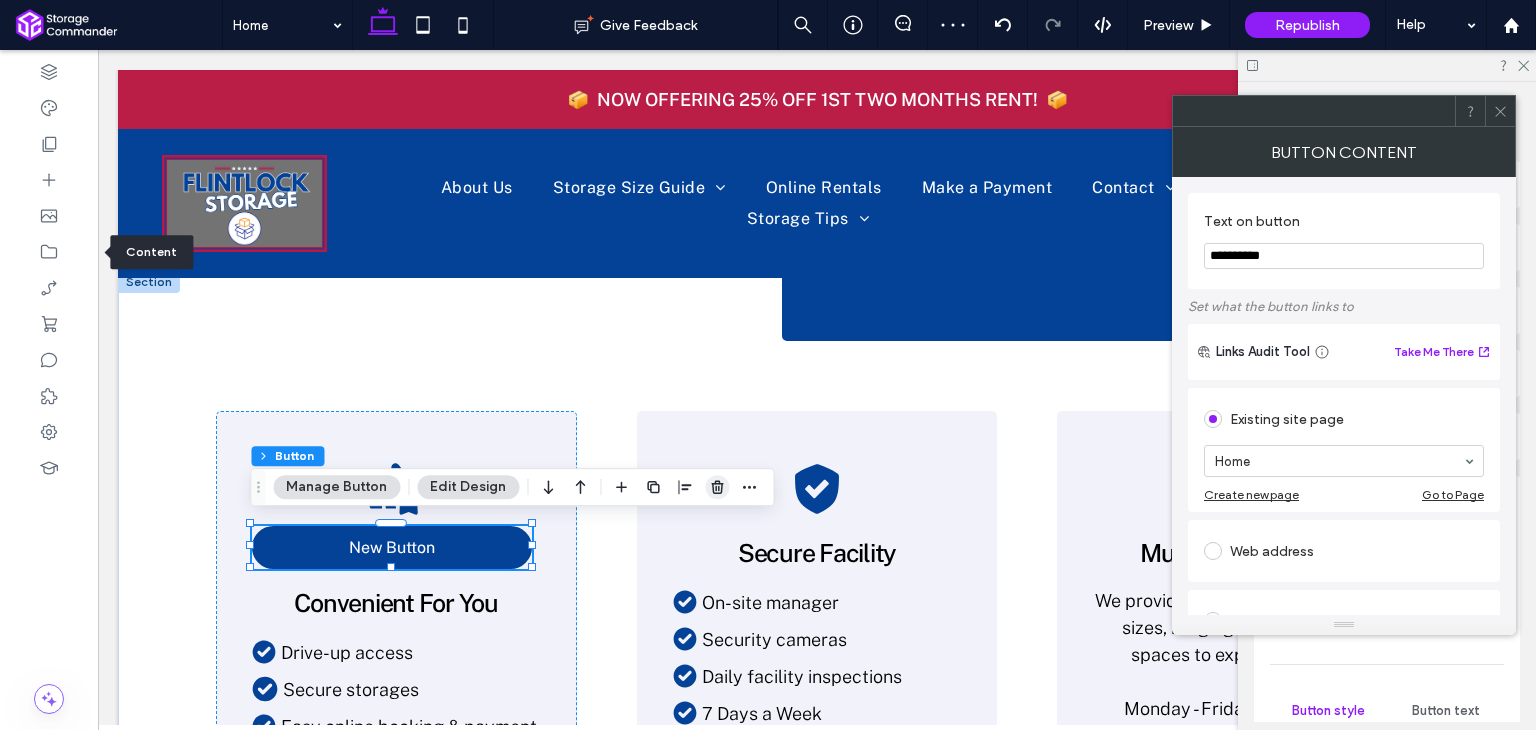 click 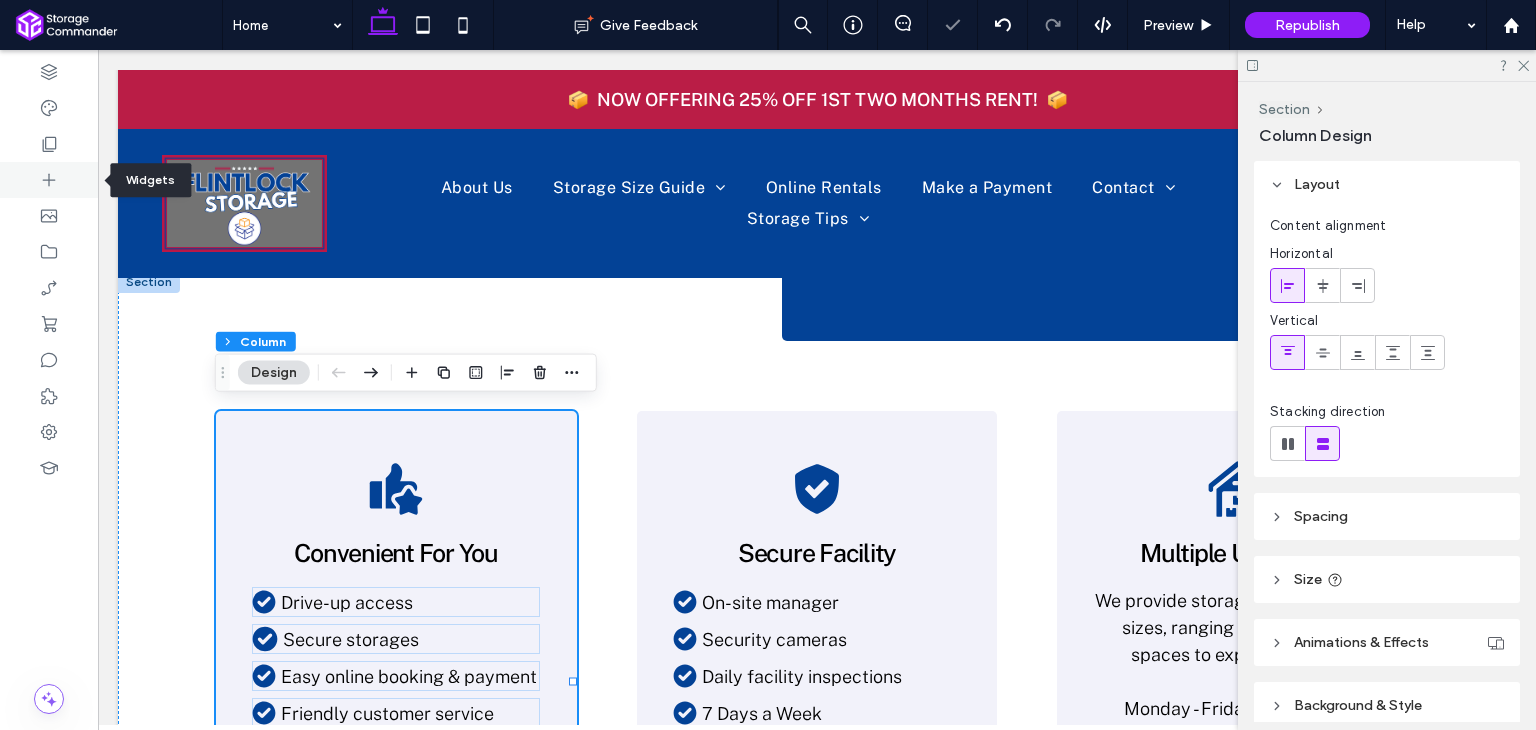 click 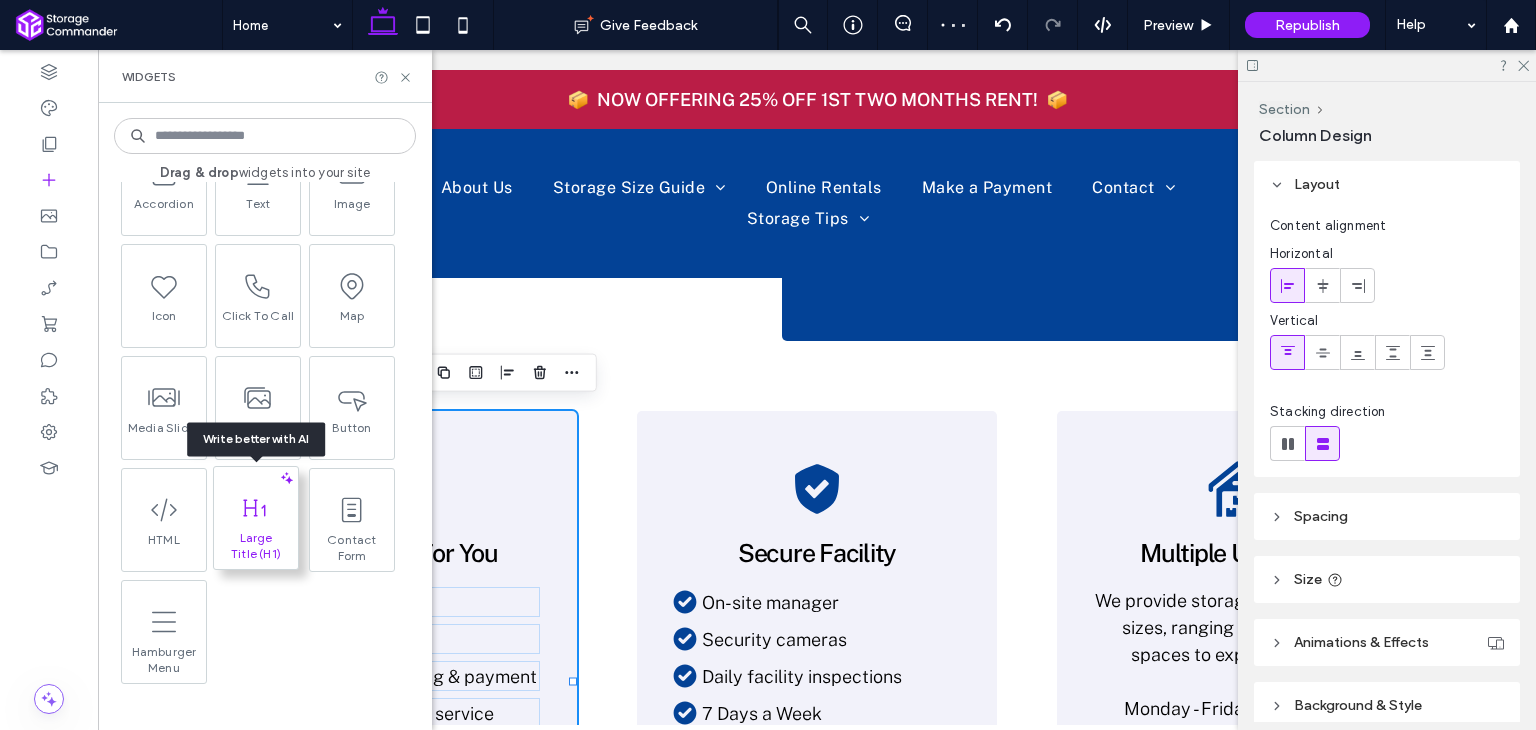 scroll, scrollTop: 0, scrollLeft: 0, axis: both 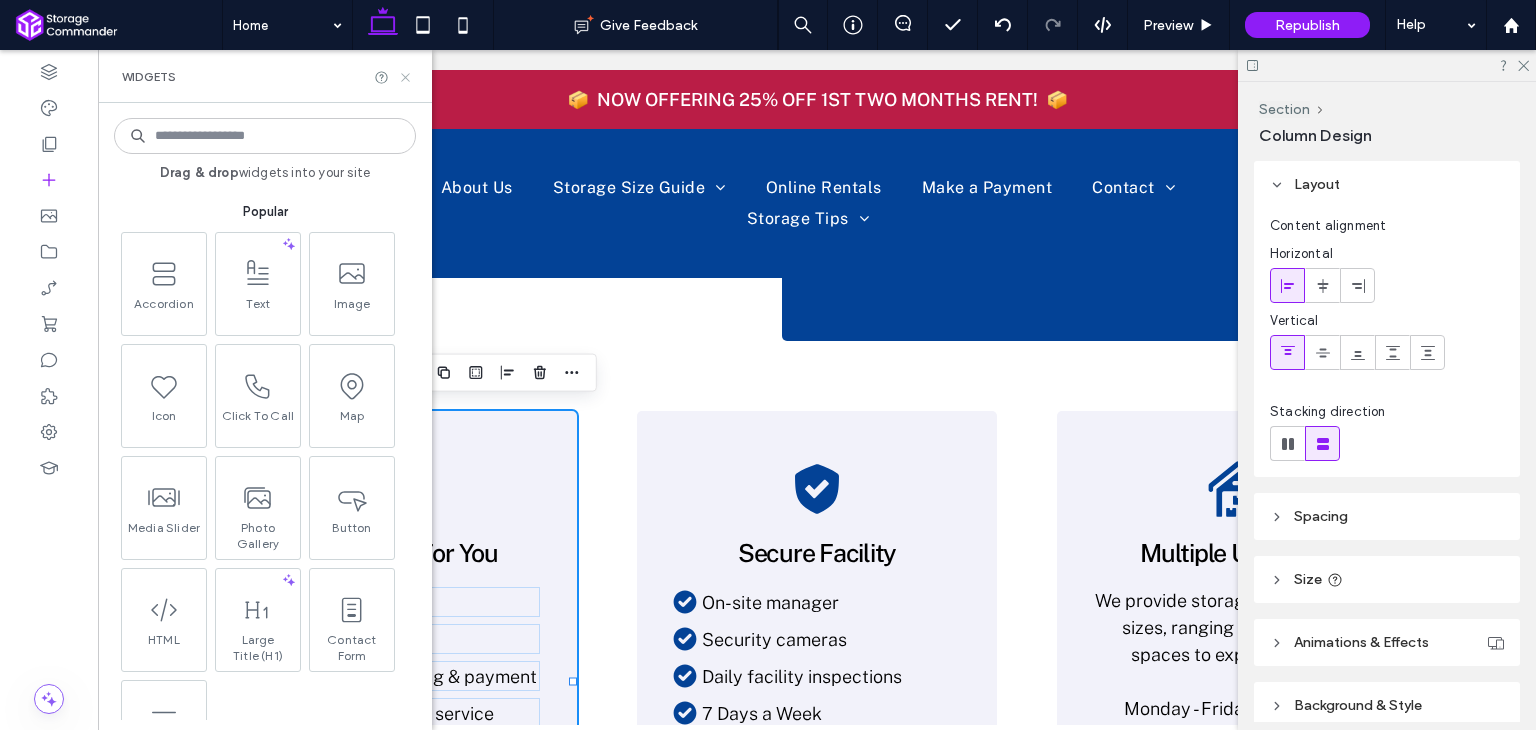 click 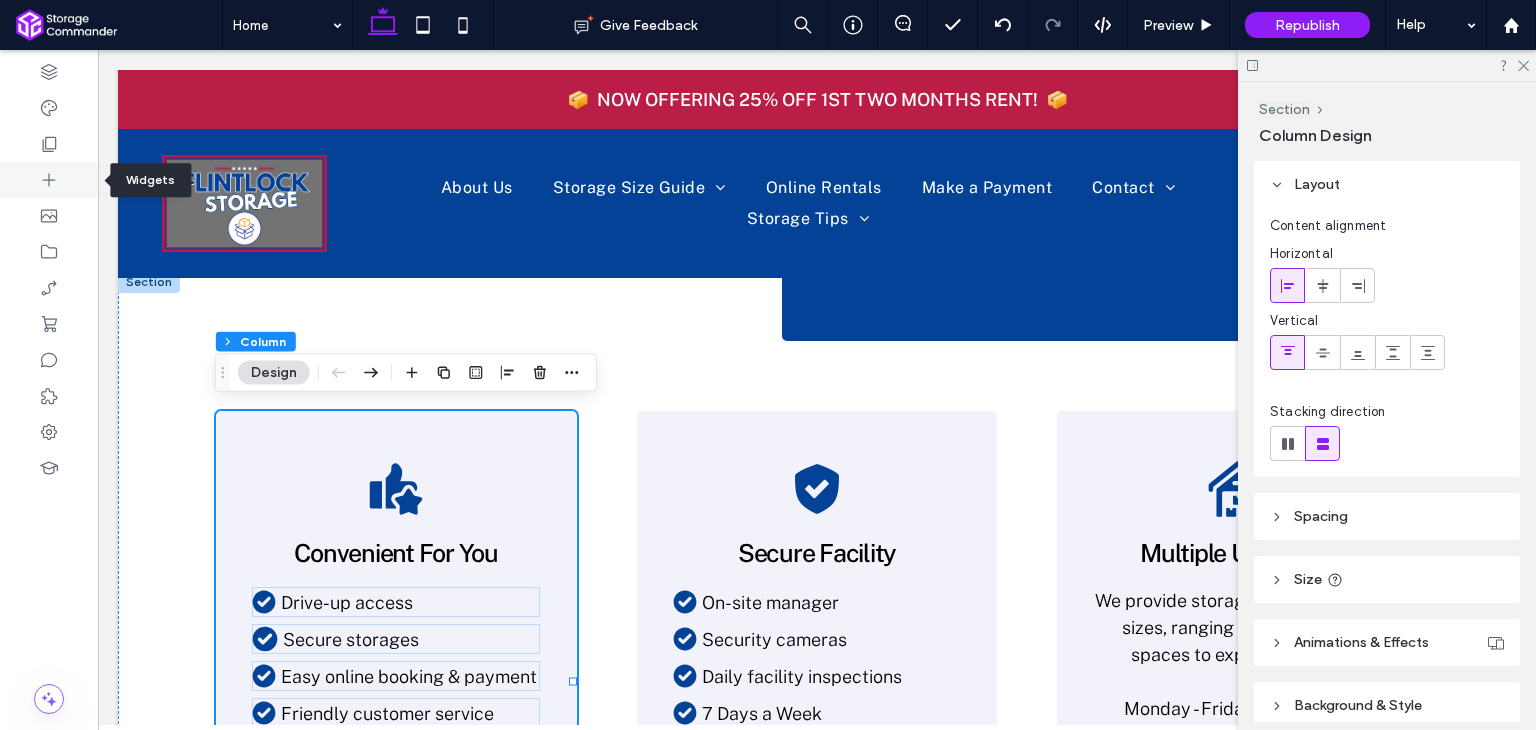 click at bounding box center [49, 180] 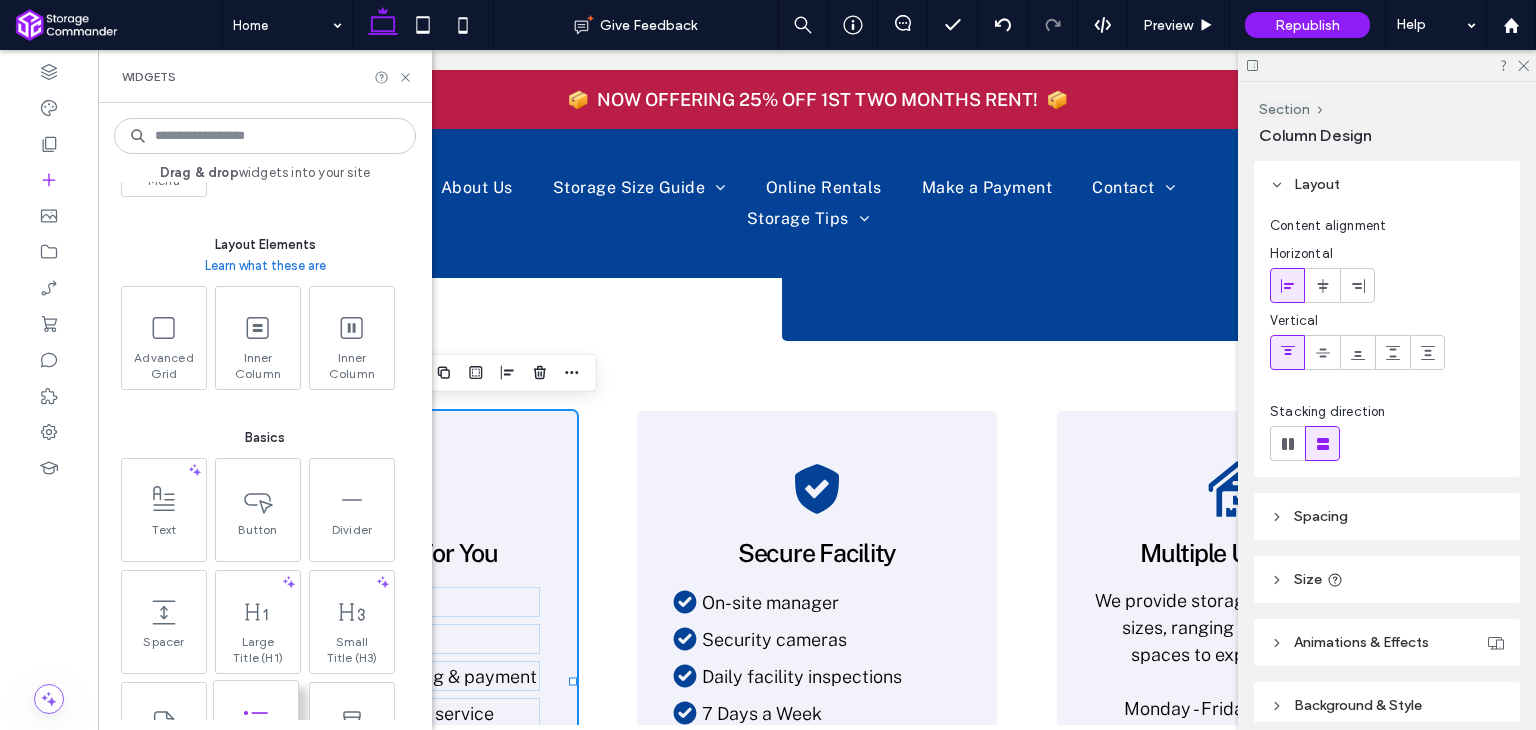 scroll, scrollTop: 500, scrollLeft: 0, axis: vertical 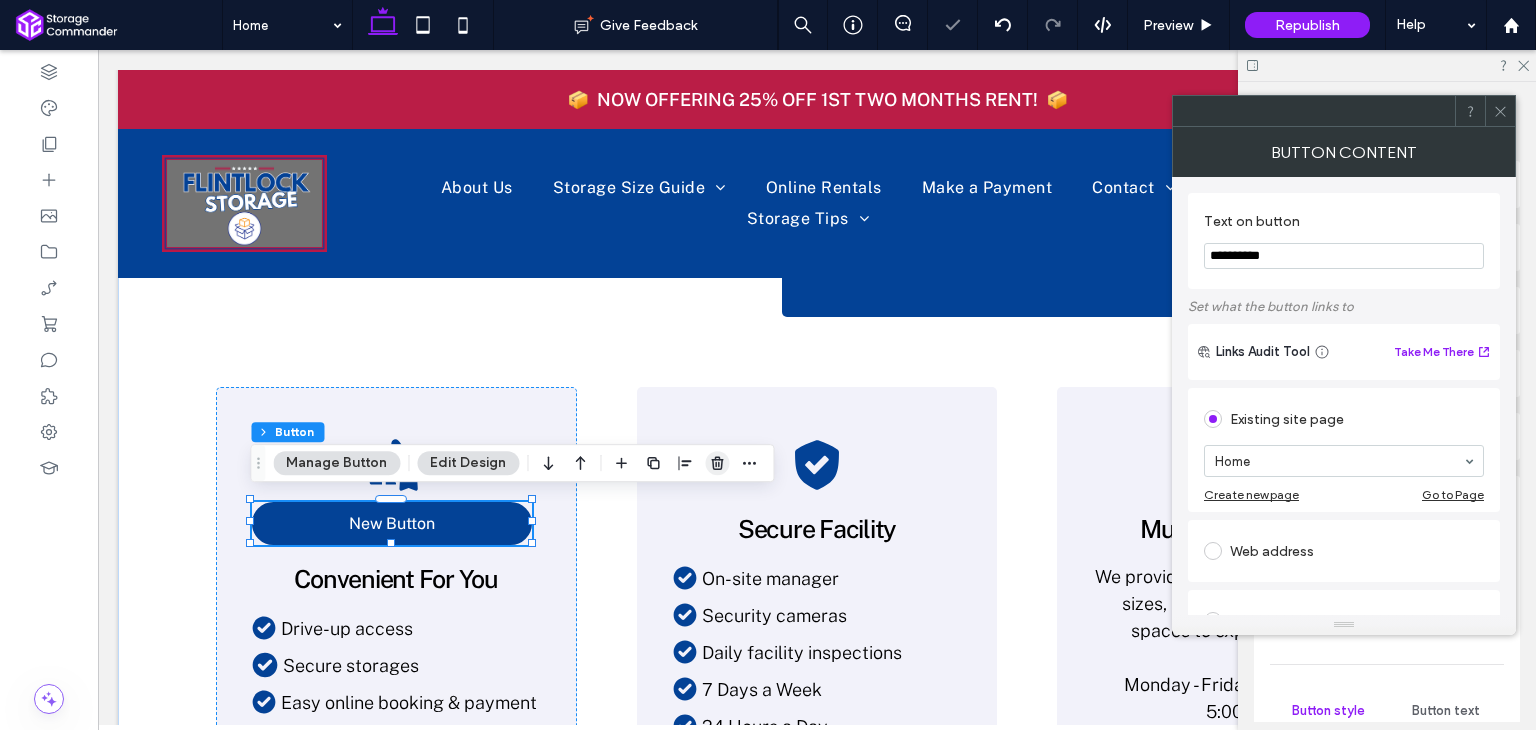 click at bounding box center [717, 463] 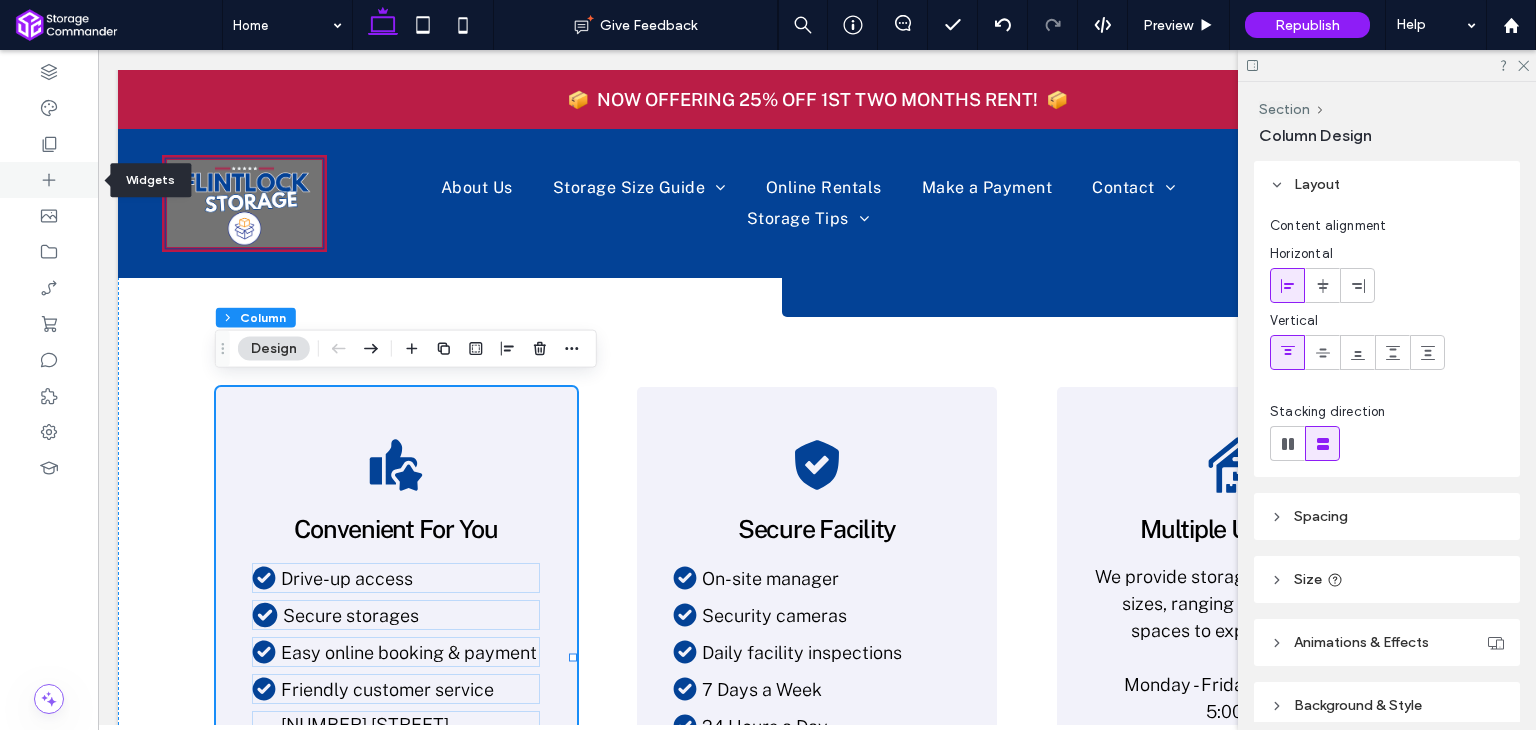 click 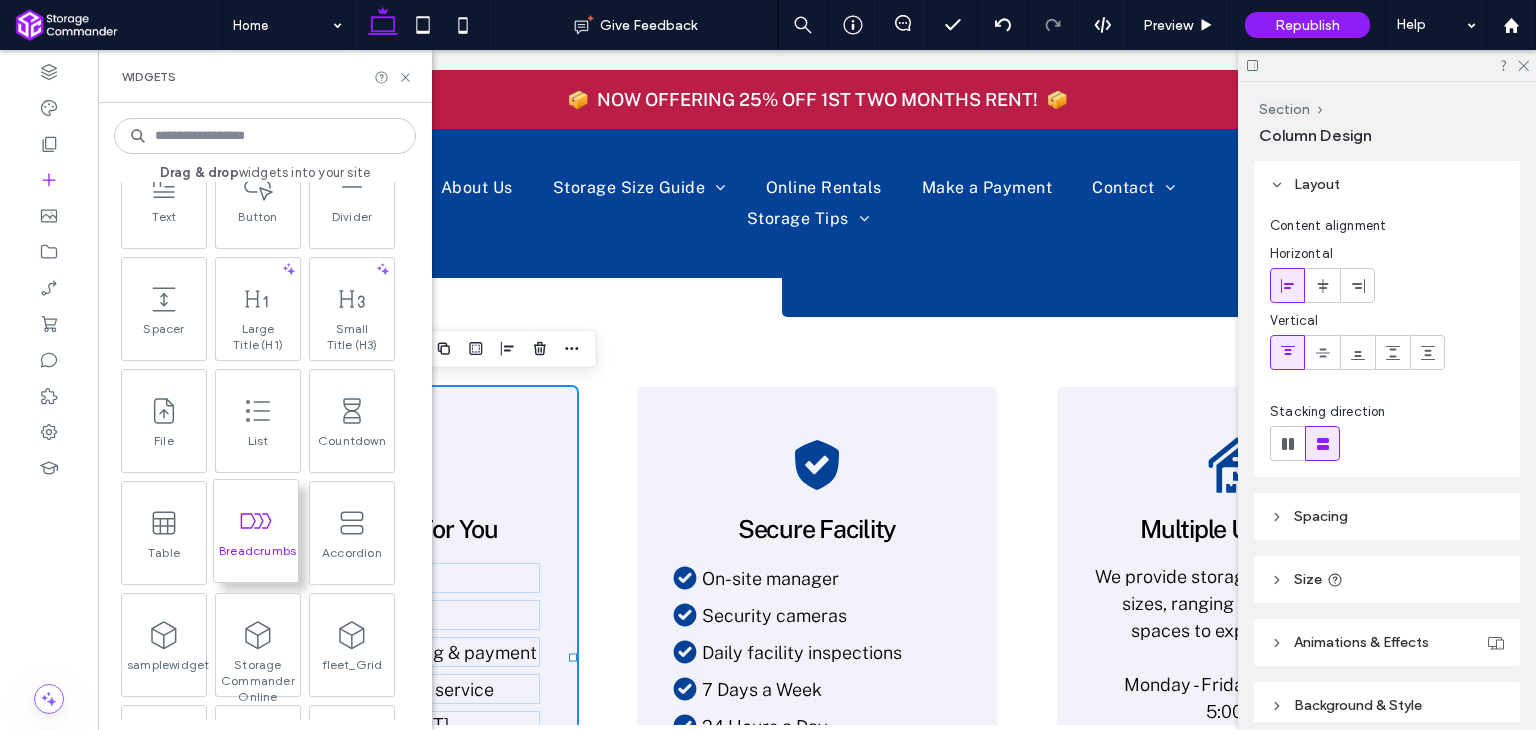 scroll, scrollTop: 800, scrollLeft: 0, axis: vertical 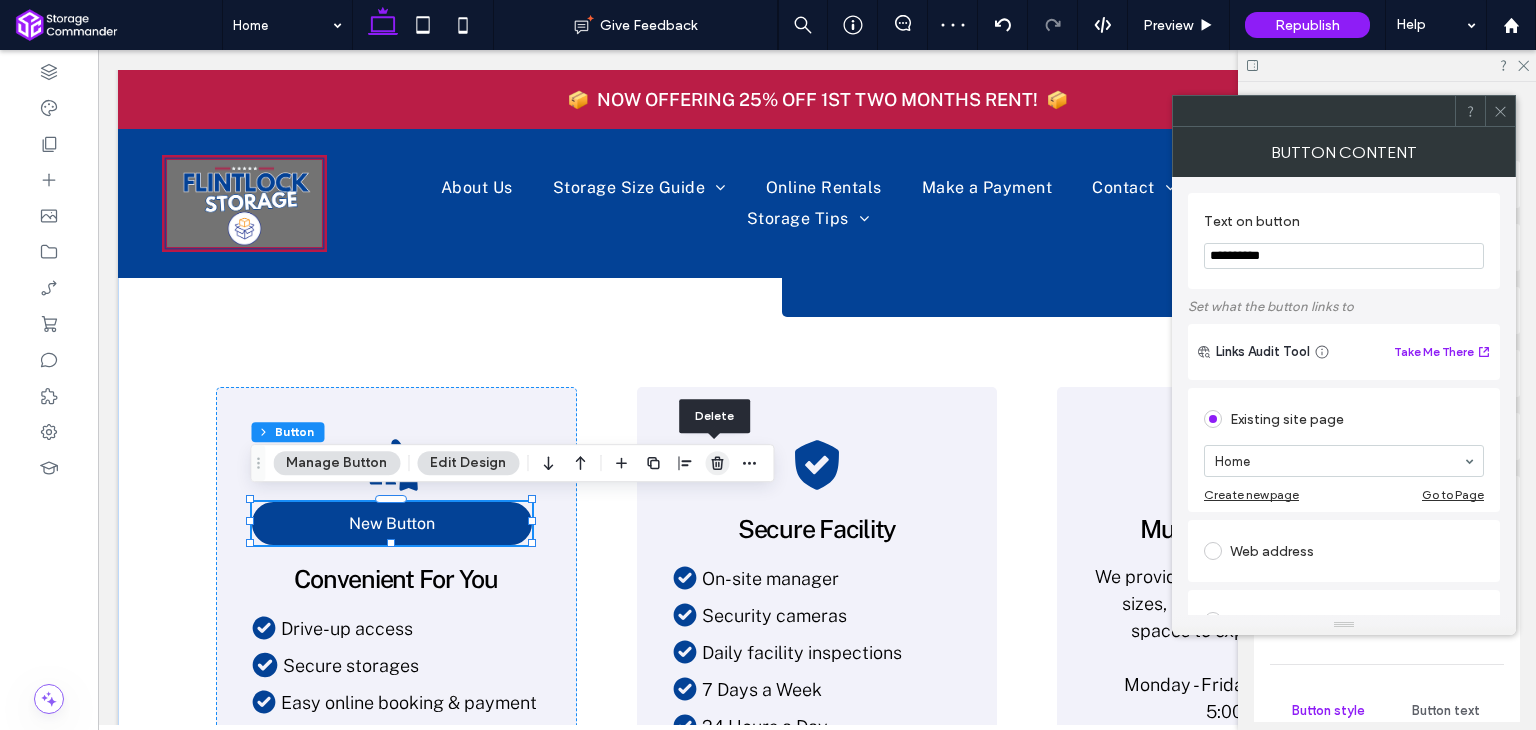 click 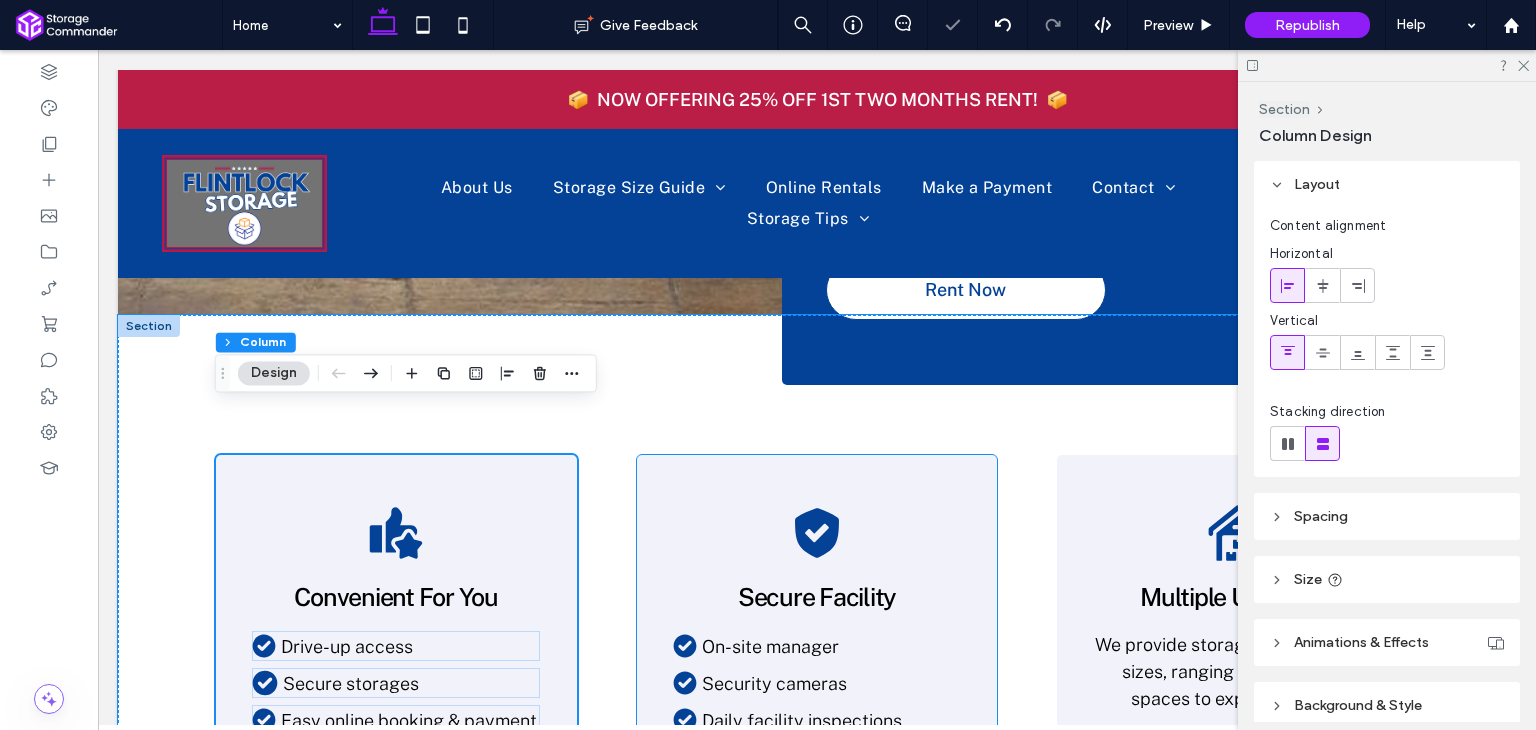 scroll, scrollTop: 924, scrollLeft: 0, axis: vertical 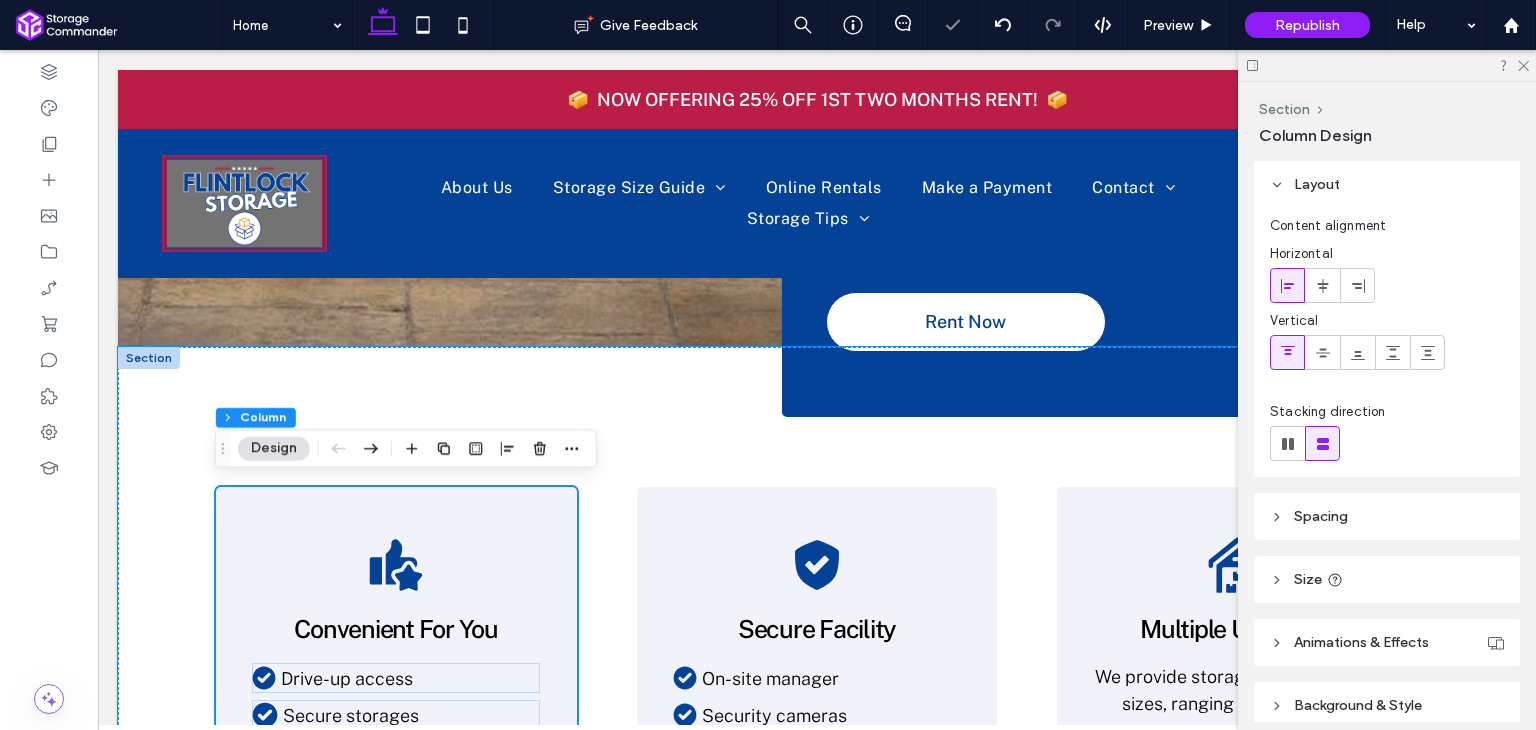 click on "A black and white silhouette of a thumbs up with a star.
Convenient For You
A white check mark in a black circle on a white background.
Drive-up access
A white check mark in a black circle on a white background.
Secure storages
A white check mark in a black circle on a white background.
Easy online booking & payment
A white check mark in a black circle on a white background.
Friendly customer service
A white check mark in a black circle on a white background.
2245 Boyds Creek Hwy ​Sevierville, TN 37876
A white check mark in a black circle on a white background.
Email:
flintlockstorage2245@gmail.com
A black shield with a white check mark on it." at bounding box center (817, 718) 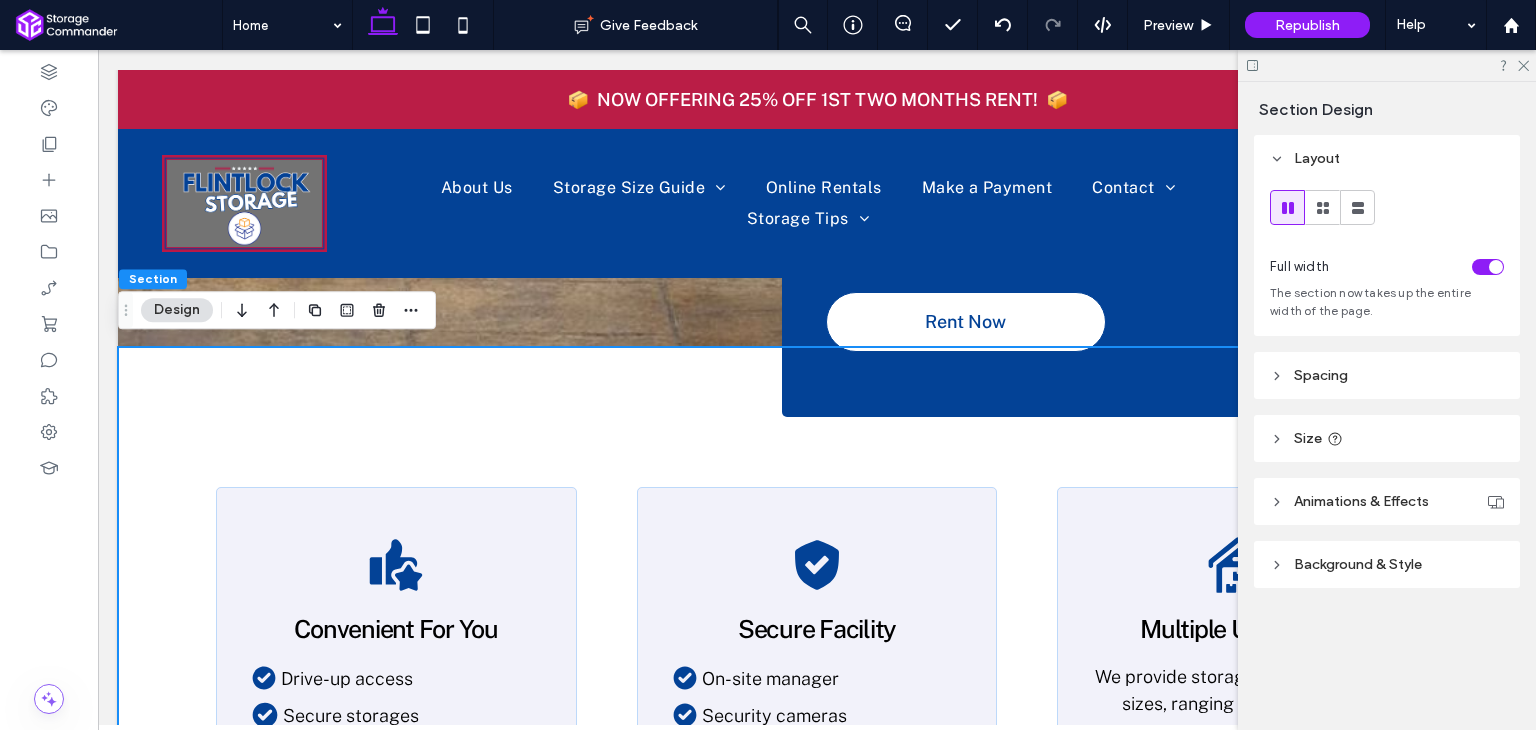 click on "A black and white silhouette of a thumbs up with a star.
Convenient For You
A white check mark in a black circle on a white background.
Drive-up access
A white check mark in a black circle on a white background.
Secure storages
A white check mark in a black circle on a white background.
Easy online booking & payment
A white check mark in a black circle on a white background.
Friendly customer service
A white check mark in a black circle on a white background.
2245 Boyds Creek Hwy ​Sevierville, TN 37876
A white check mark in a black circle on a white background.
Email:
flintlockstorage2245@gmail.com
A black shield with a white check mark on it." at bounding box center (817, 718) 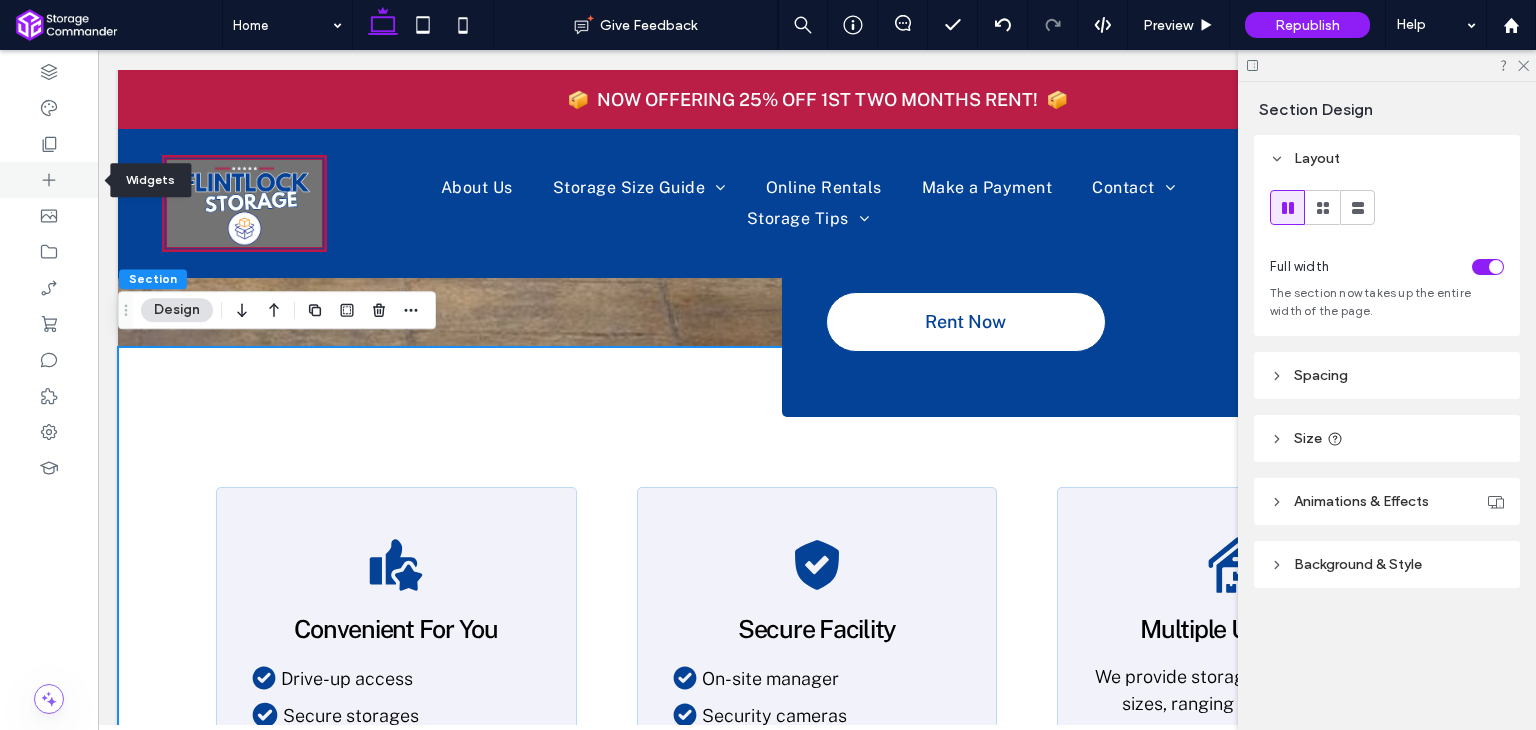 click 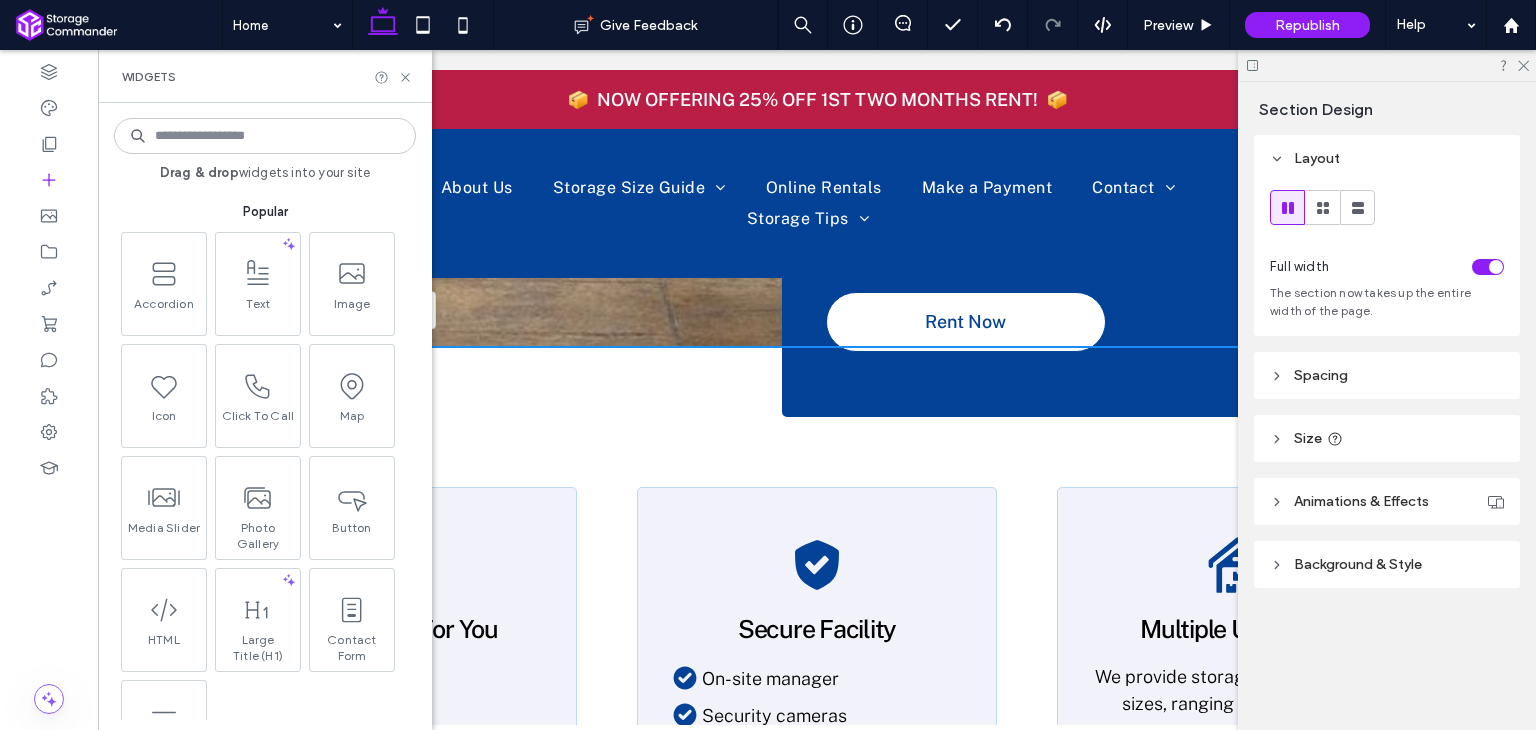 click on "A black and white silhouette of a thumbs up with a star.
Convenient For You
A white check mark in a black circle on a white background.
Drive-up access
A white check mark in a black circle on a white background.
Secure storages
A white check mark in a black circle on a white background.
Easy online booking & payment
A white check mark in a black circle on a white background.
Friendly customer service
A white check mark in a black circle on a white background.
2245 Boyds Creek Hwy ​Sevierville, TN 37876
A white check mark in a black circle on a white background.
Email:
flintlockstorage2245@gmail.com
A black shield with a white check mark on it." at bounding box center [817, 718] 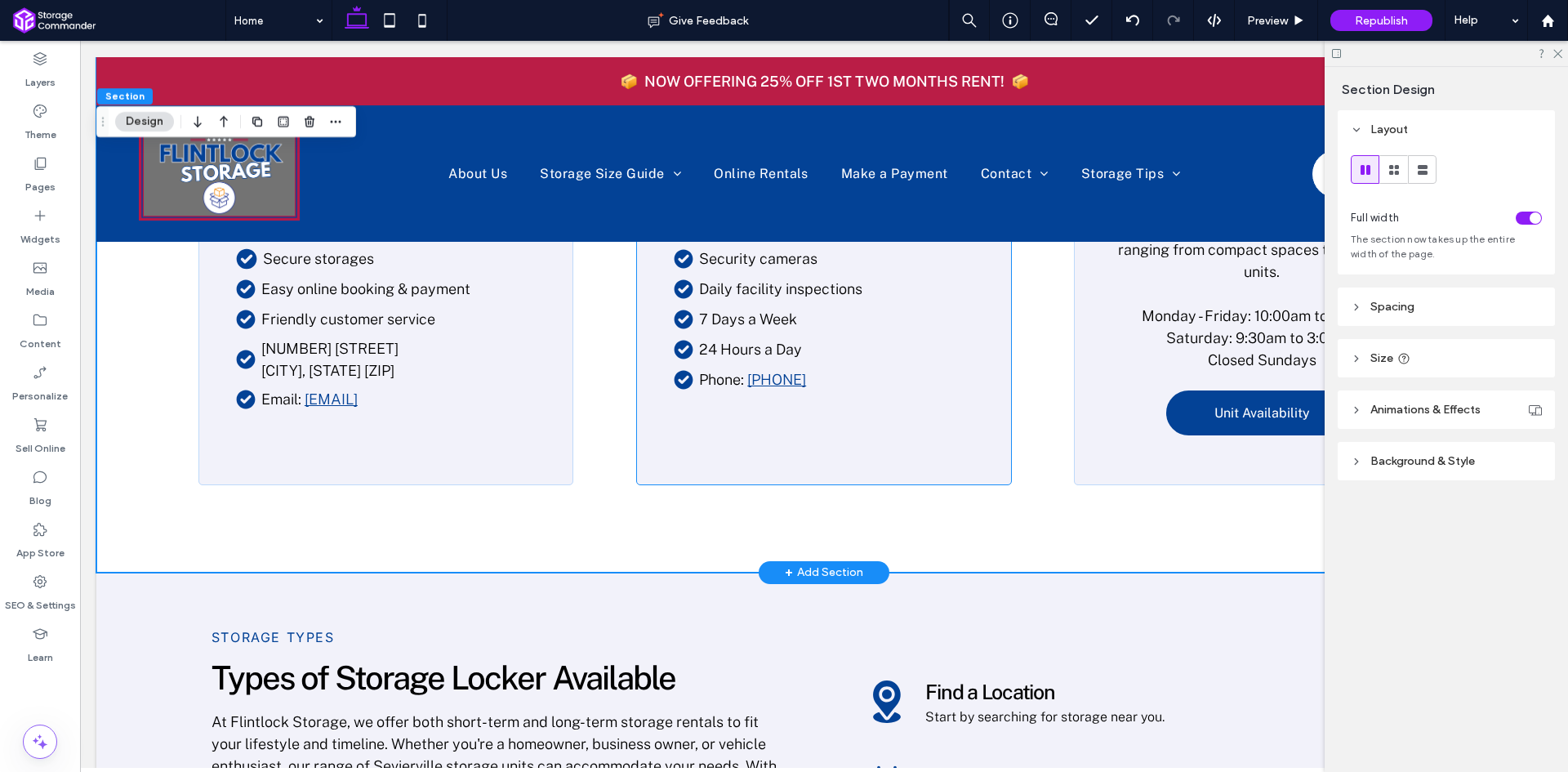 scroll, scrollTop: 1082, scrollLeft: 0, axis: vertical 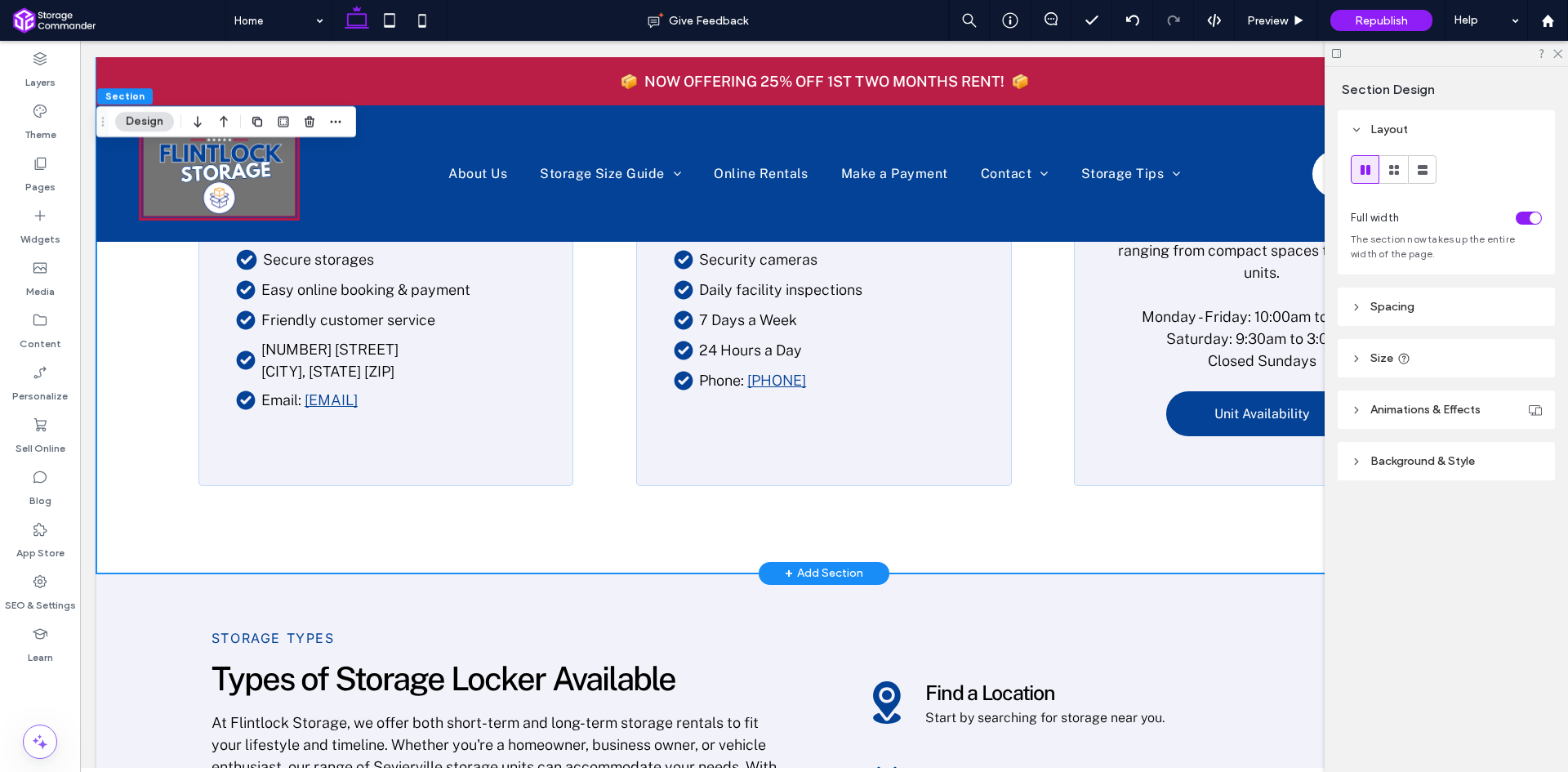 click on "+ Add Section" at bounding box center (824, 573) 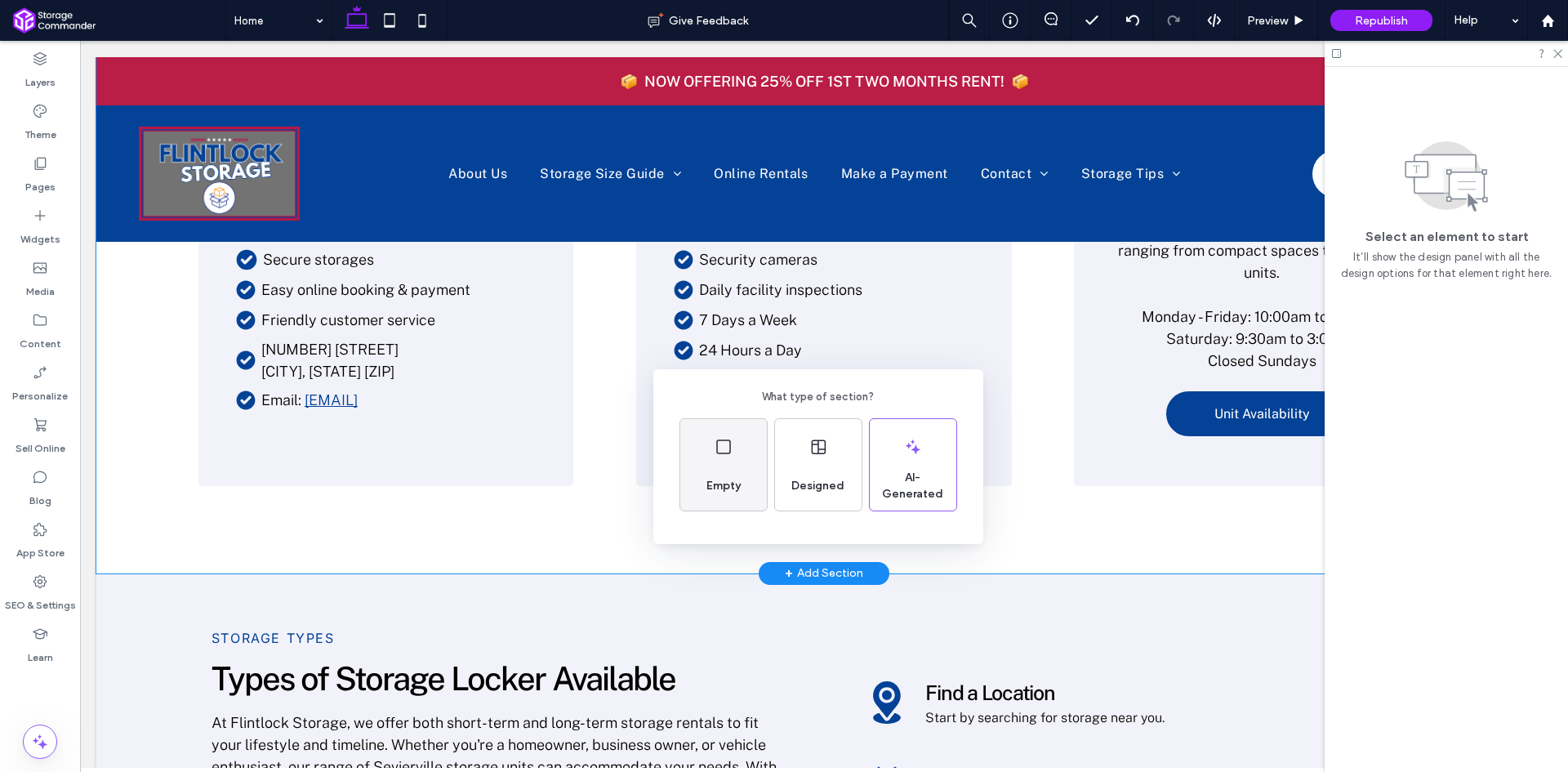 click on "Empty" at bounding box center (724, 486) 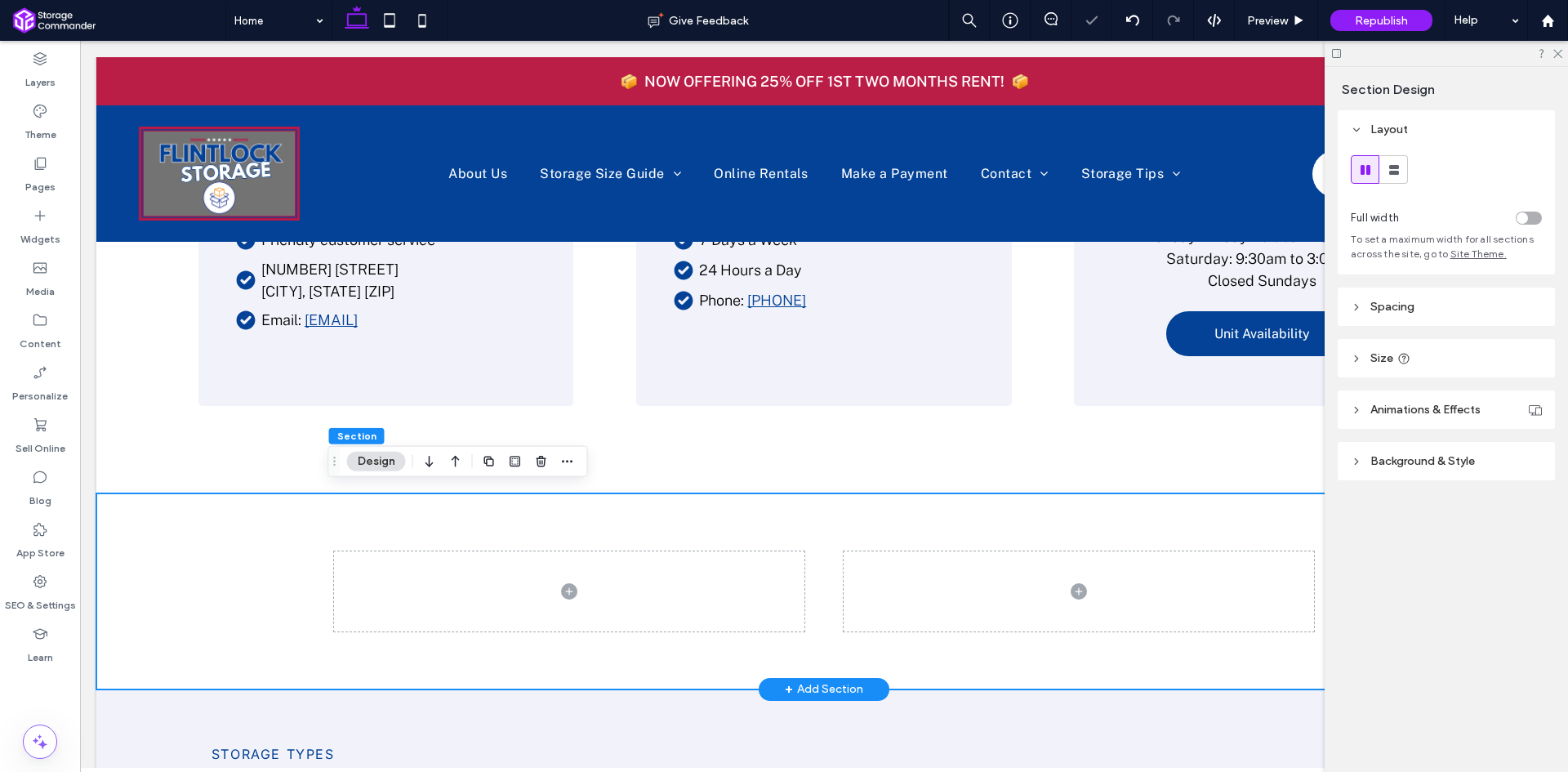 scroll, scrollTop: 1245, scrollLeft: 0, axis: vertical 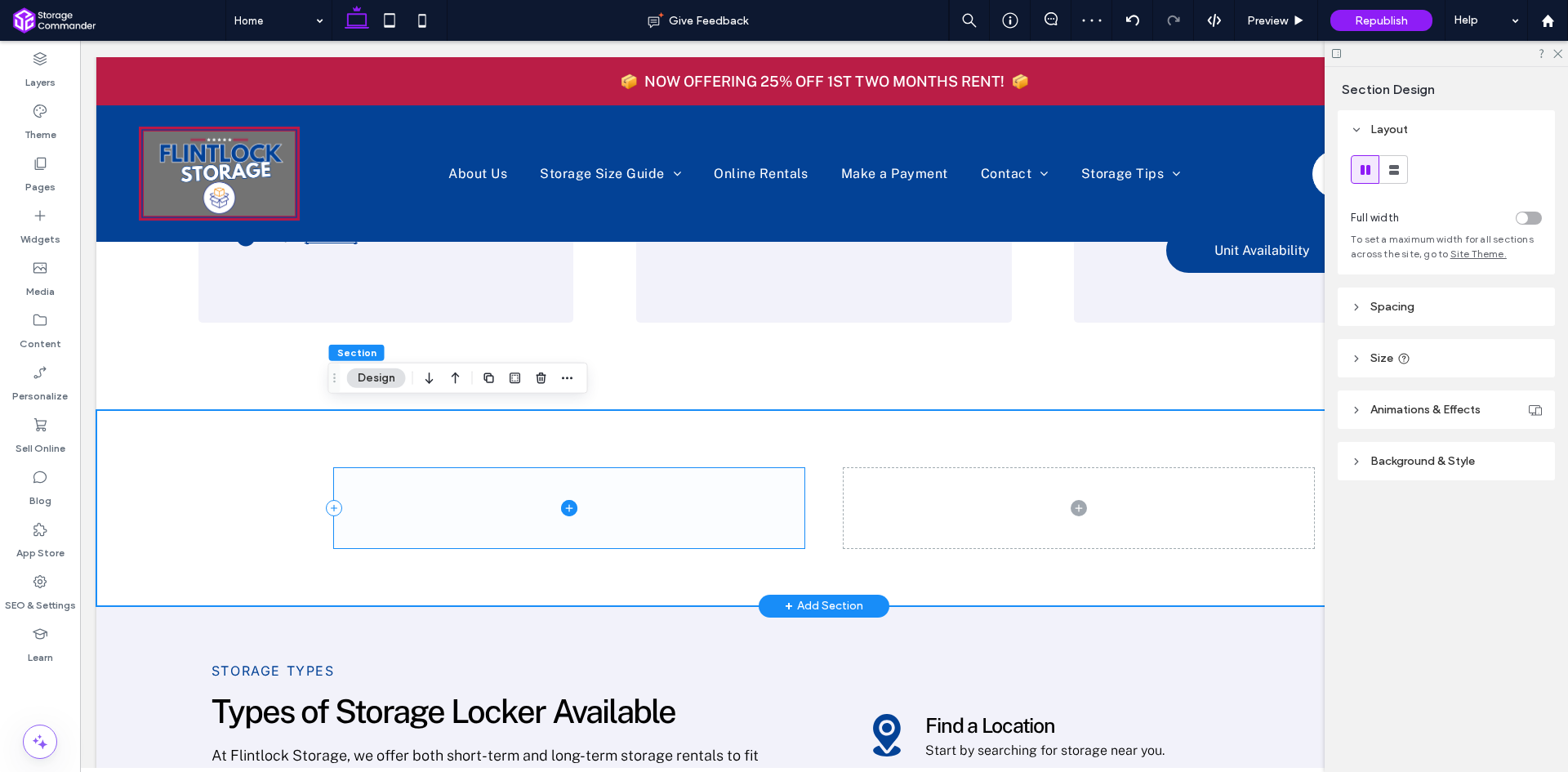 click at bounding box center [569, 507] 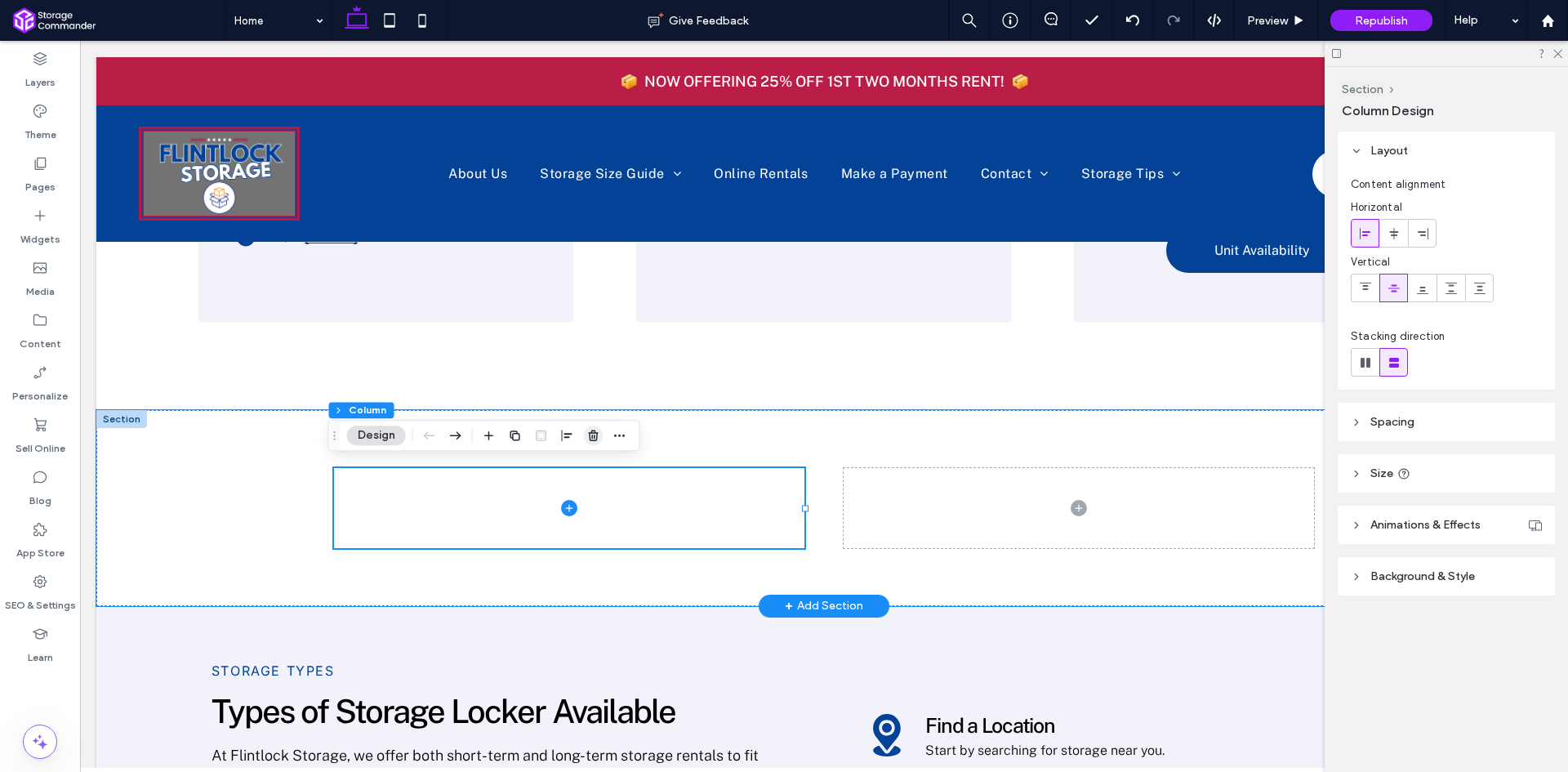 click 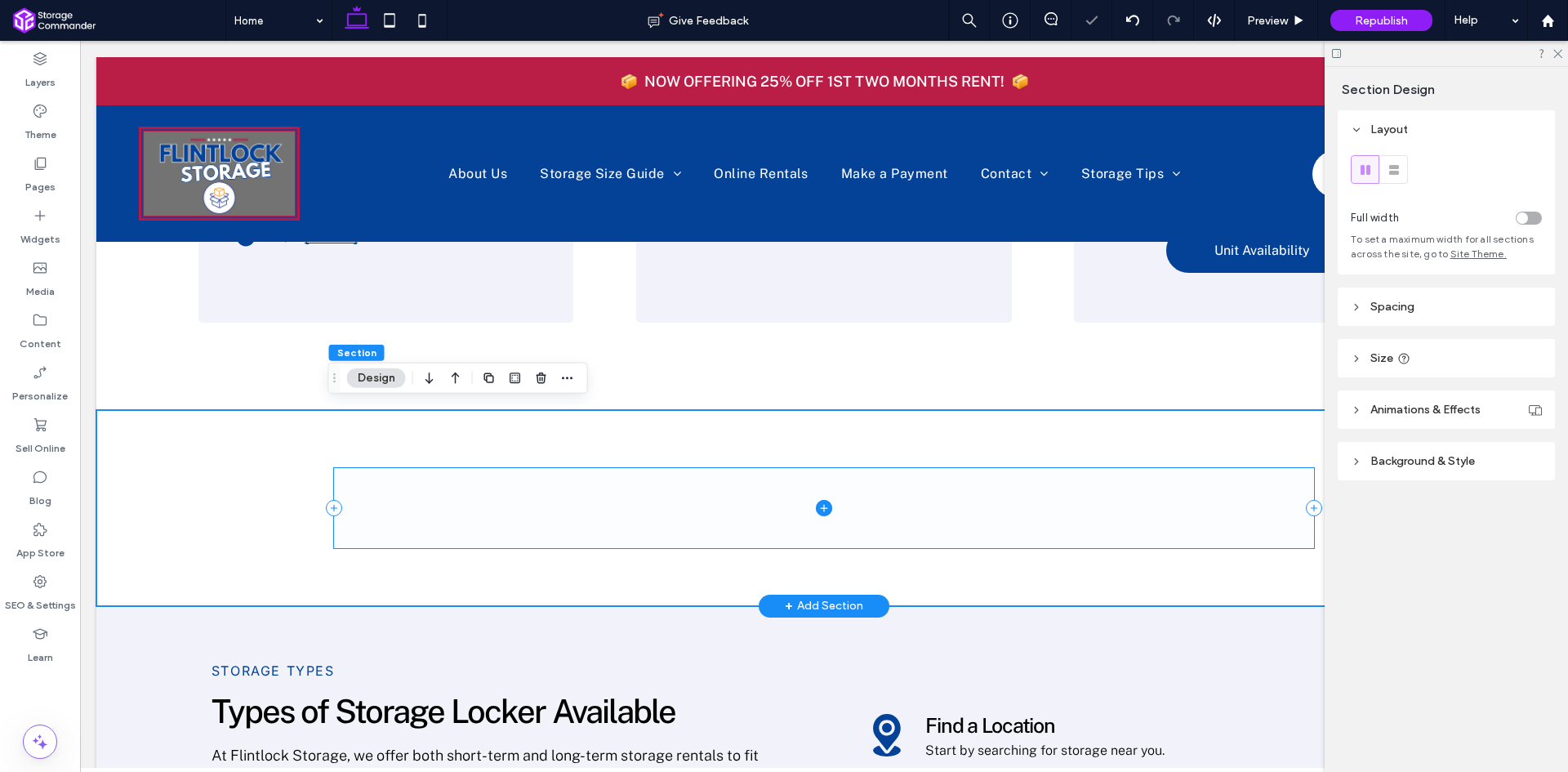 click 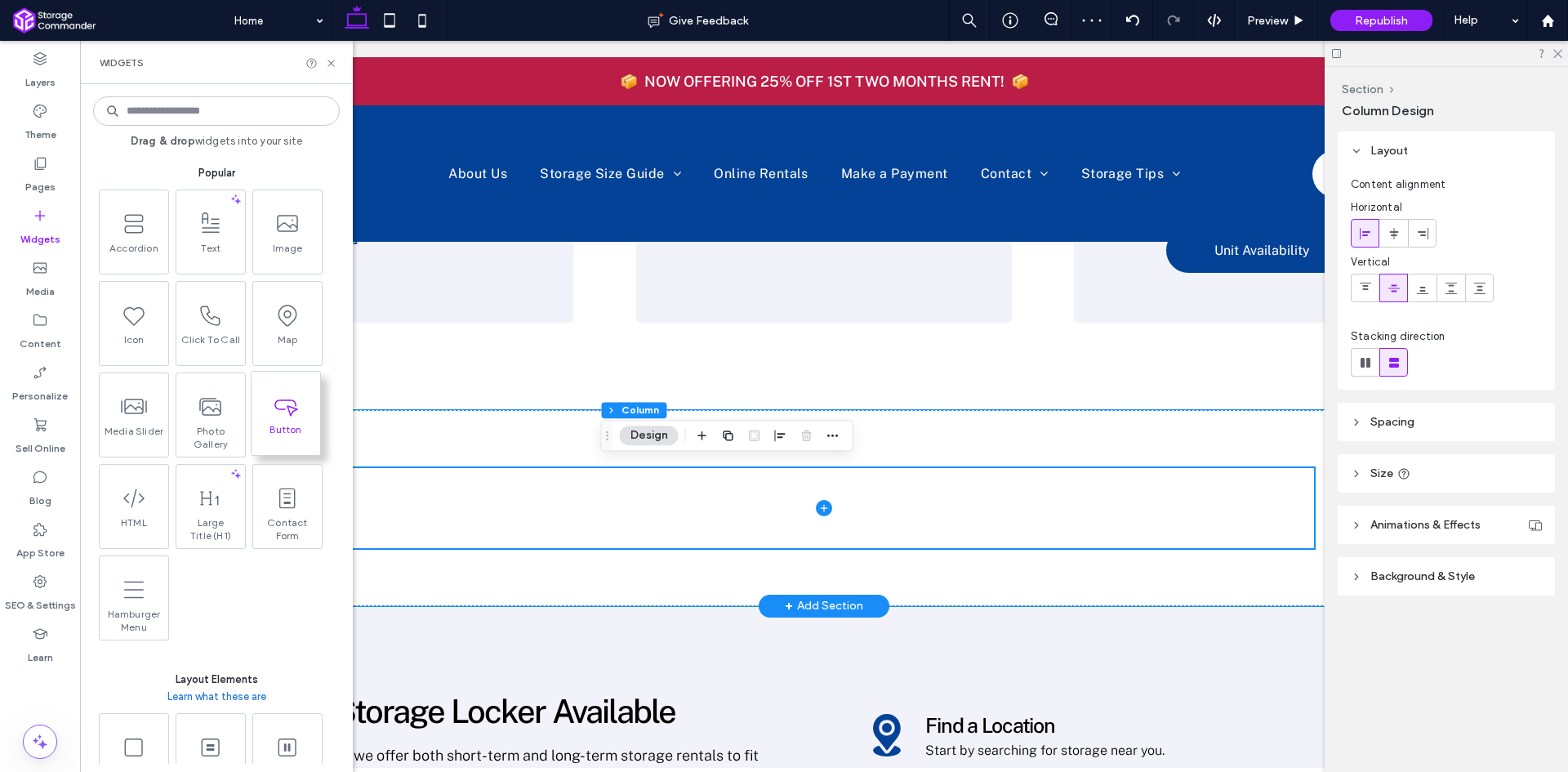click at bounding box center (286, 404) 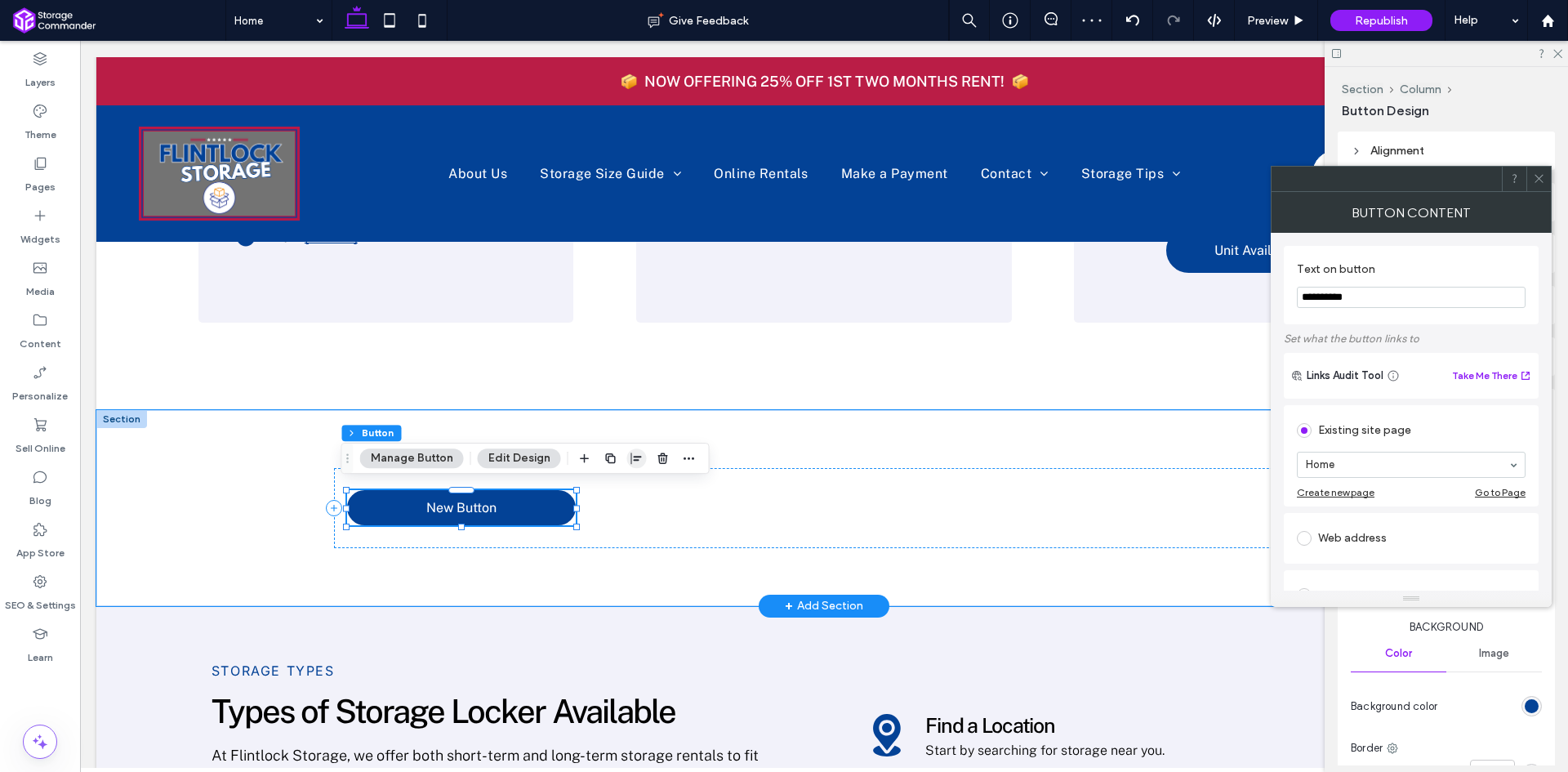 click at bounding box center (637, 458) 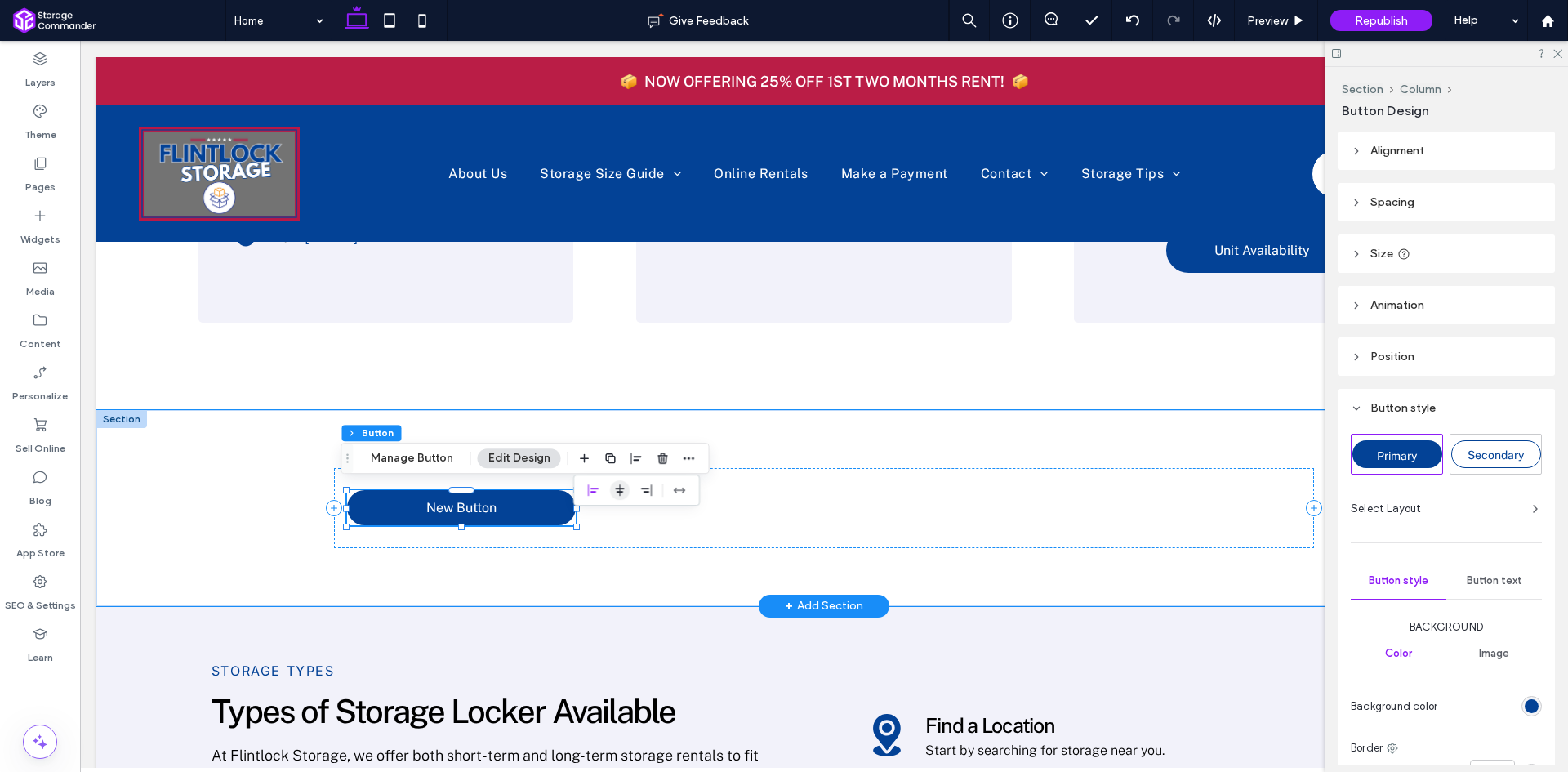 click 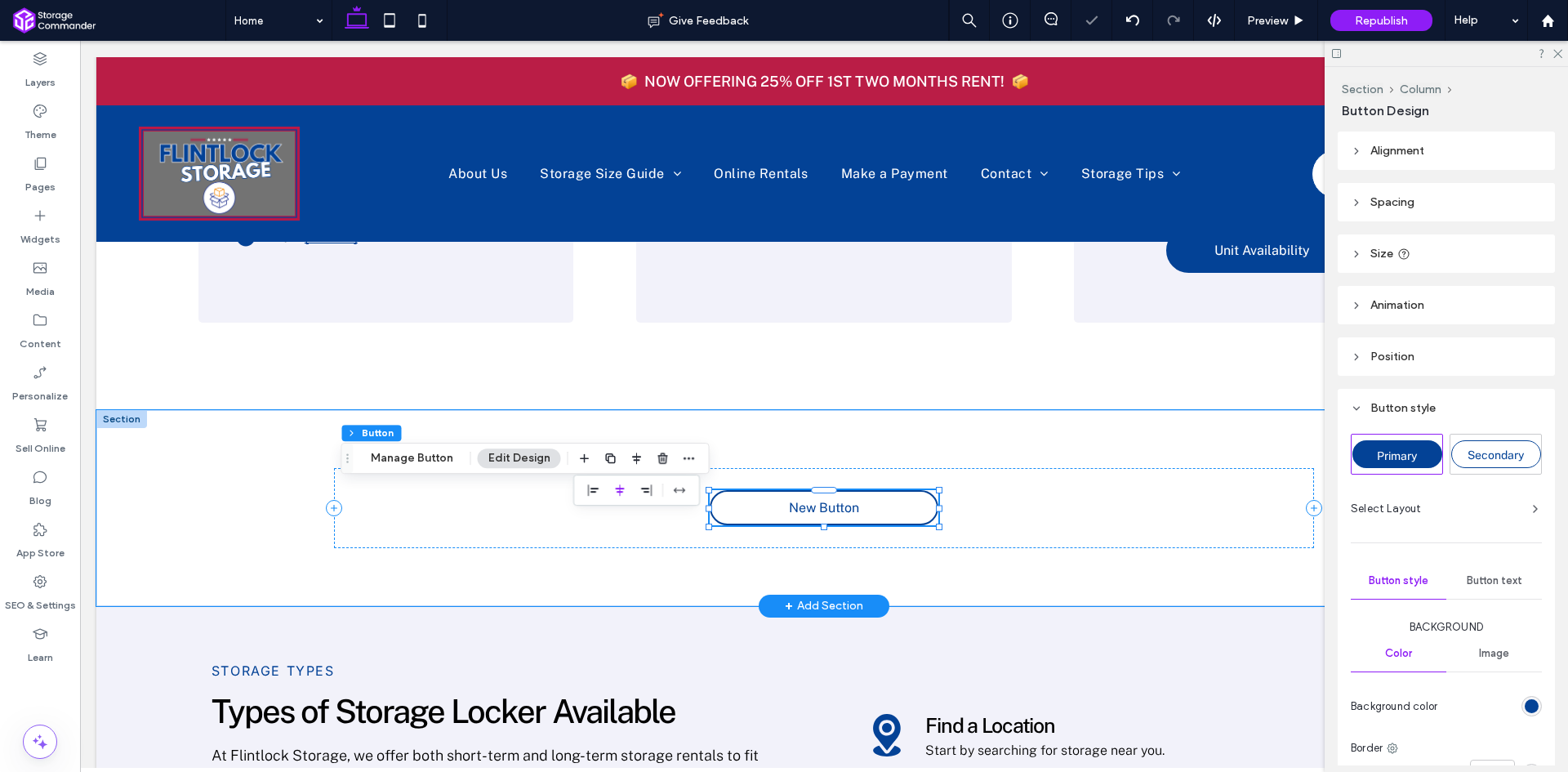 click on "New Button" at bounding box center [824, 507] 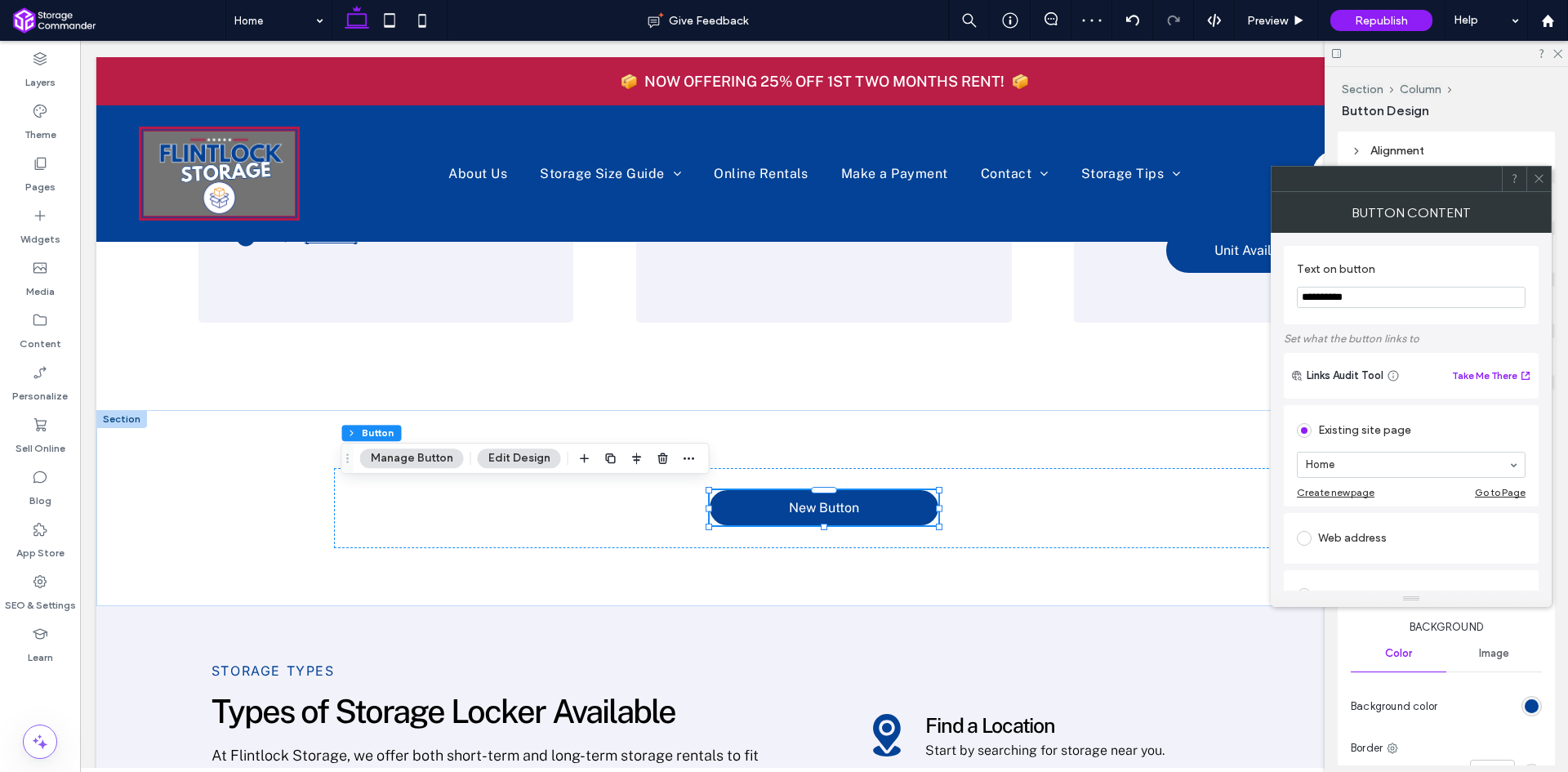 drag, startPoint x: 1370, startPoint y: 294, endPoint x: 1278, endPoint y: 289, distance: 92.1358 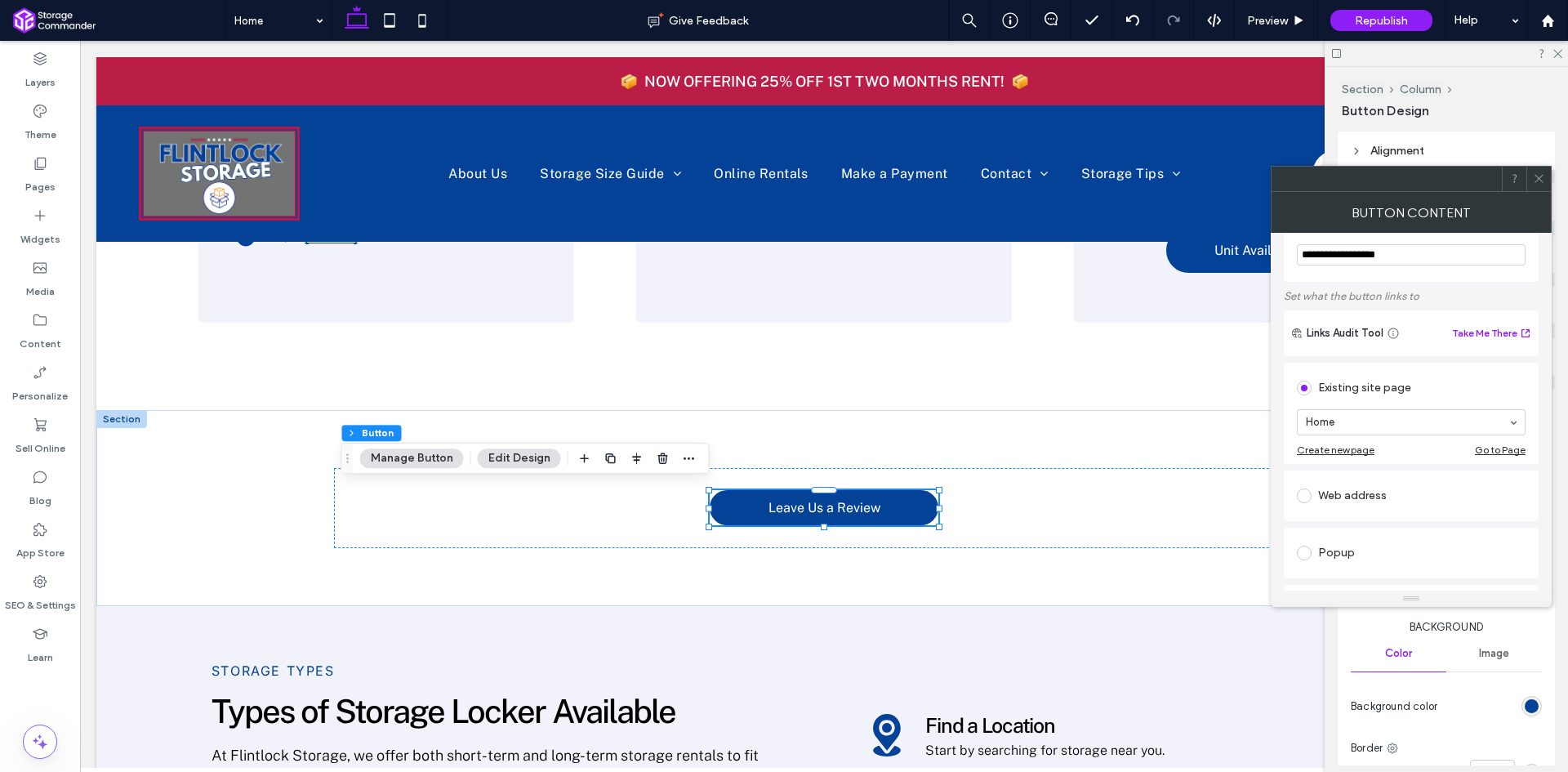 scroll, scrollTop: 82, scrollLeft: 0, axis: vertical 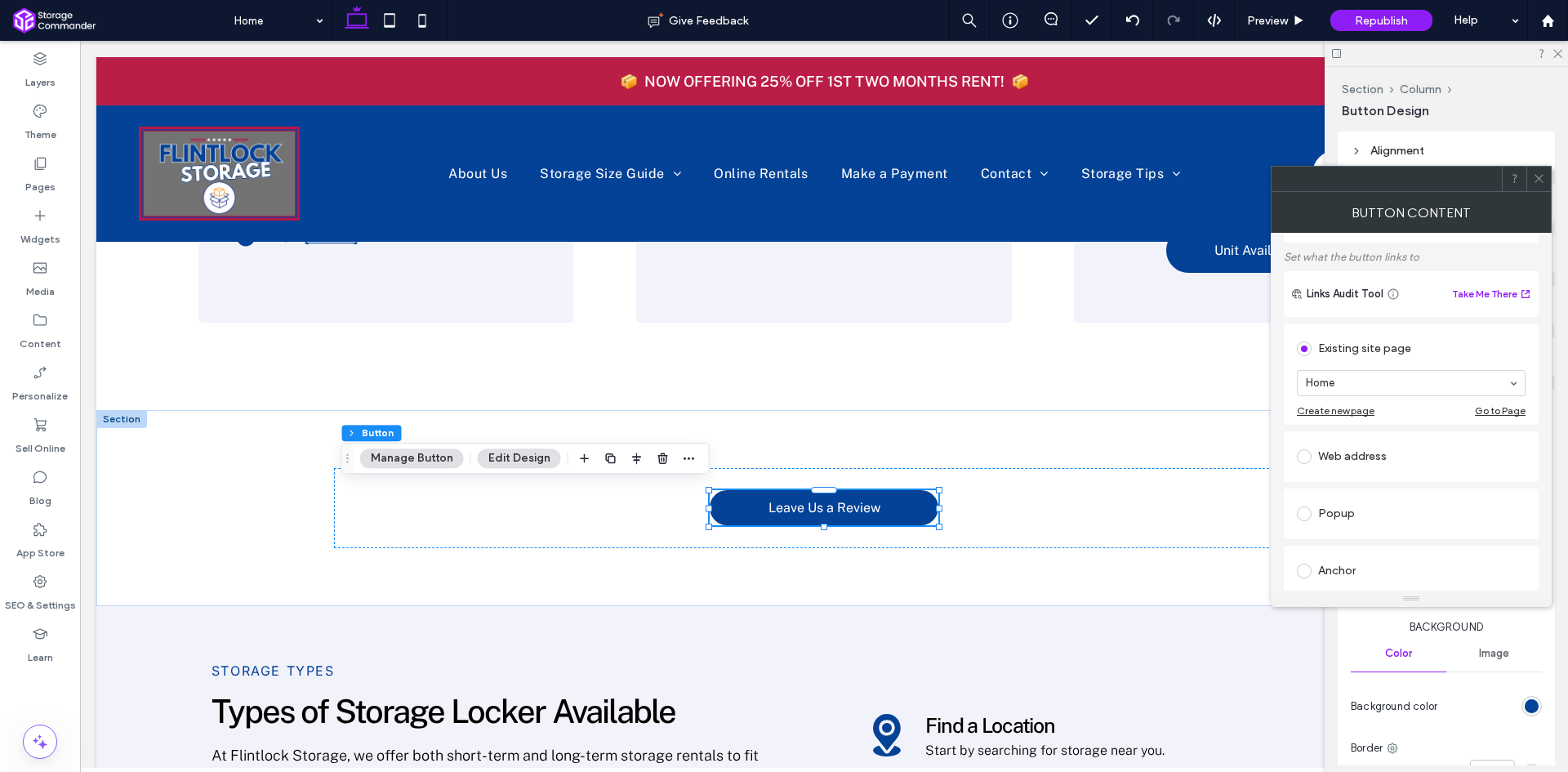 type on "**********" 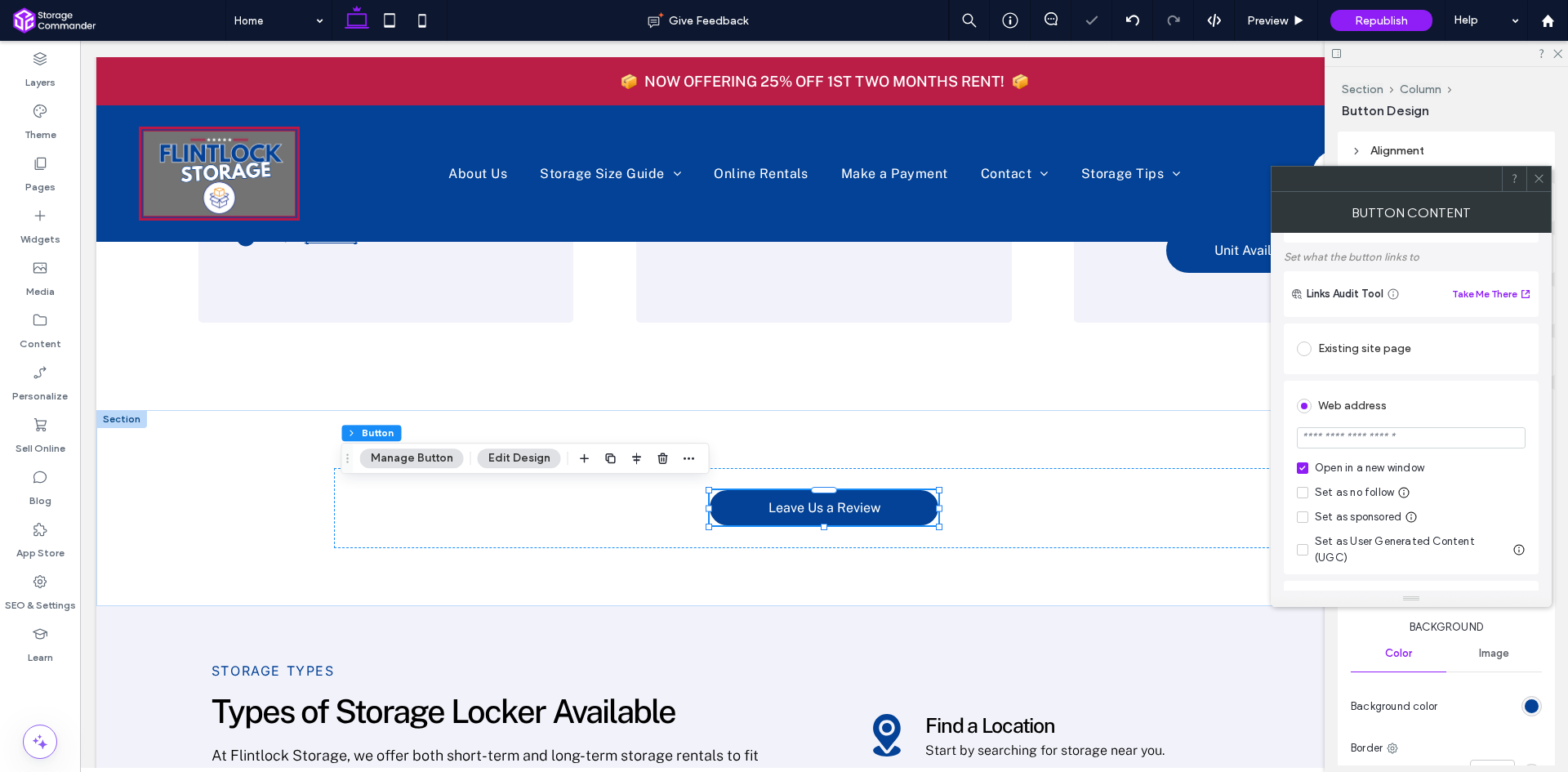 drag, startPoint x: 1369, startPoint y: 440, endPoint x: 1371, endPoint y: 457, distance: 17.11724 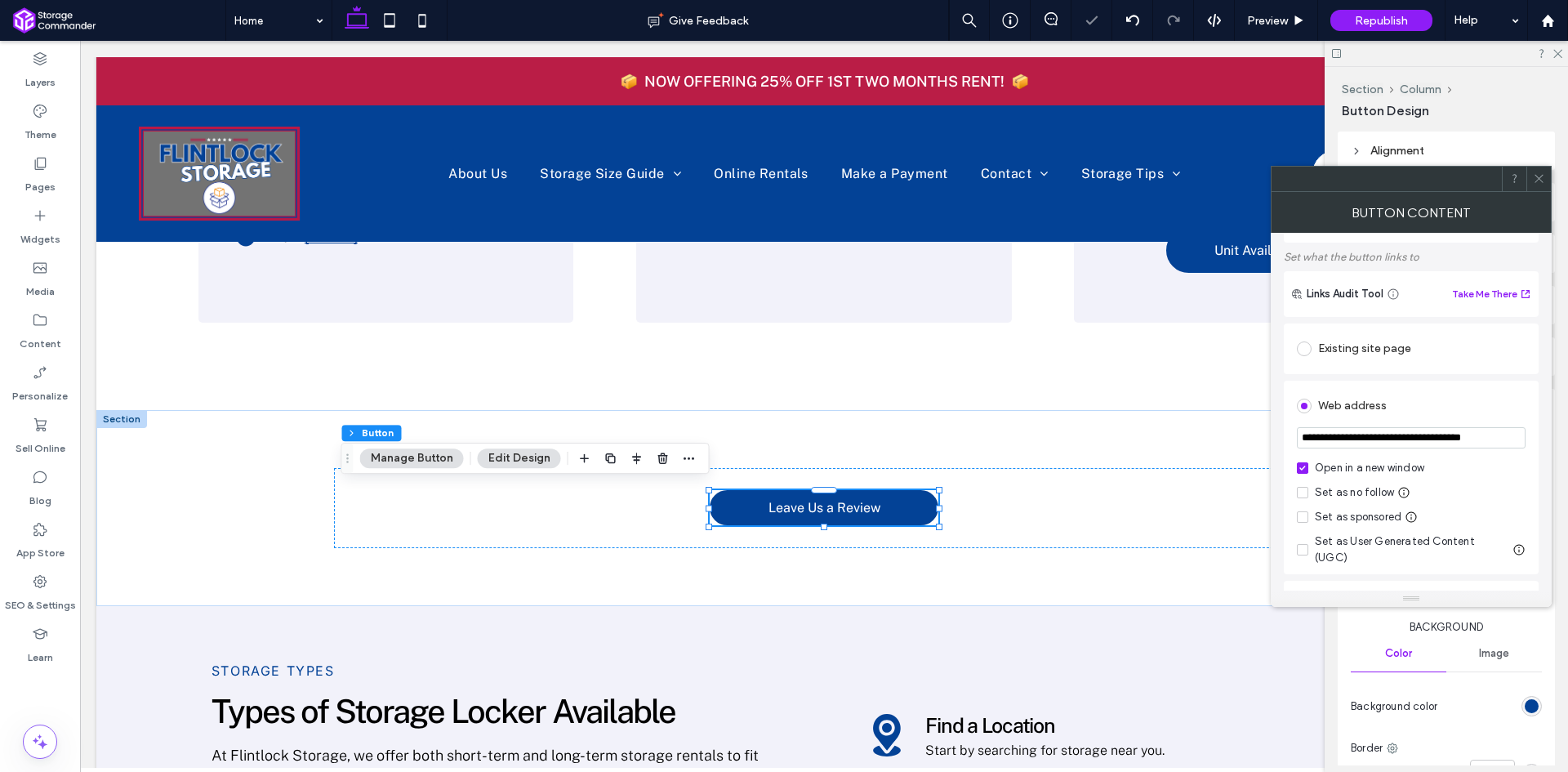 scroll, scrollTop: 0, scrollLeft: 30, axis: horizontal 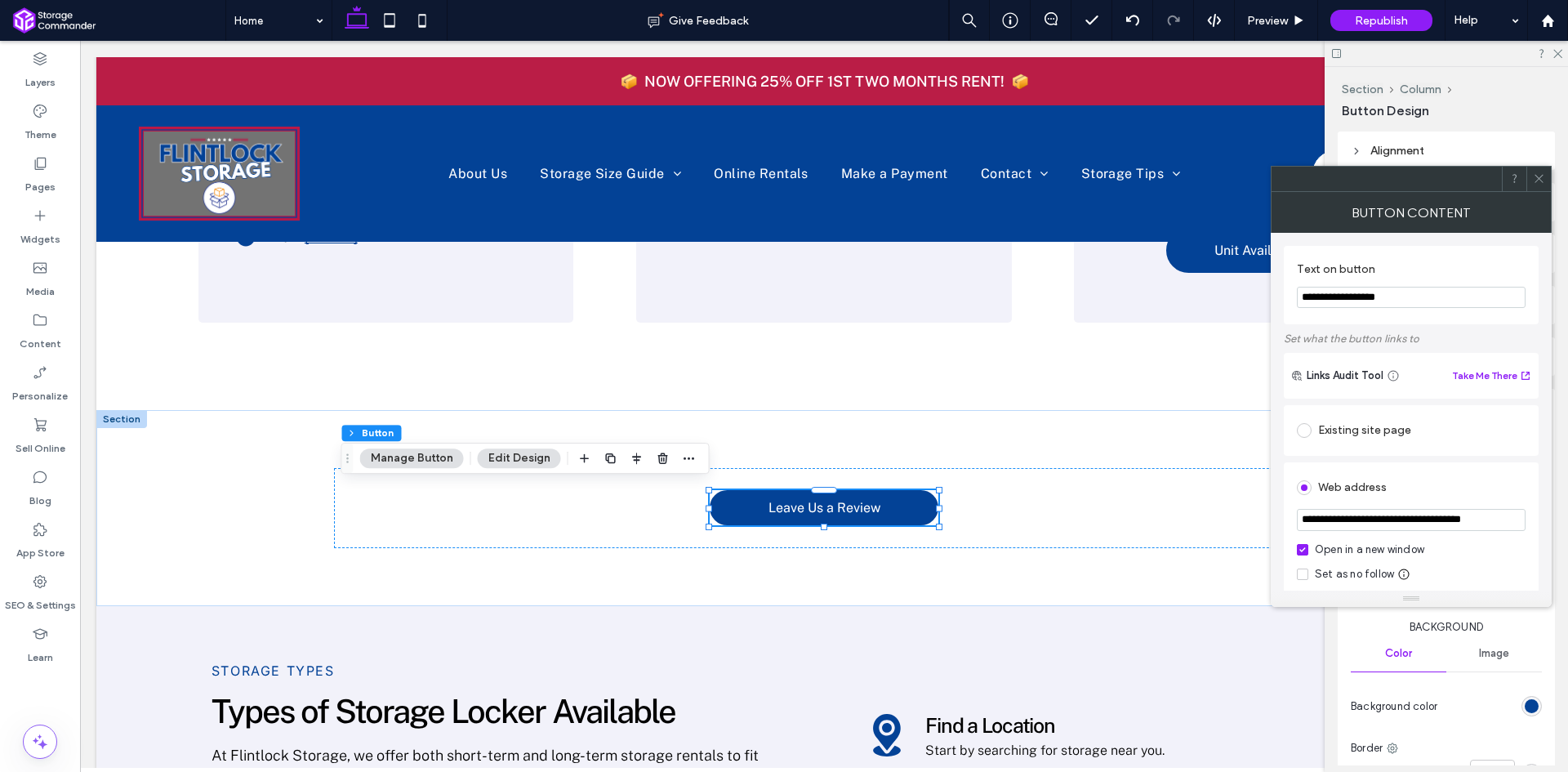 type on "**********" 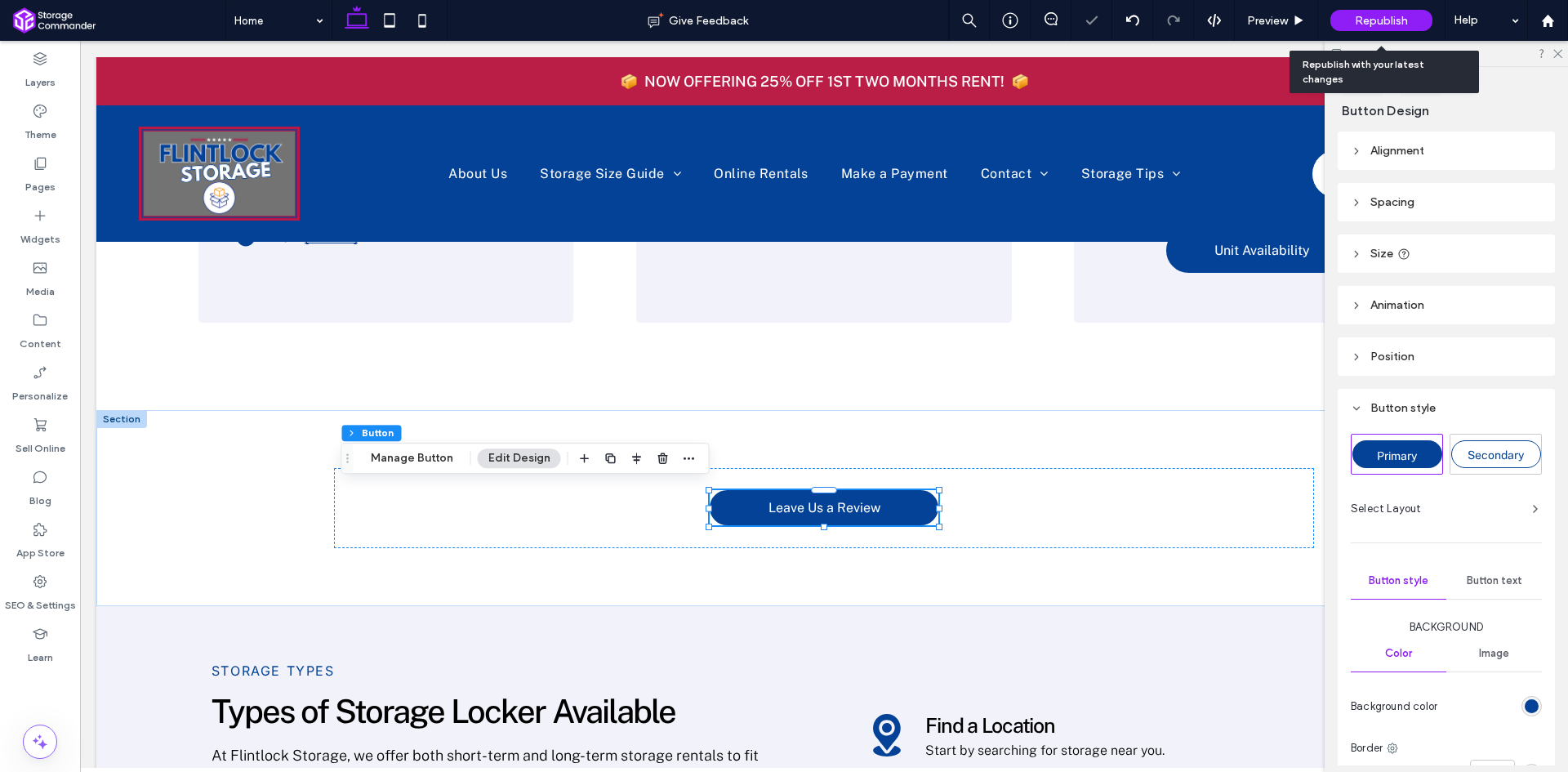 click on "Republish" at bounding box center [1381, 20] 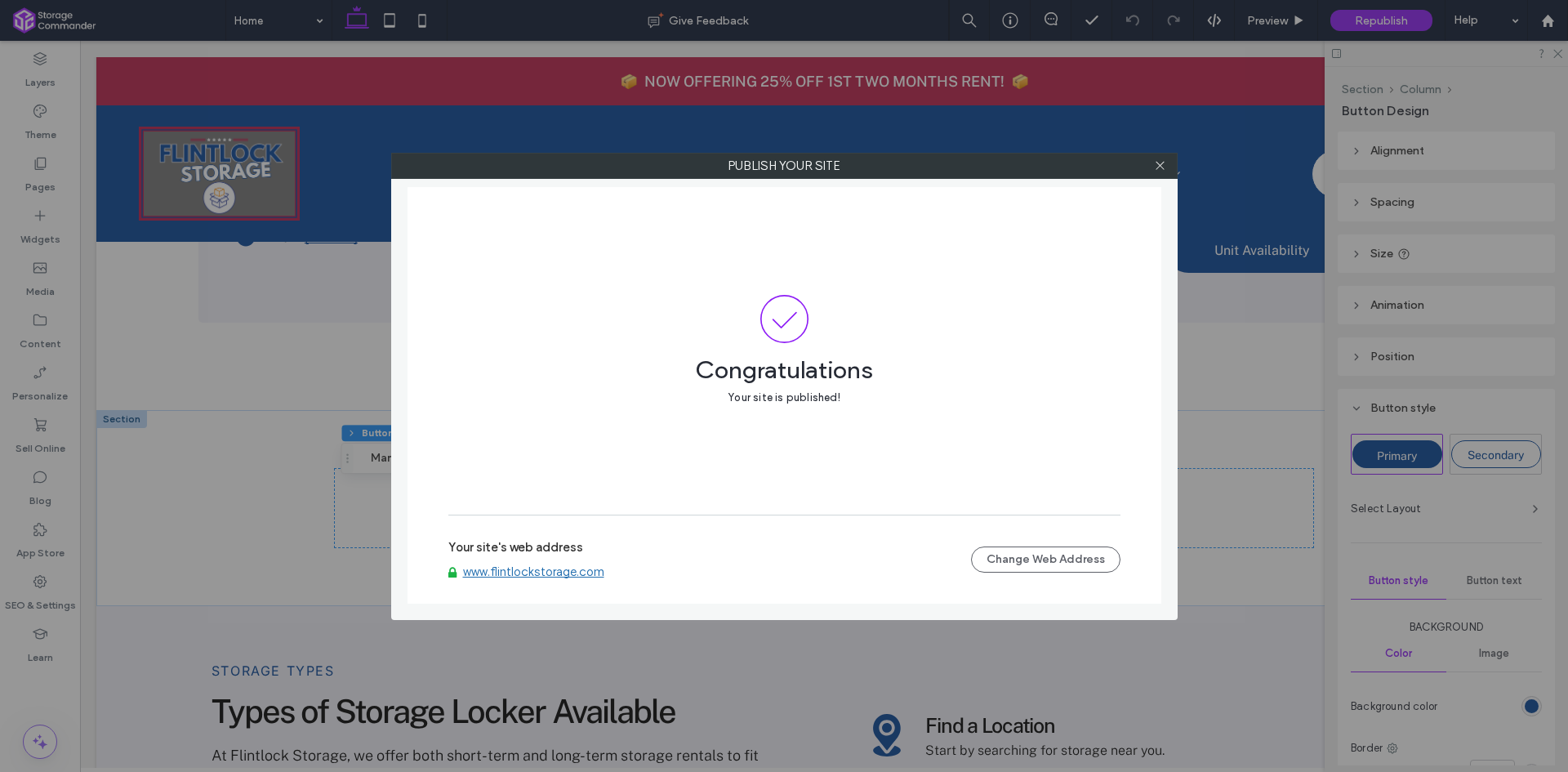 click on "www.flintlockstorage.com" at bounding box center [533, 572] 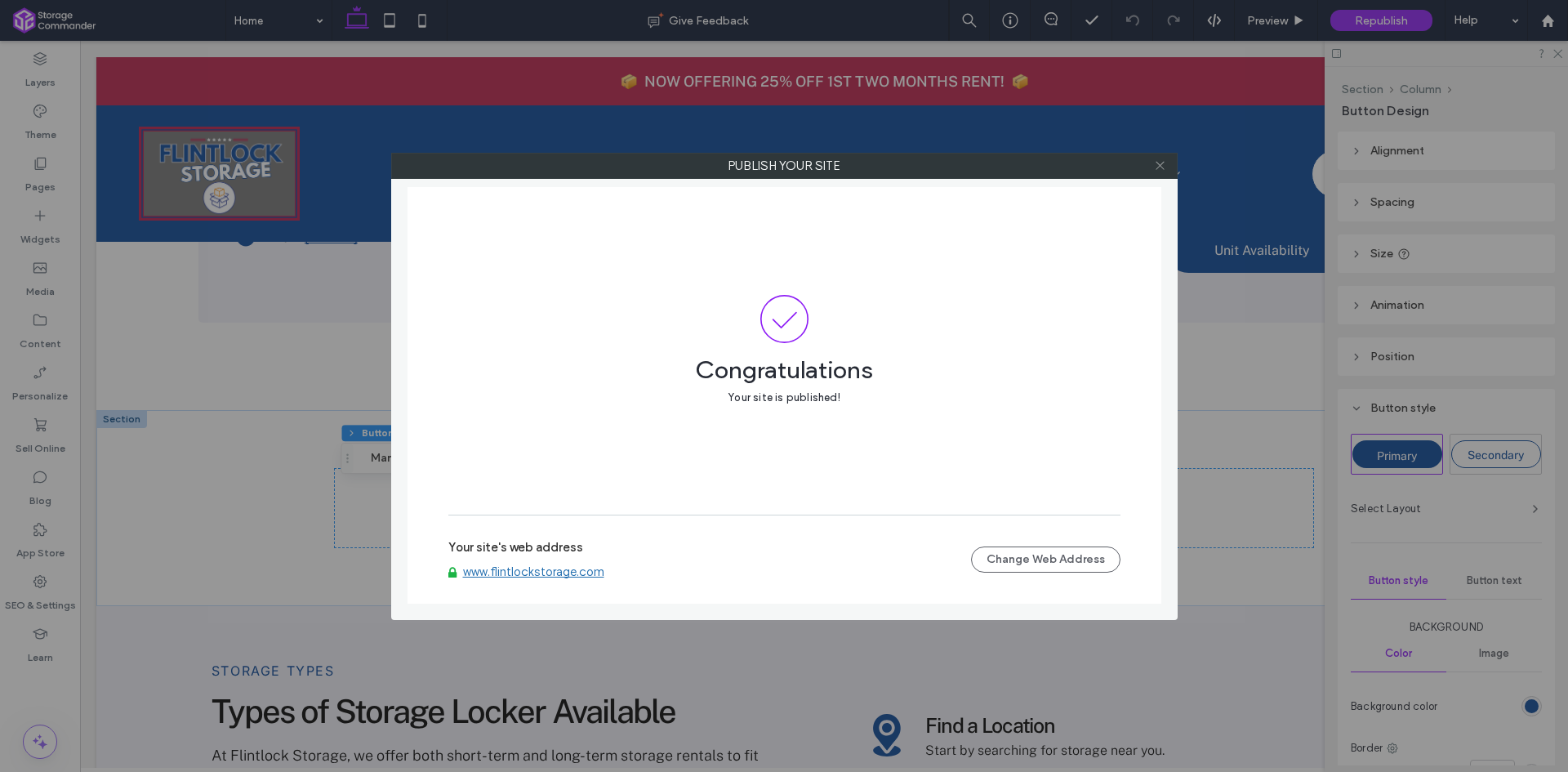click 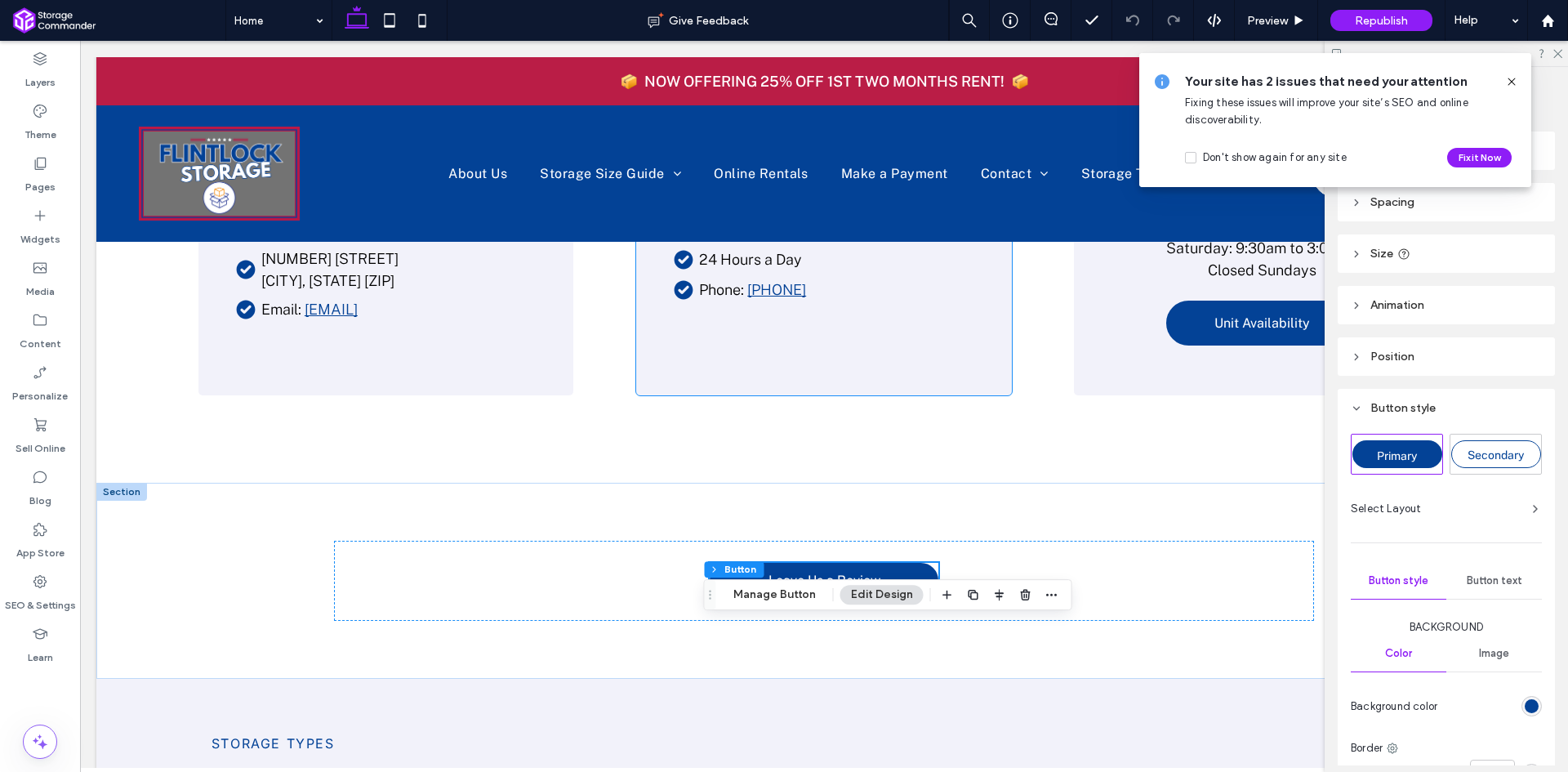 scroll, scrollTop: 1245, scrollLeft: 0, axis: vertical 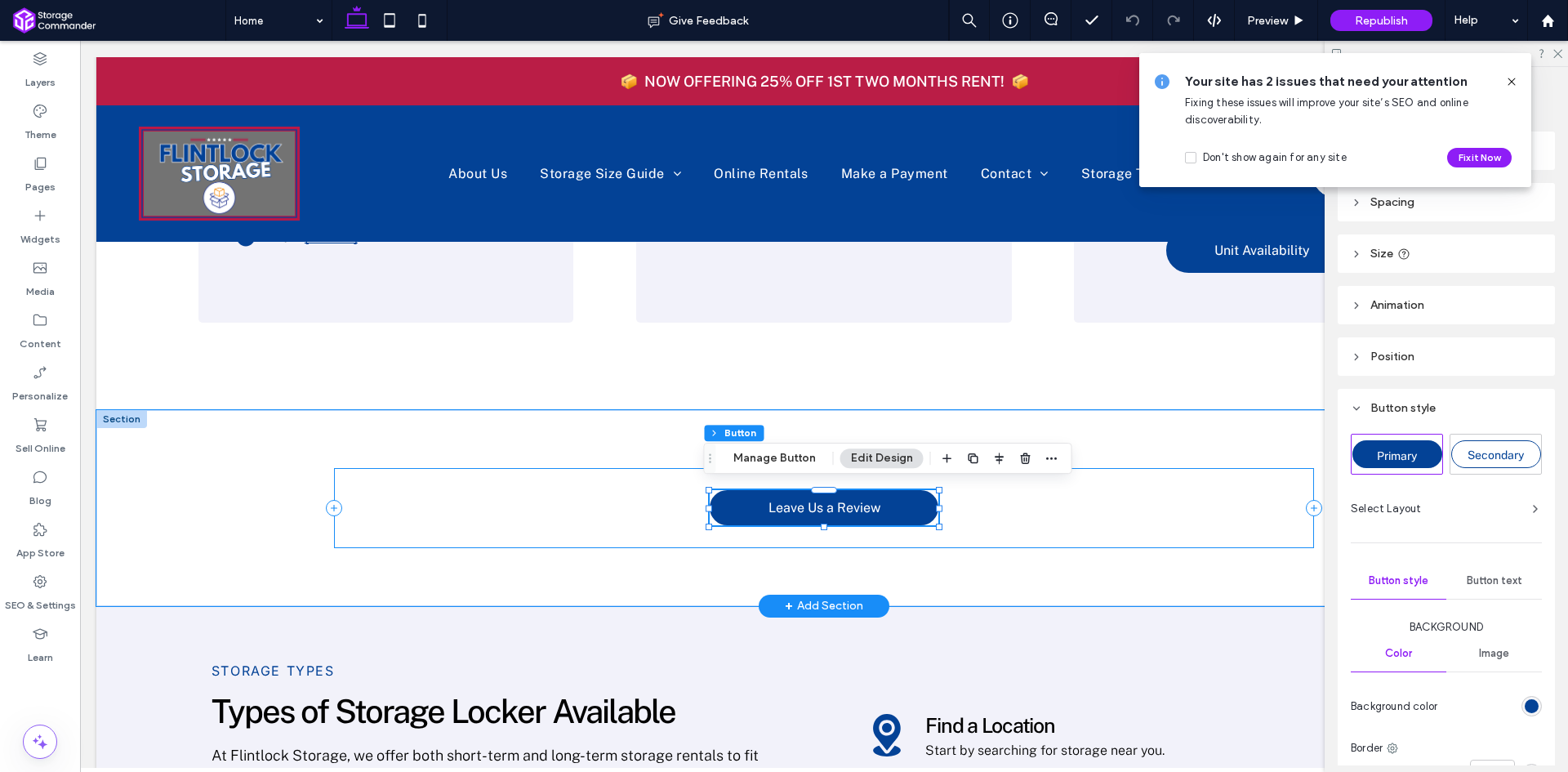 click on "Leave Us  a Review" at bounding box center [824, 507] 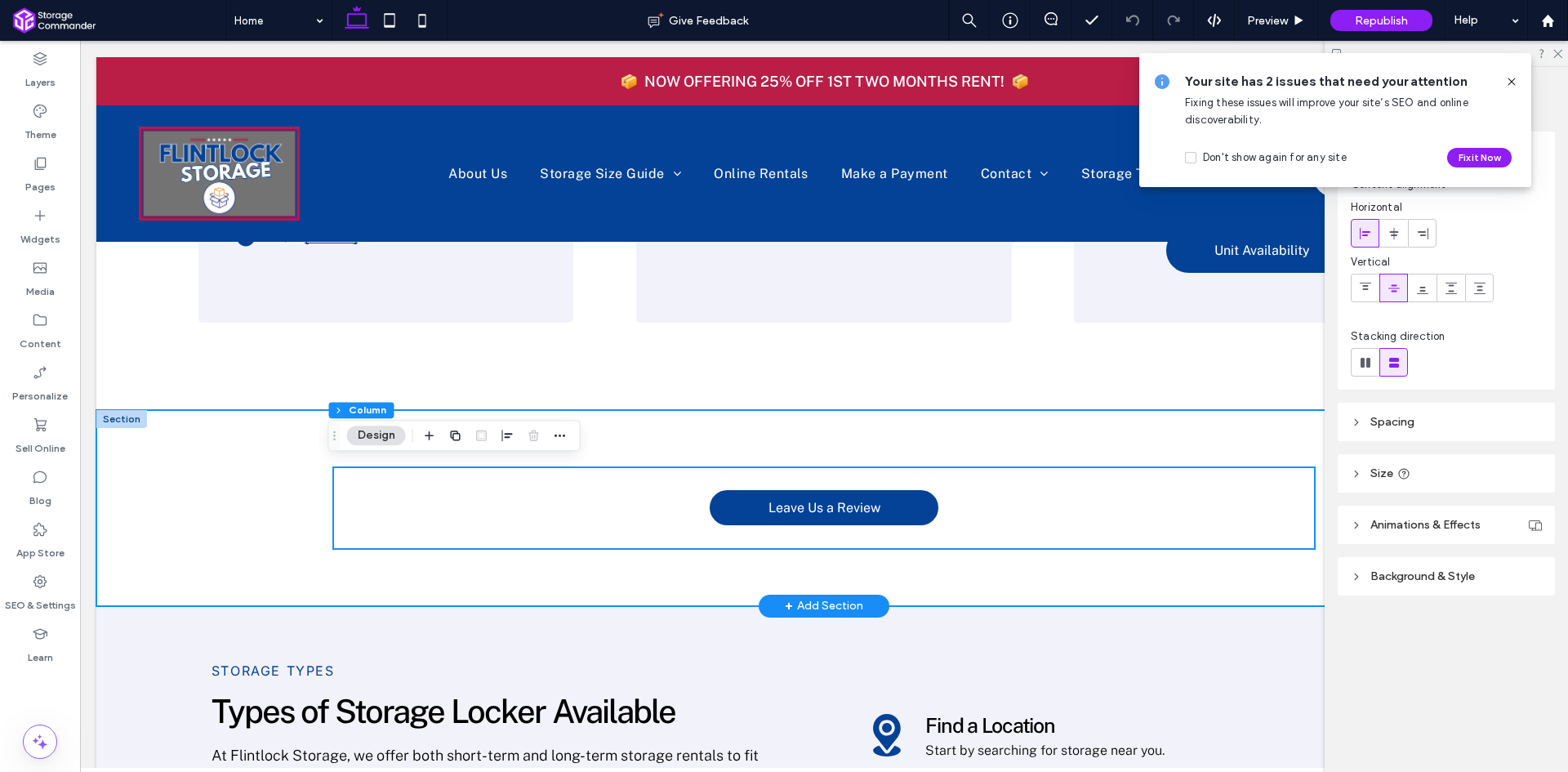 click on "Leave Us  a Review" at bounding box center (824, 508) 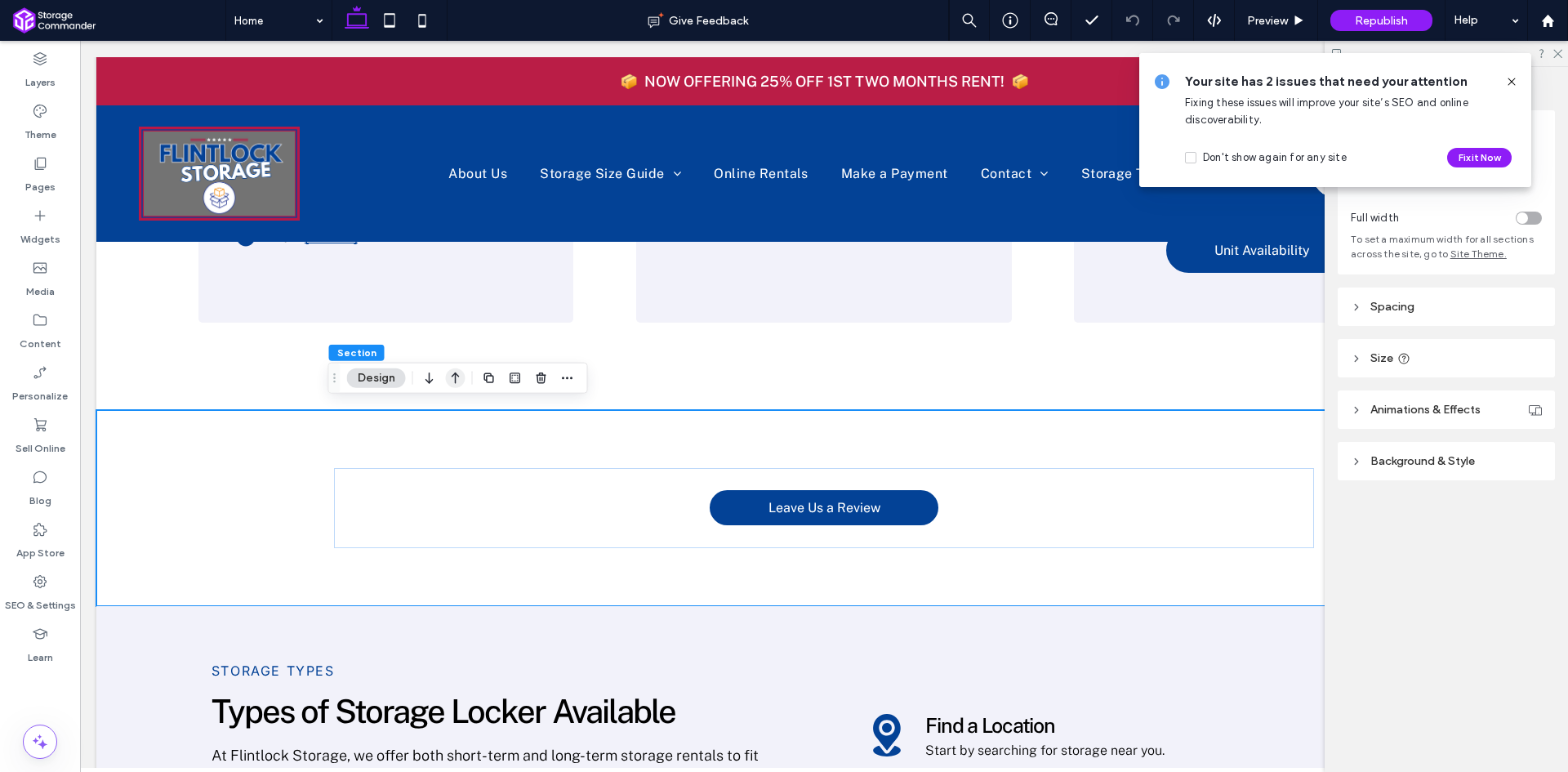 click 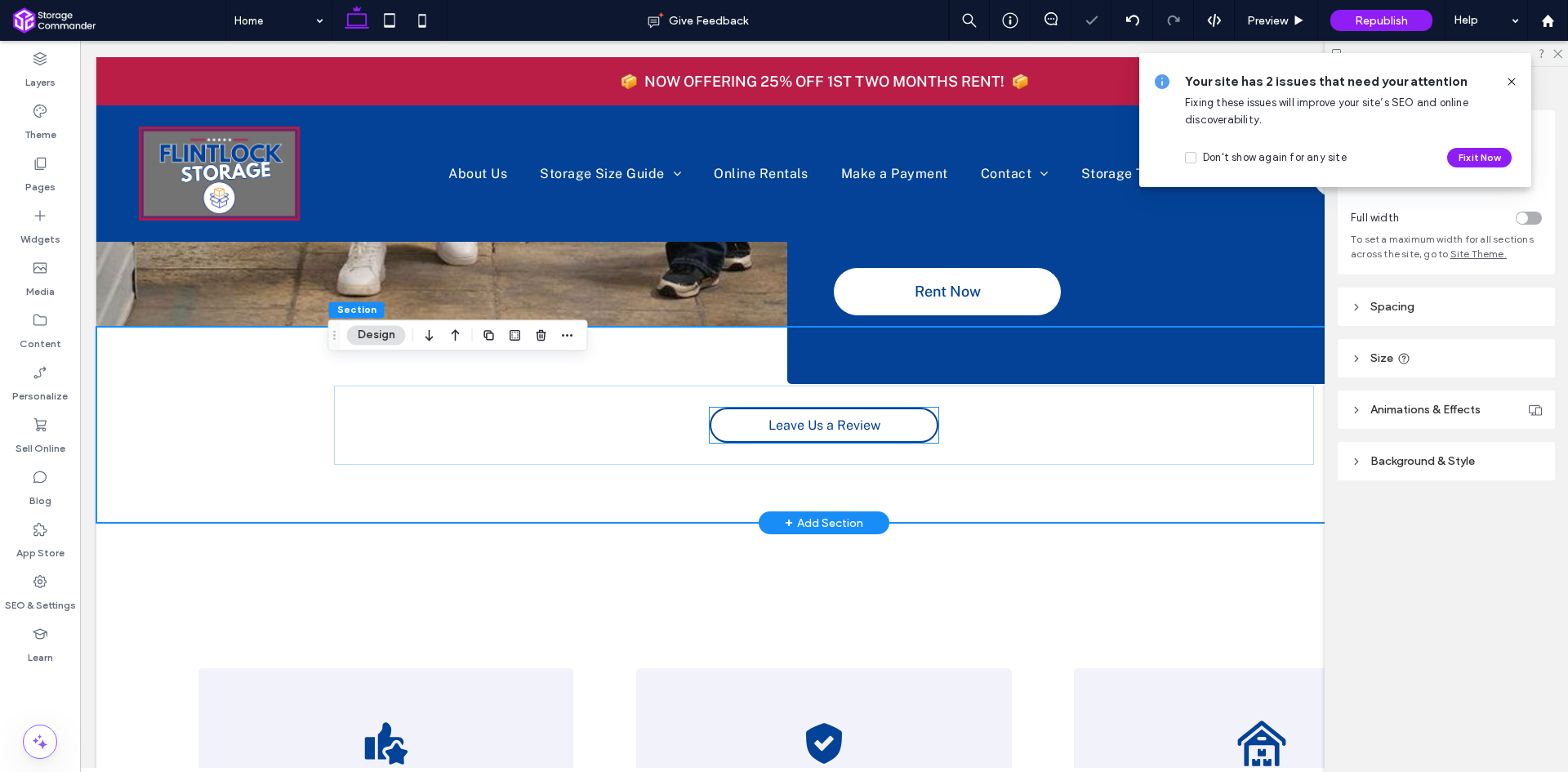 scroll, scrollTop: 778, scrollLeft: 0, axis: vertical 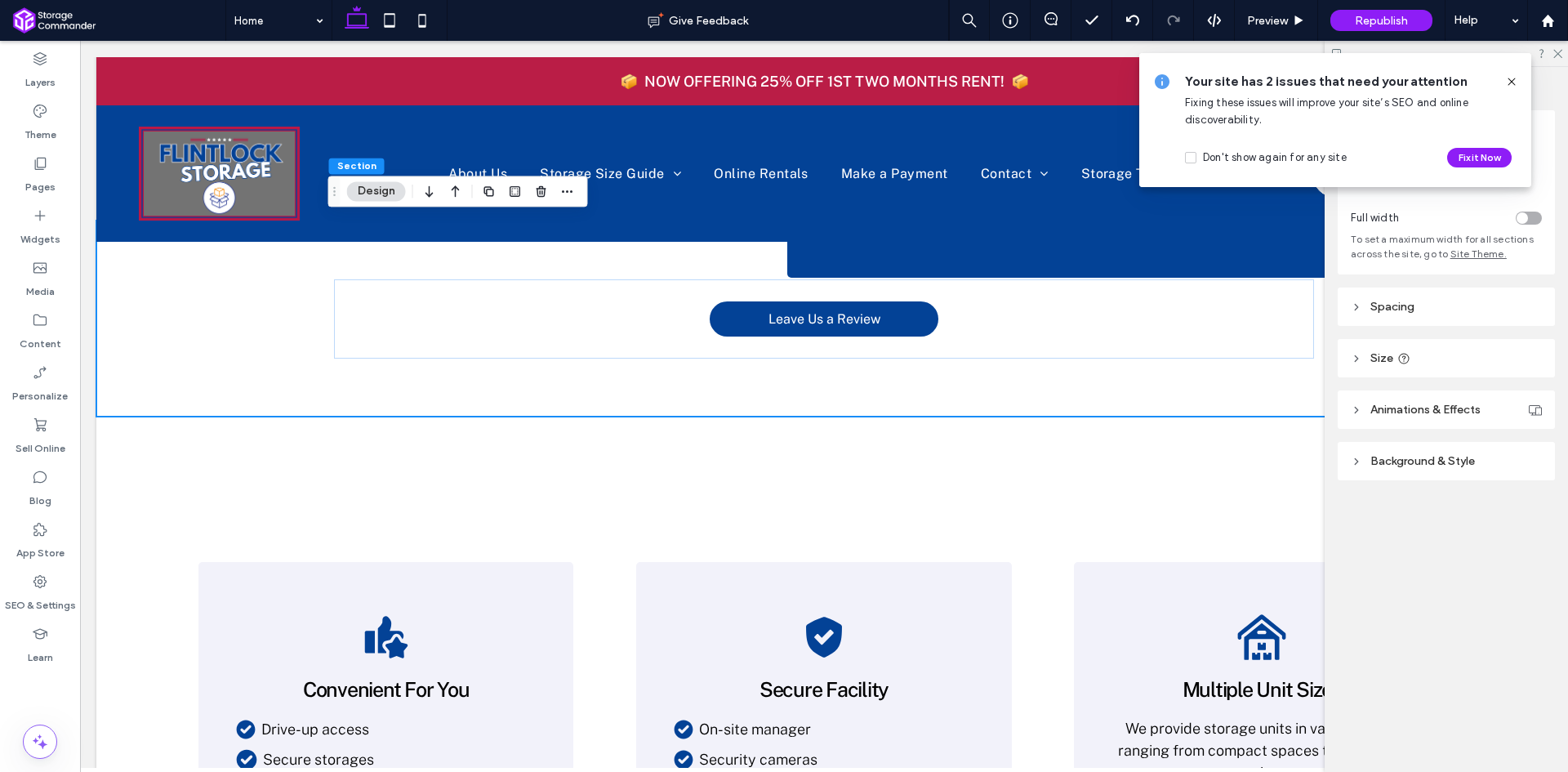 click 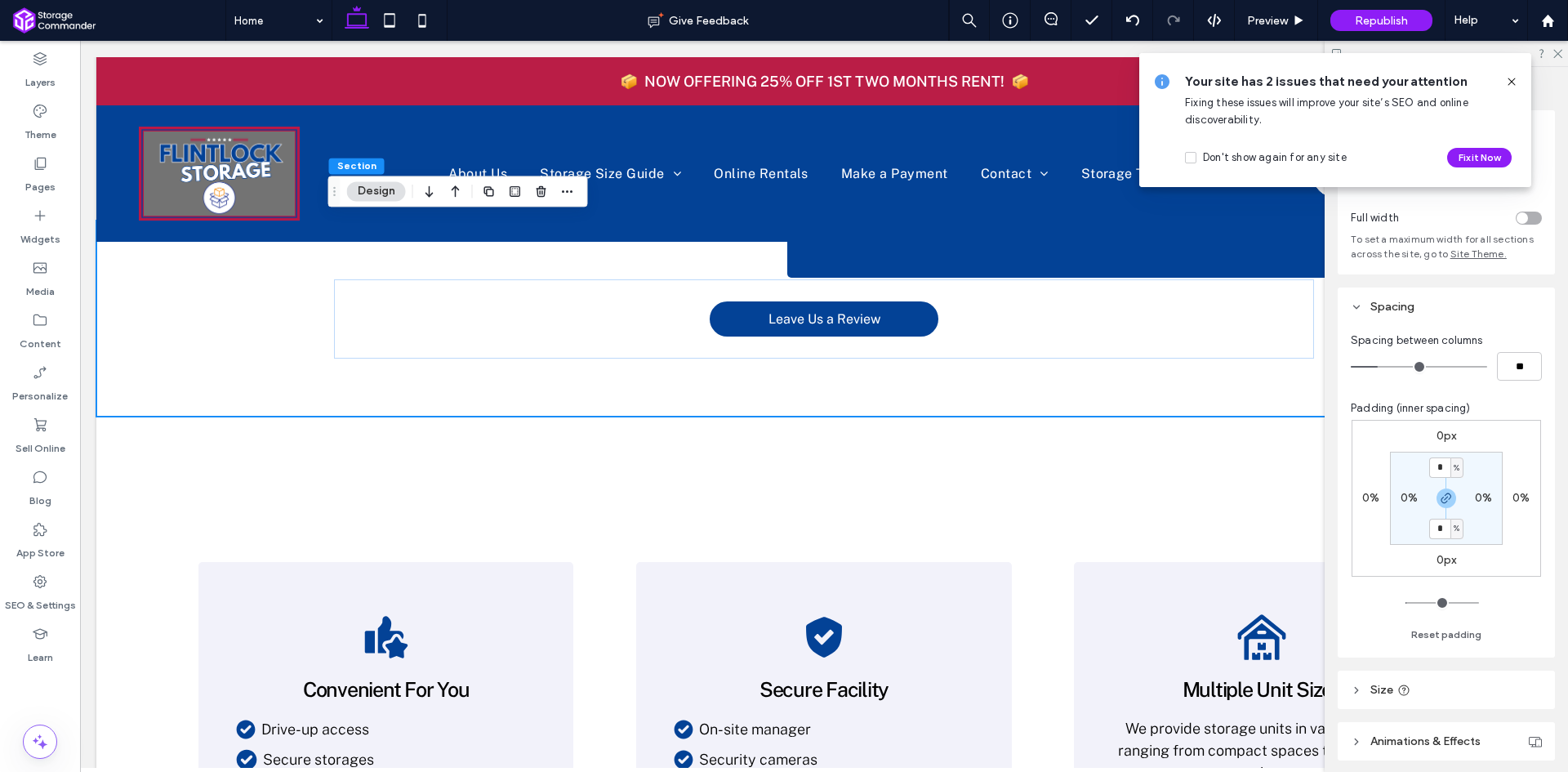 type on "*" 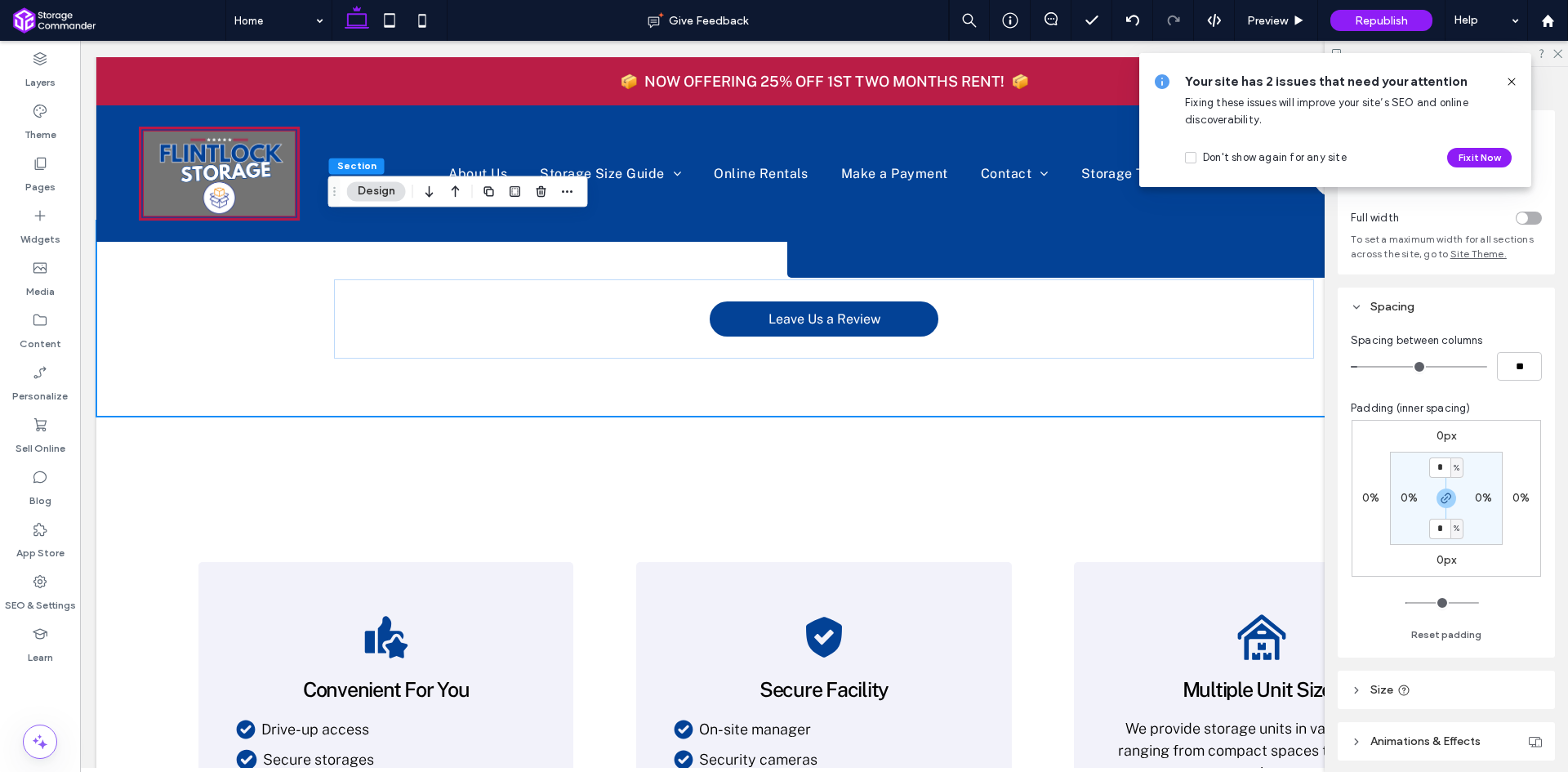 type on "*" 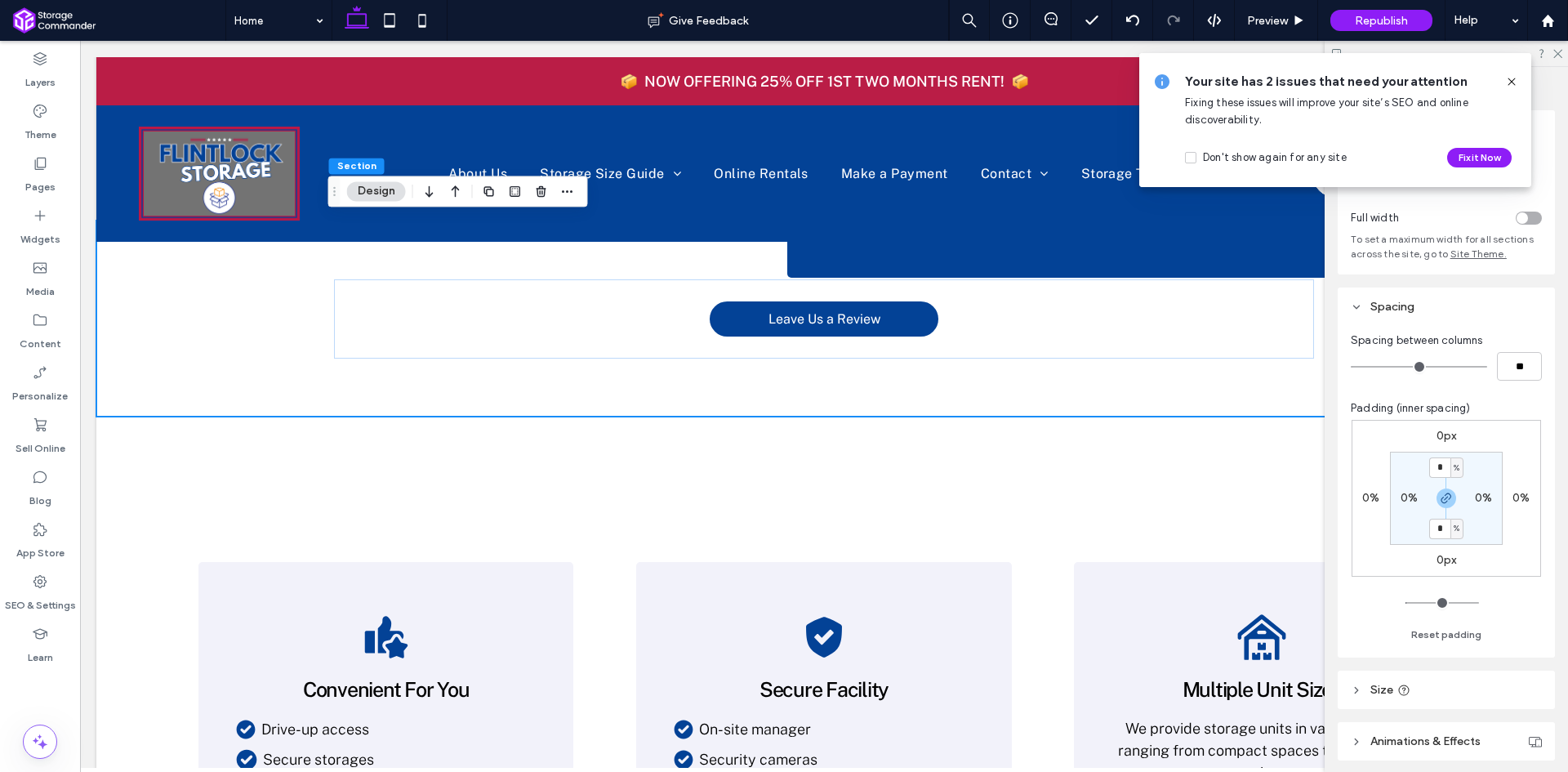 drag, startPoint x: 1379, startPoint y: 366, endPoint x: 1350, endPoint y: 366, distance: 29 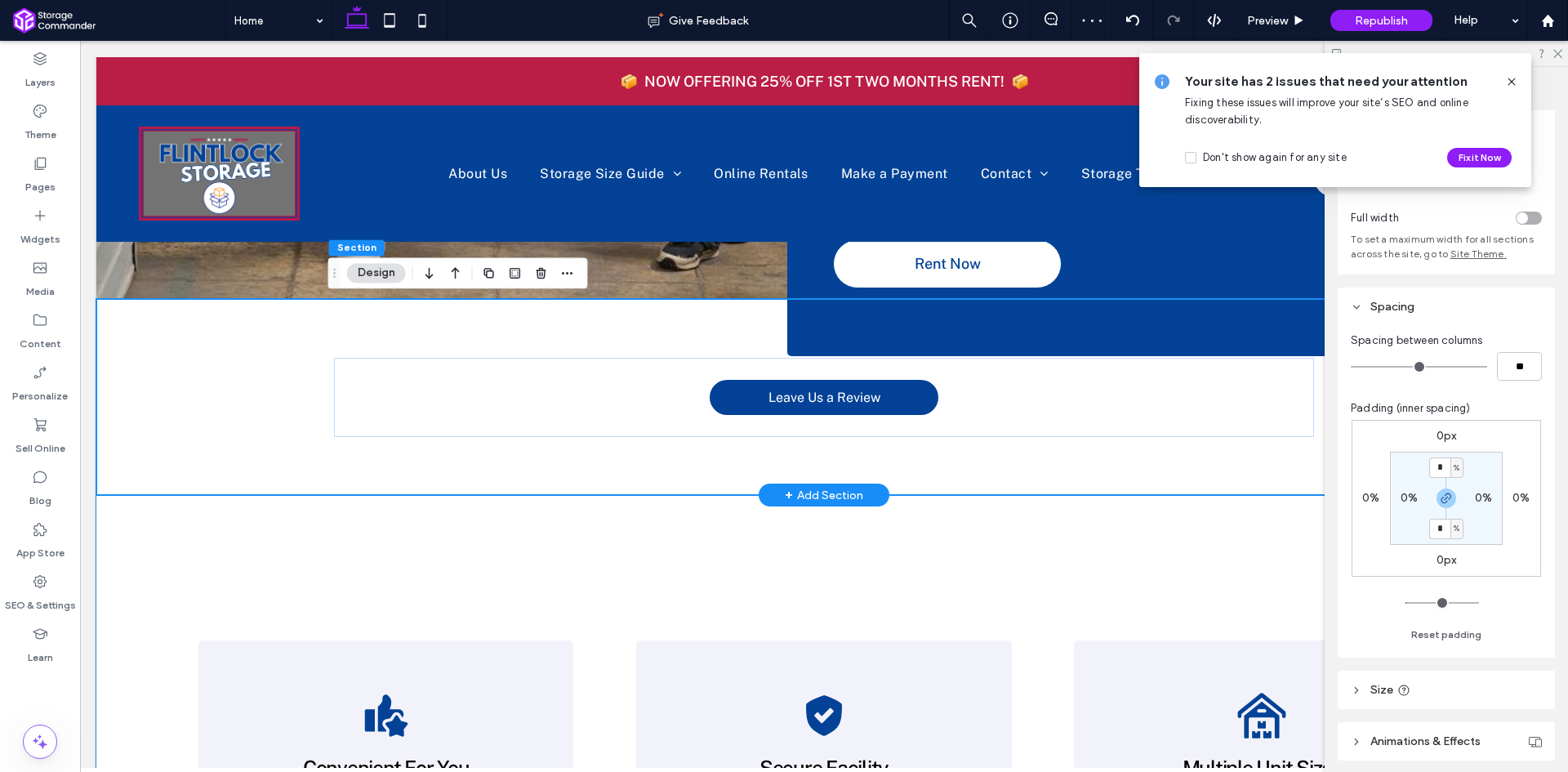 scroll, scrollTop: 696, scrollLeft: 0, axis: vertical 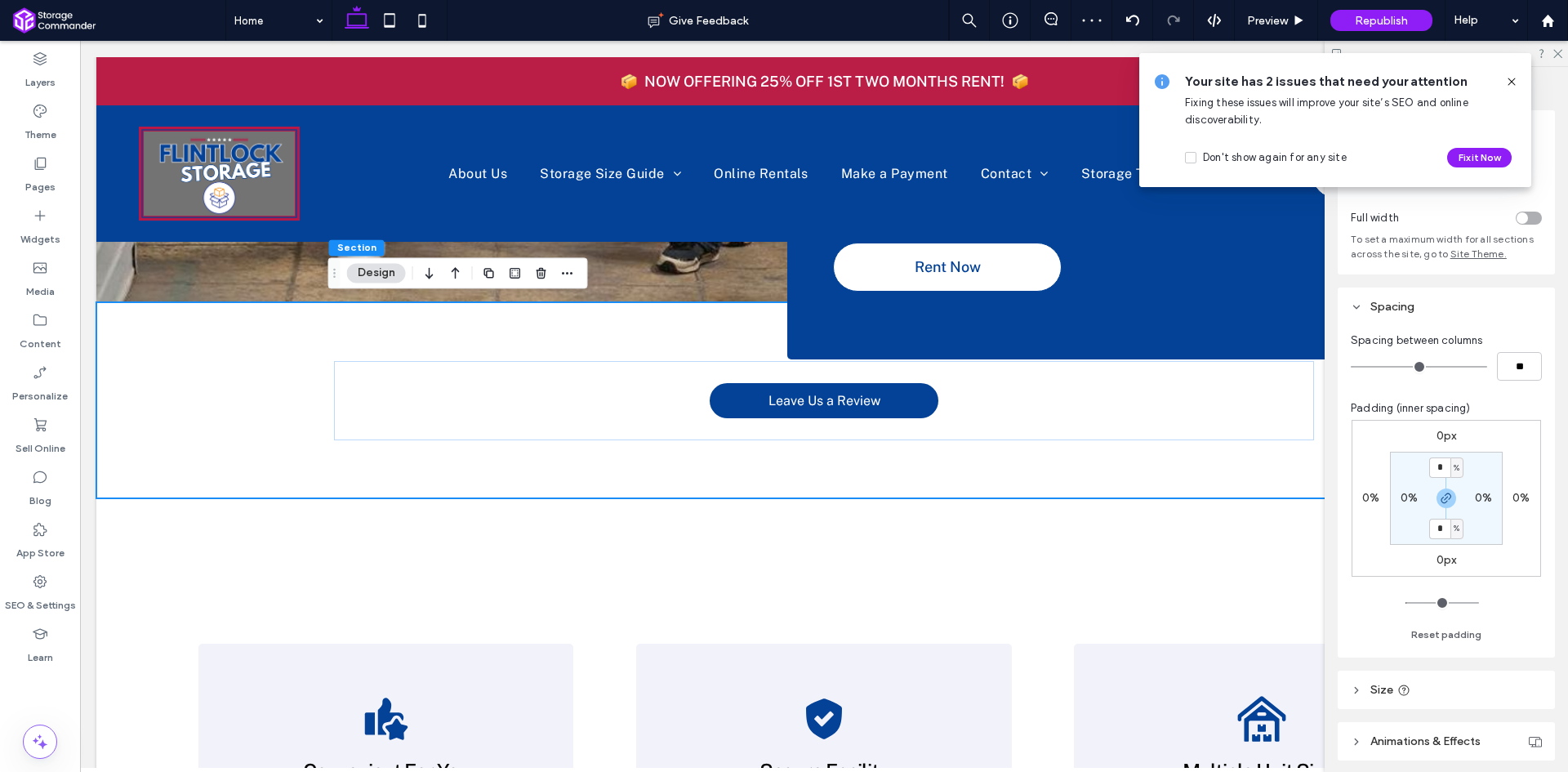 type on "*" 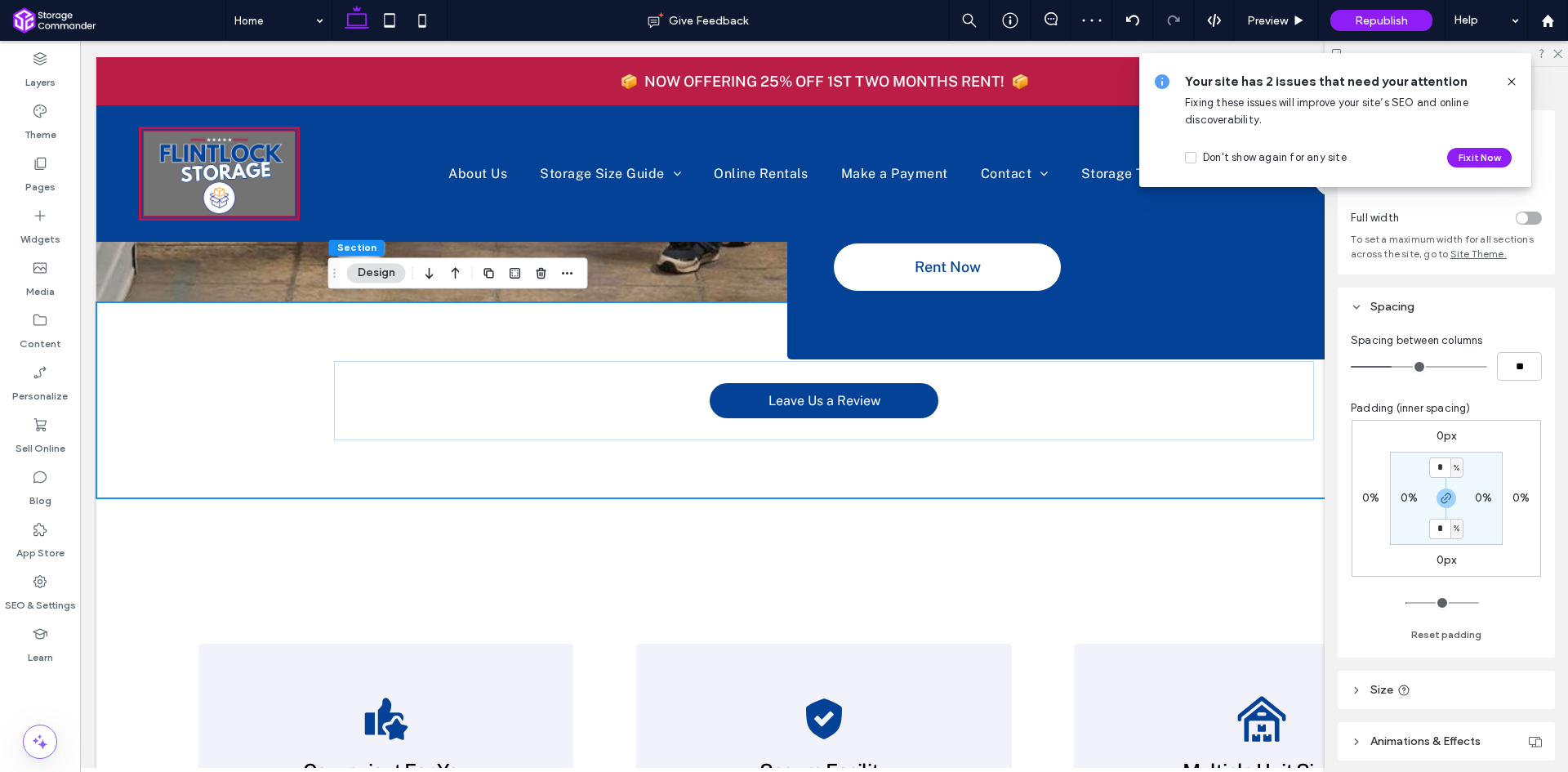 type on "*" 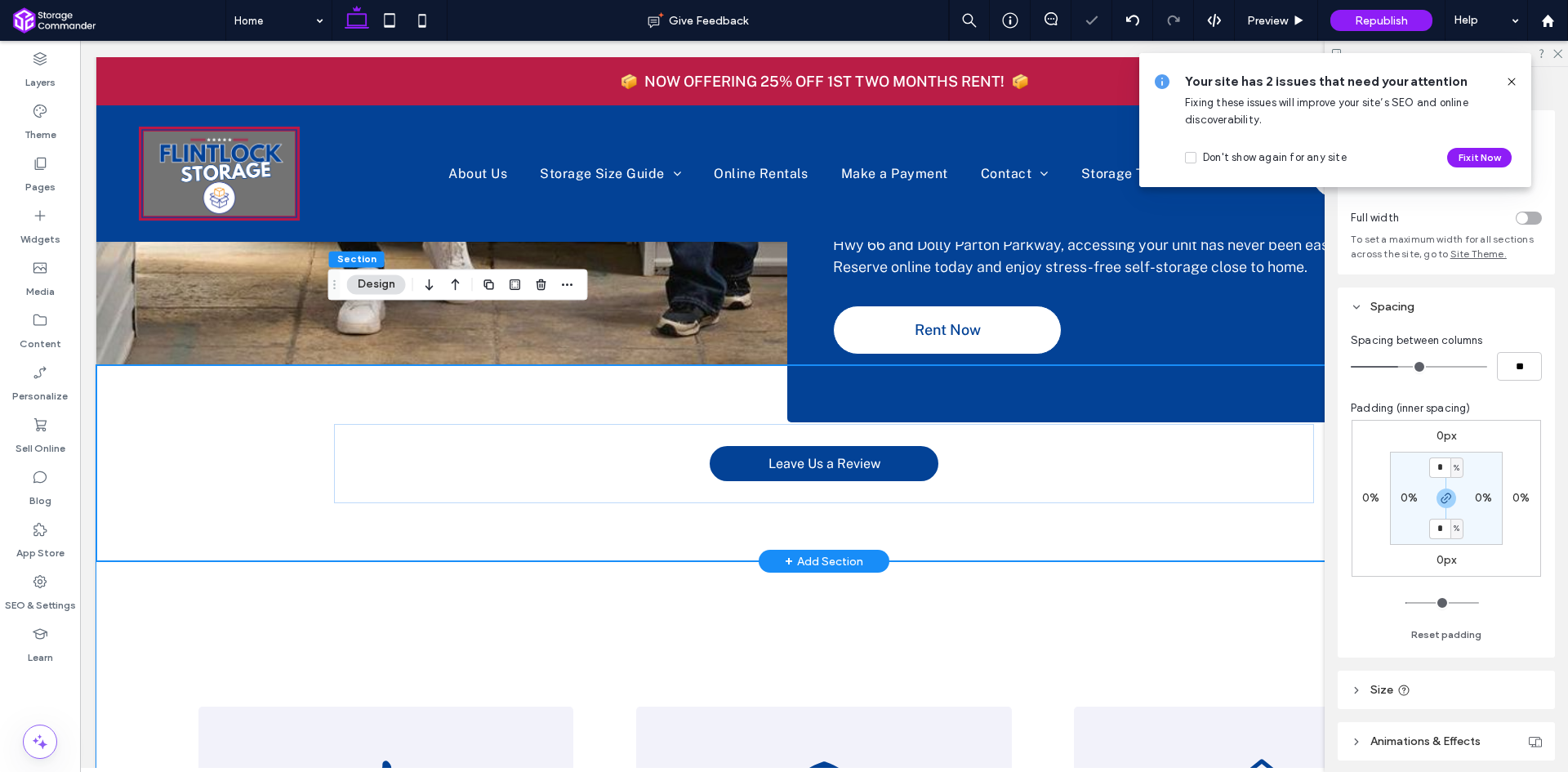 scroll, scrollTop: 614, scrollLeft: 0, axis: vertical 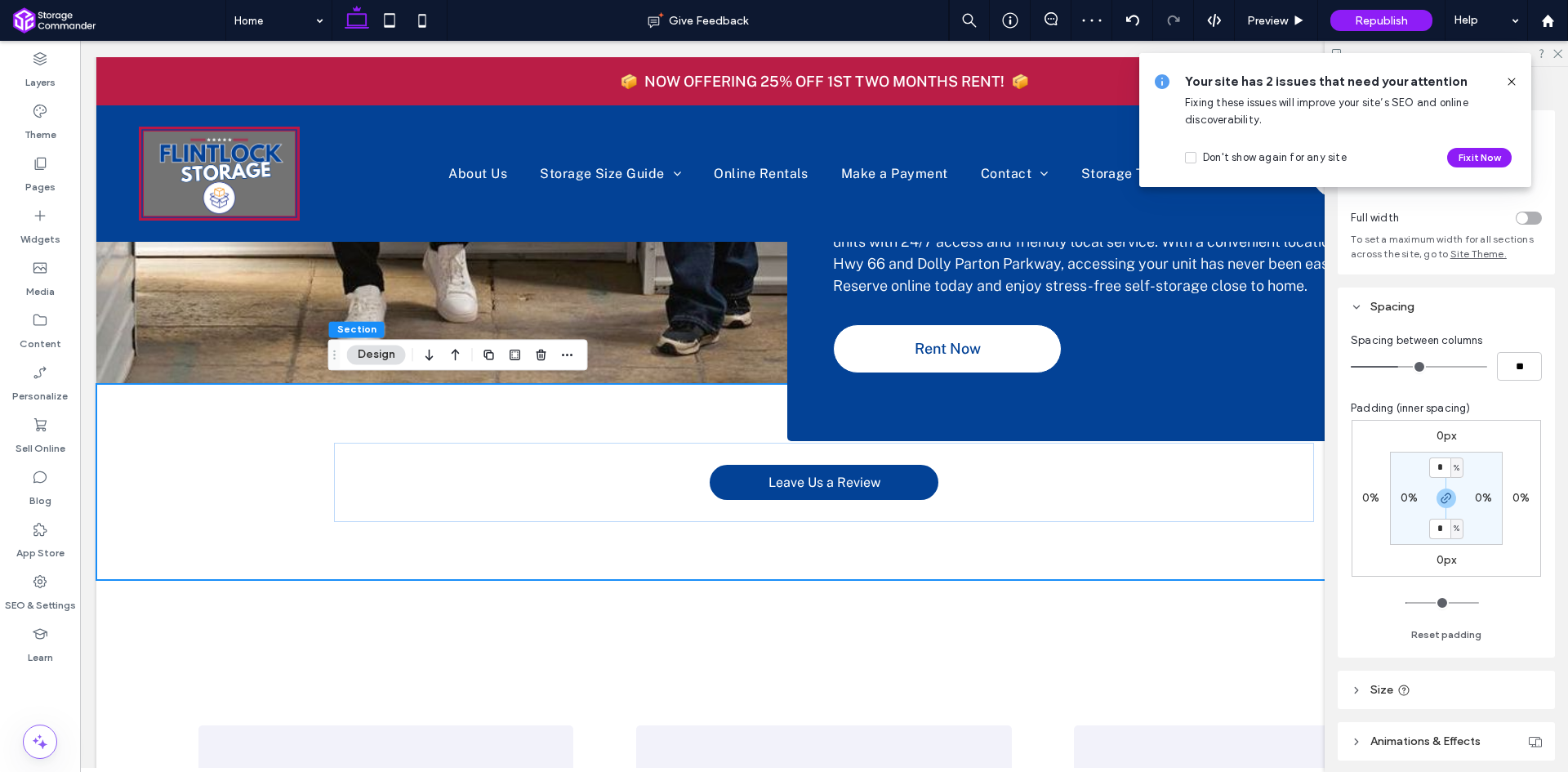 type on "*" 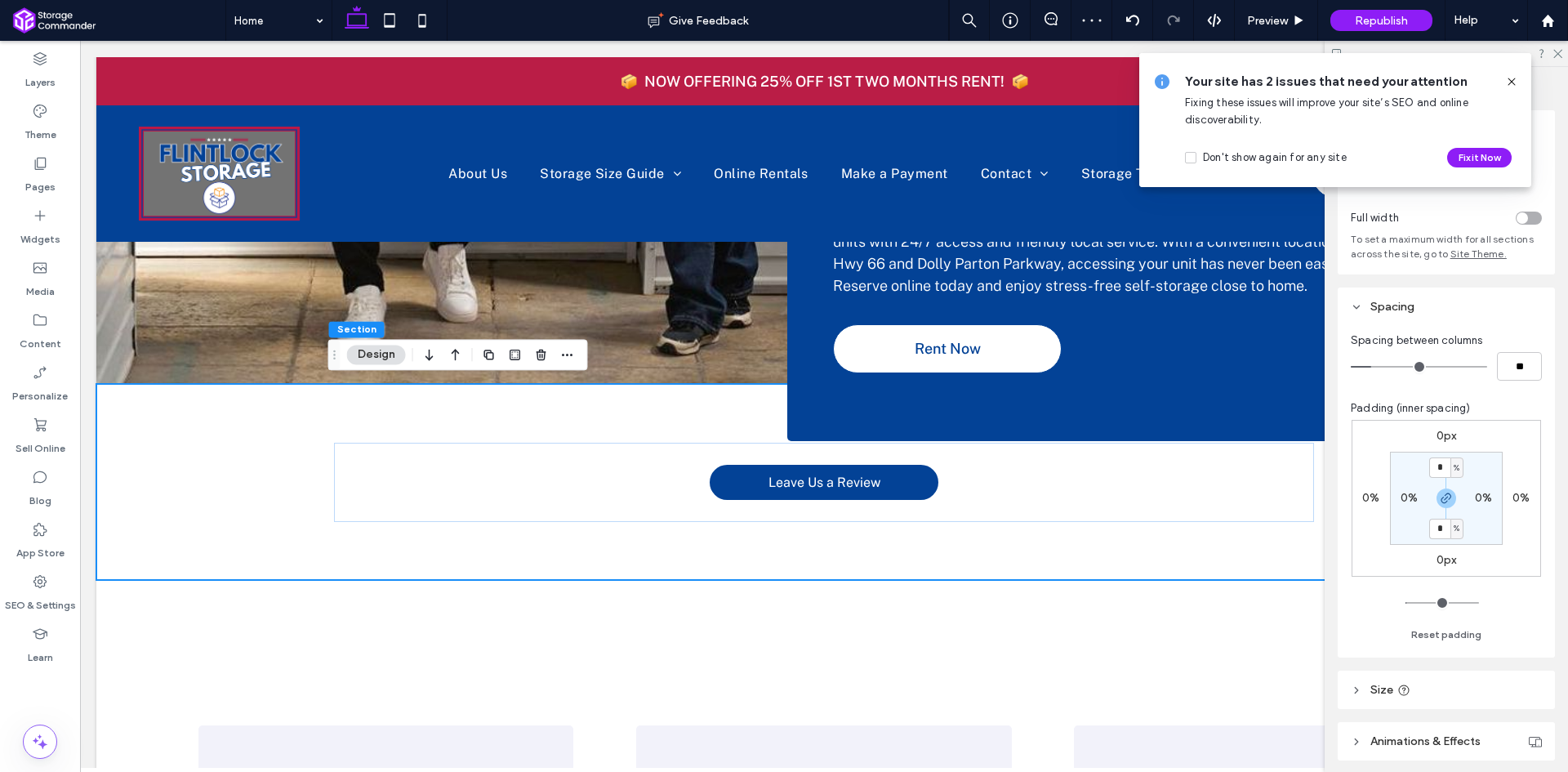 type on "**" 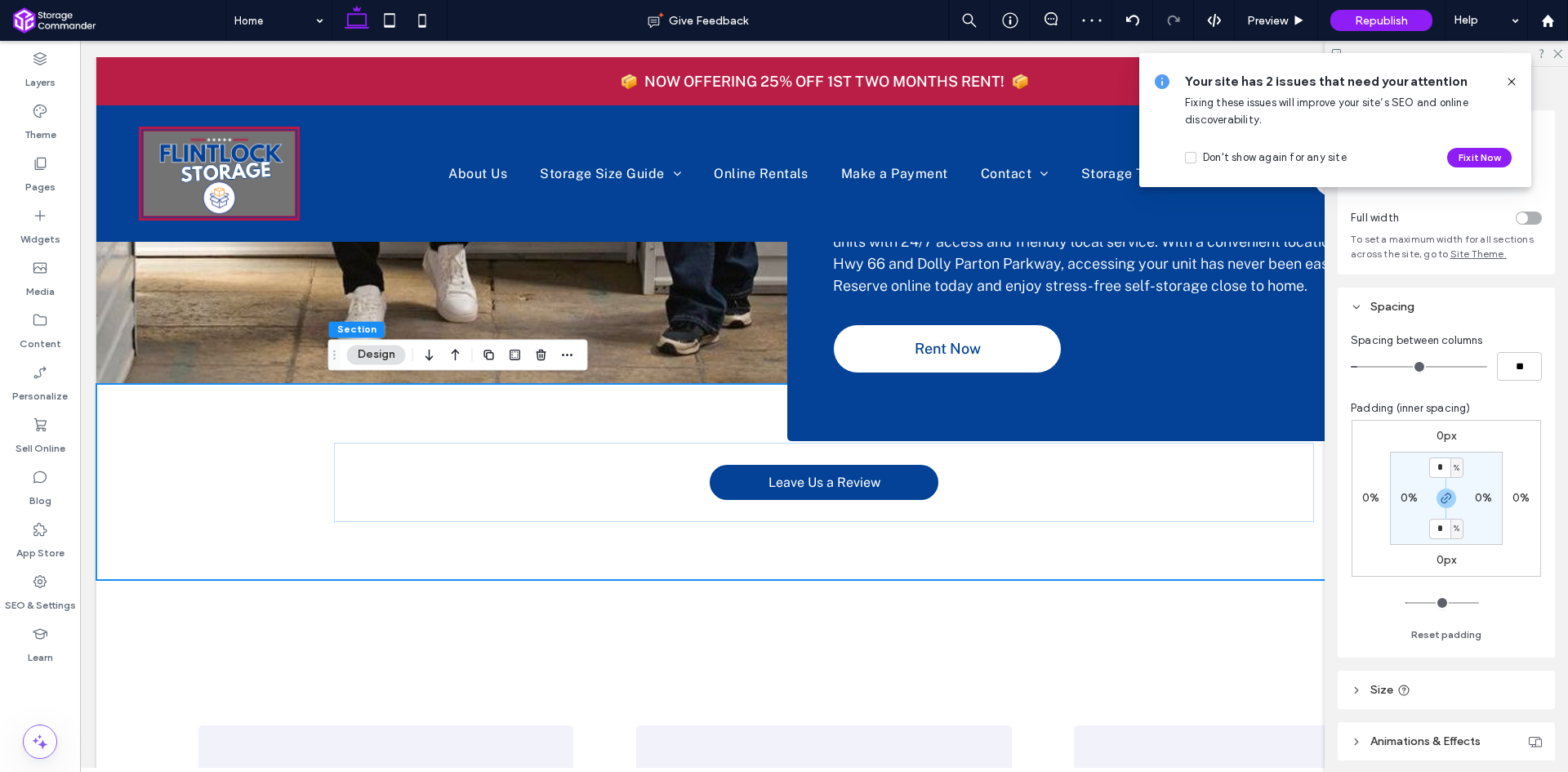 drag, startPoint x: 1396, startPoint y: 364, endPoint x: 1363, endPoint y: 368, distance: 33.24154 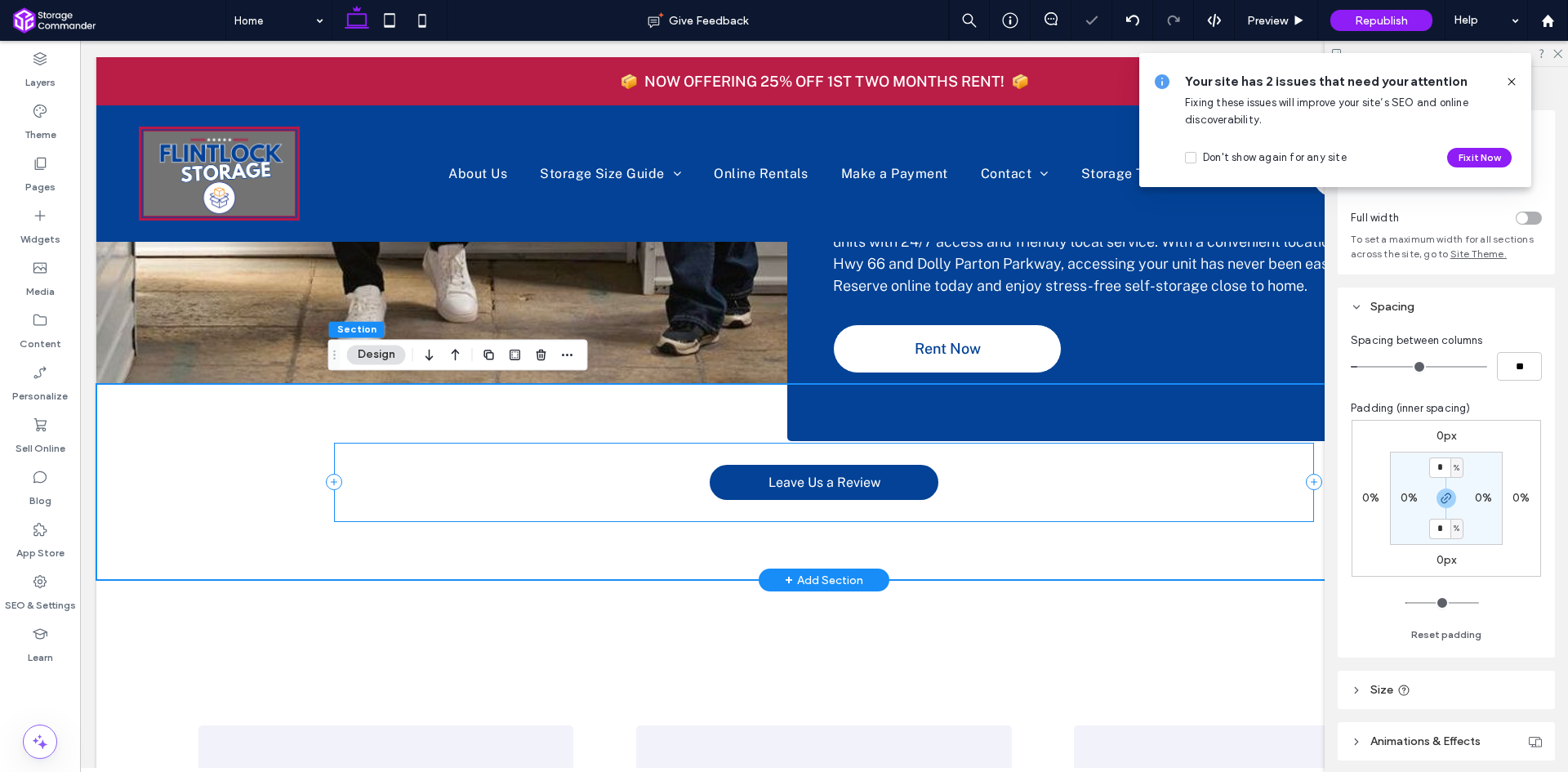 click on "Leave Us  a Review" at bounding box center (824, 482) 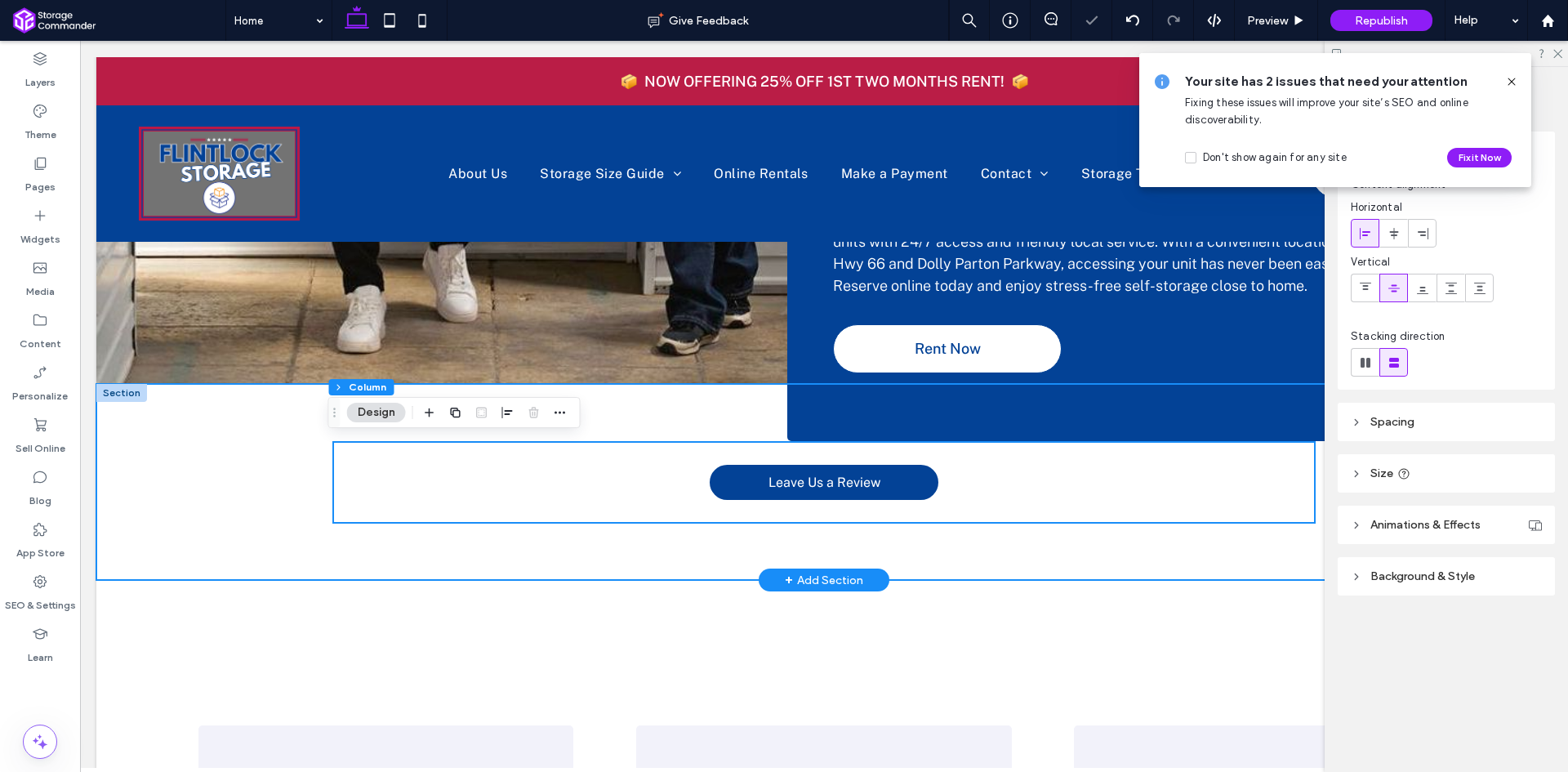 click on "Leave Us  a Review" at bounding box center (824, 482) 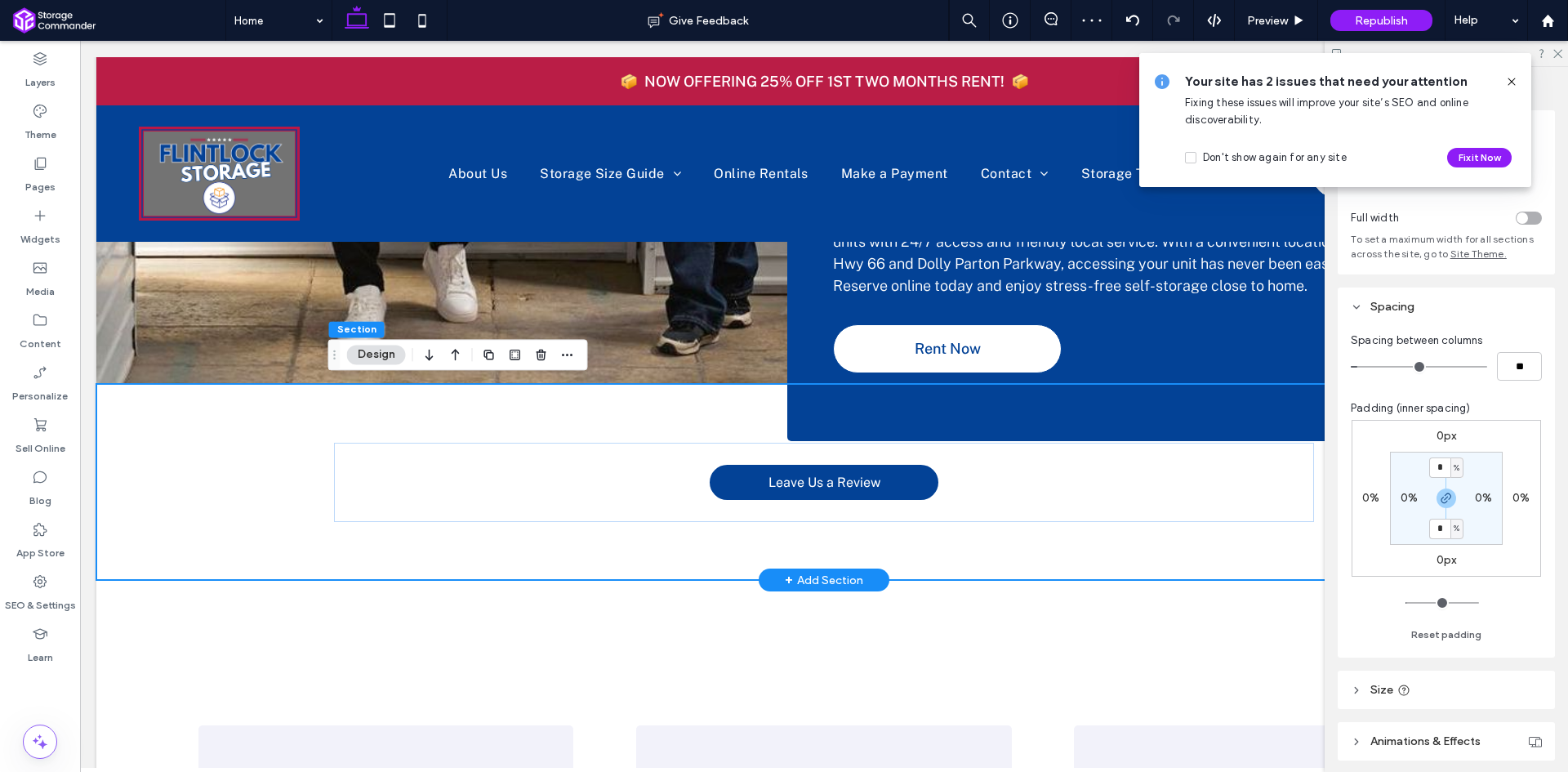 click on "Leave Us  a Review" at bounding box center [824, 482] 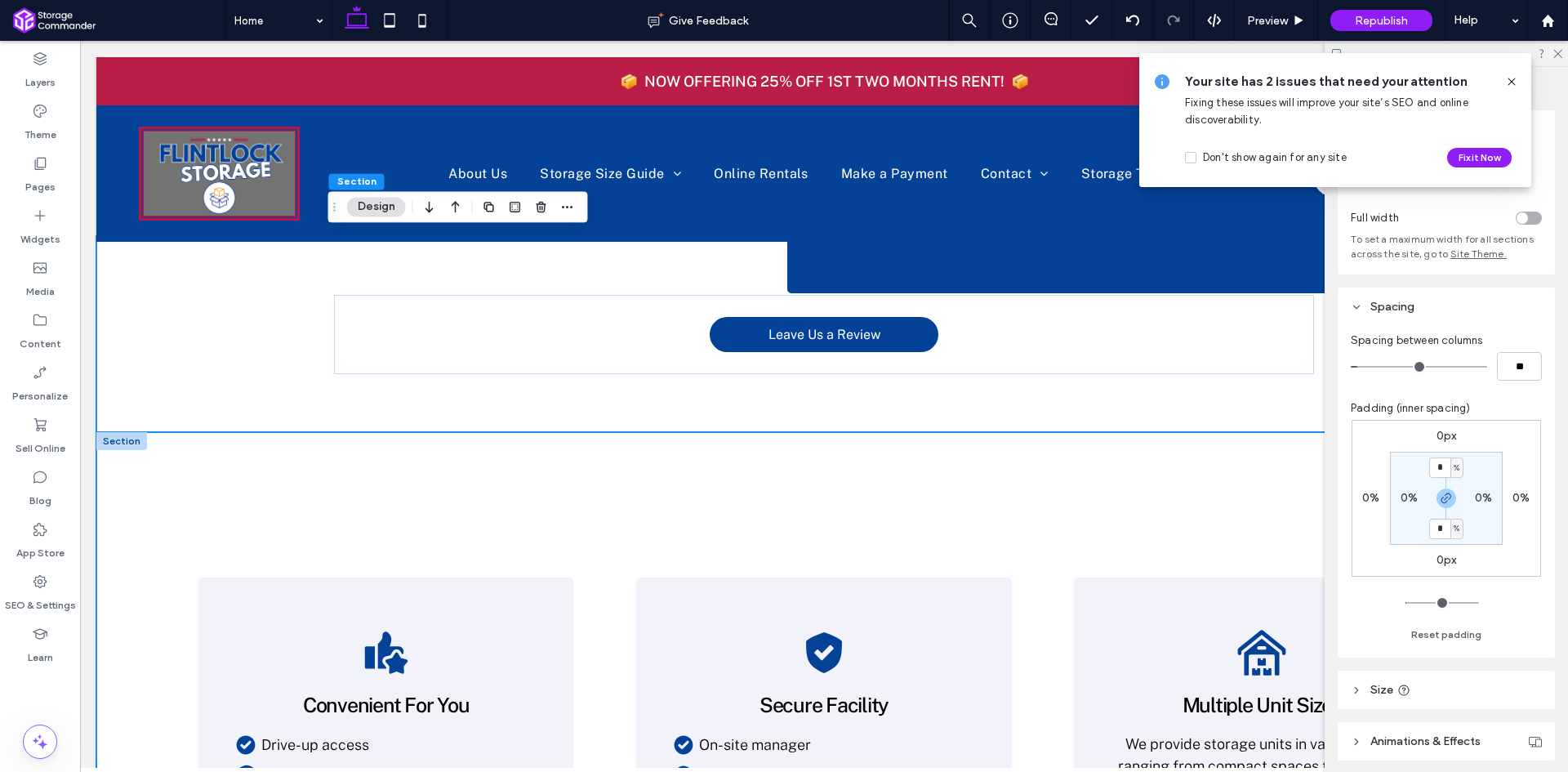 scroll, scrollTop: 778, scrollLeft: 0, axis: vertical 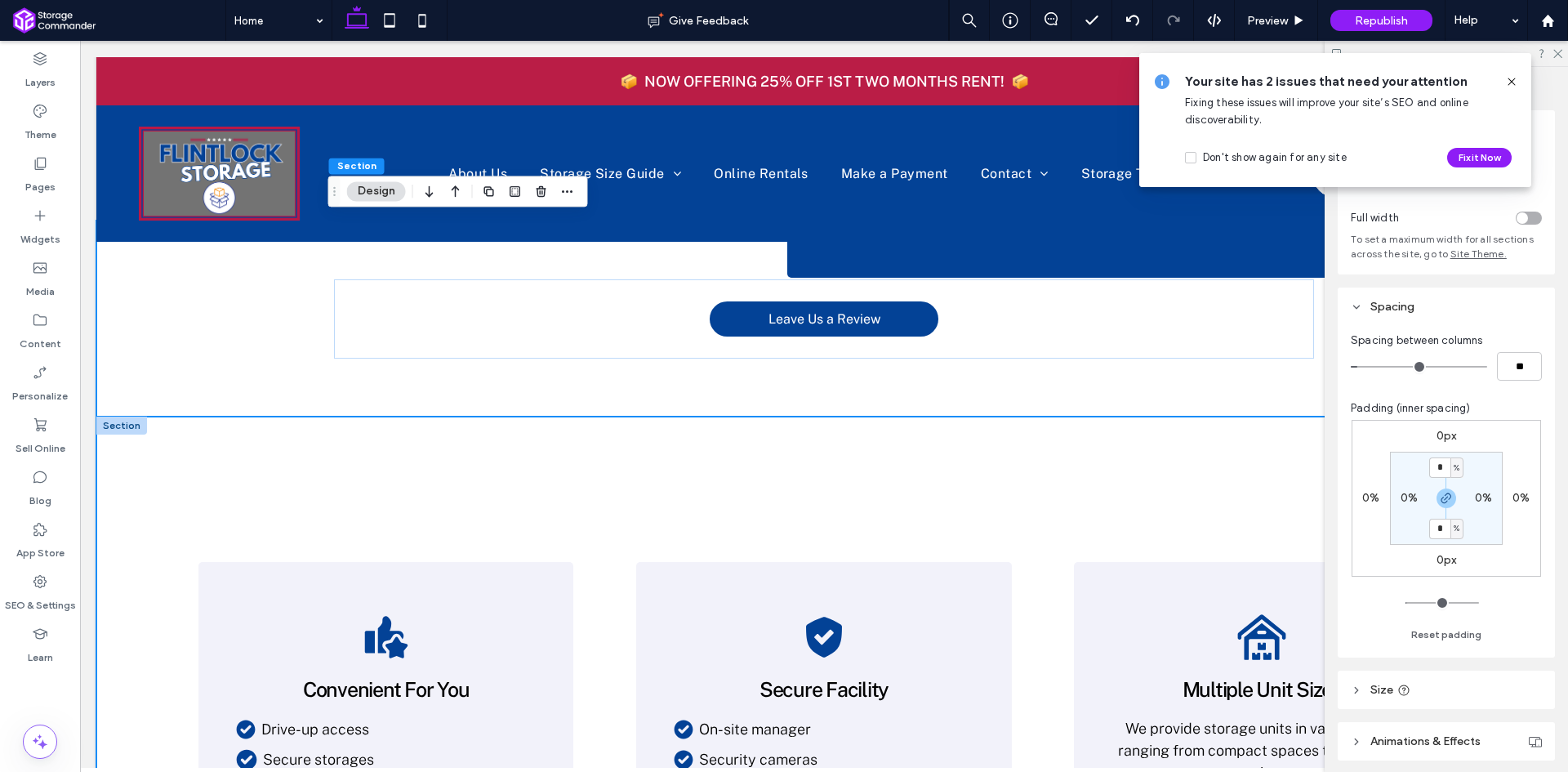 click on "A black and white silhouette of a thumbs up with a star.
Convenient For You
A white check mark in a black circle on a white background.
Drive-up access
A white check mark in a black circle on a white background.
Secure storages
A white check mark in a black circle on a white background.
Easy online booking & payment
A white check mark in a black circle on a white background.
Friendly customer service
A white check mark in a black circle on a white background.
2245 Boyds Creek Hwy ​Sevierville, TN 37876
A white check mark in a black circle on a white background.
Email:
flintlockstorage2245@gmail.com
A black shield with a white check mark on it." at bounding box center (824, 745) 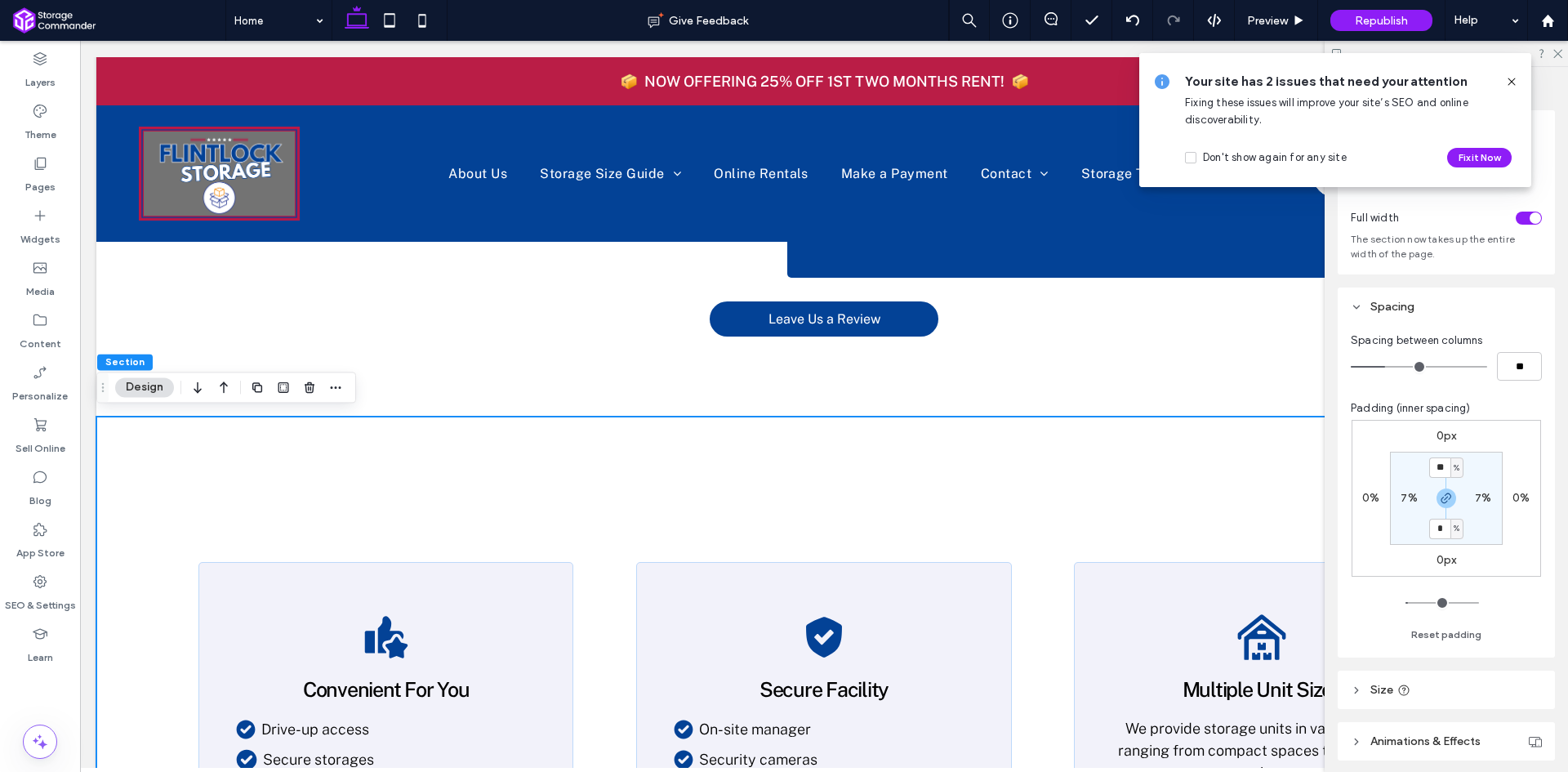 type on "*" 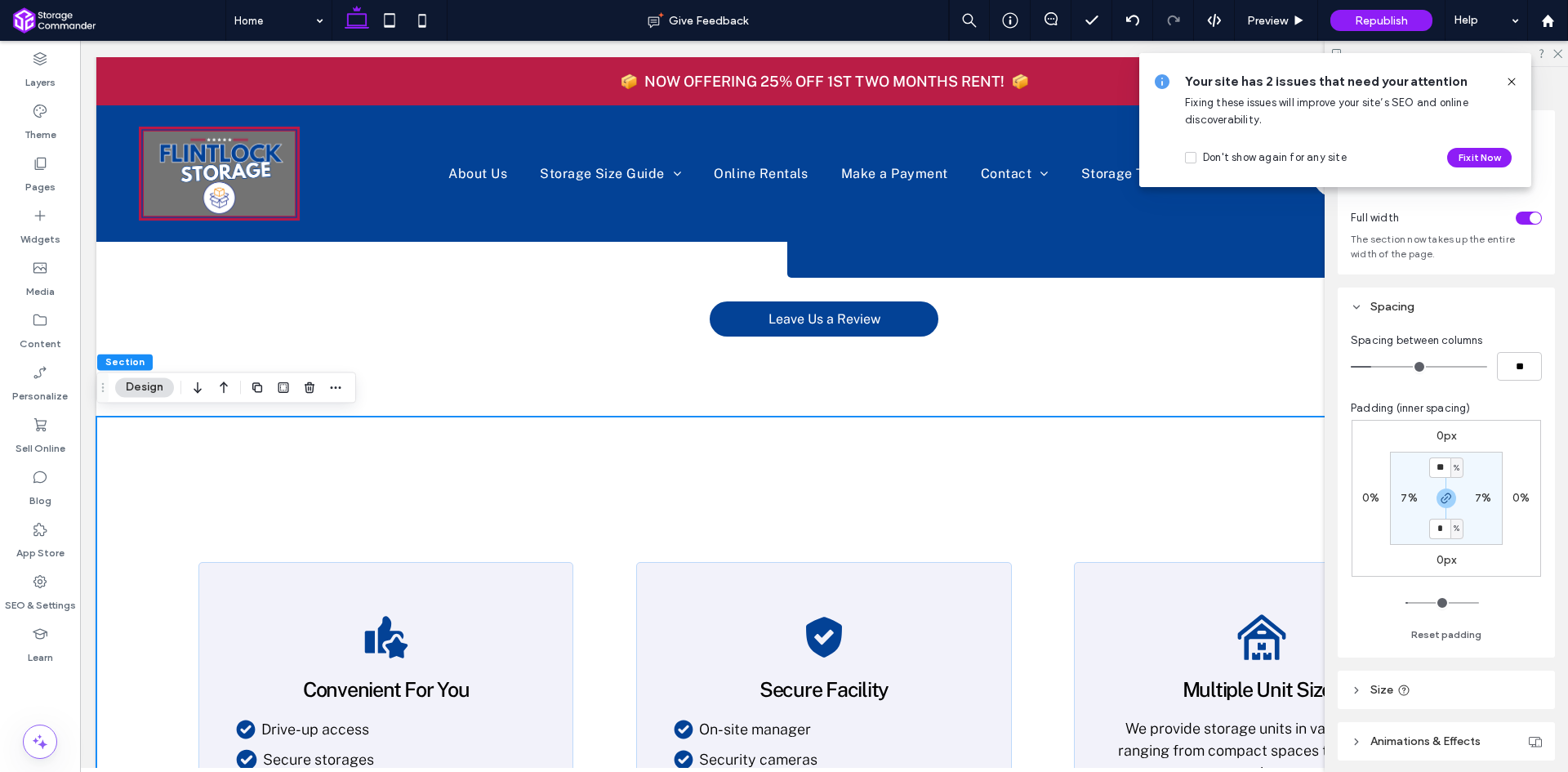 type on "*" 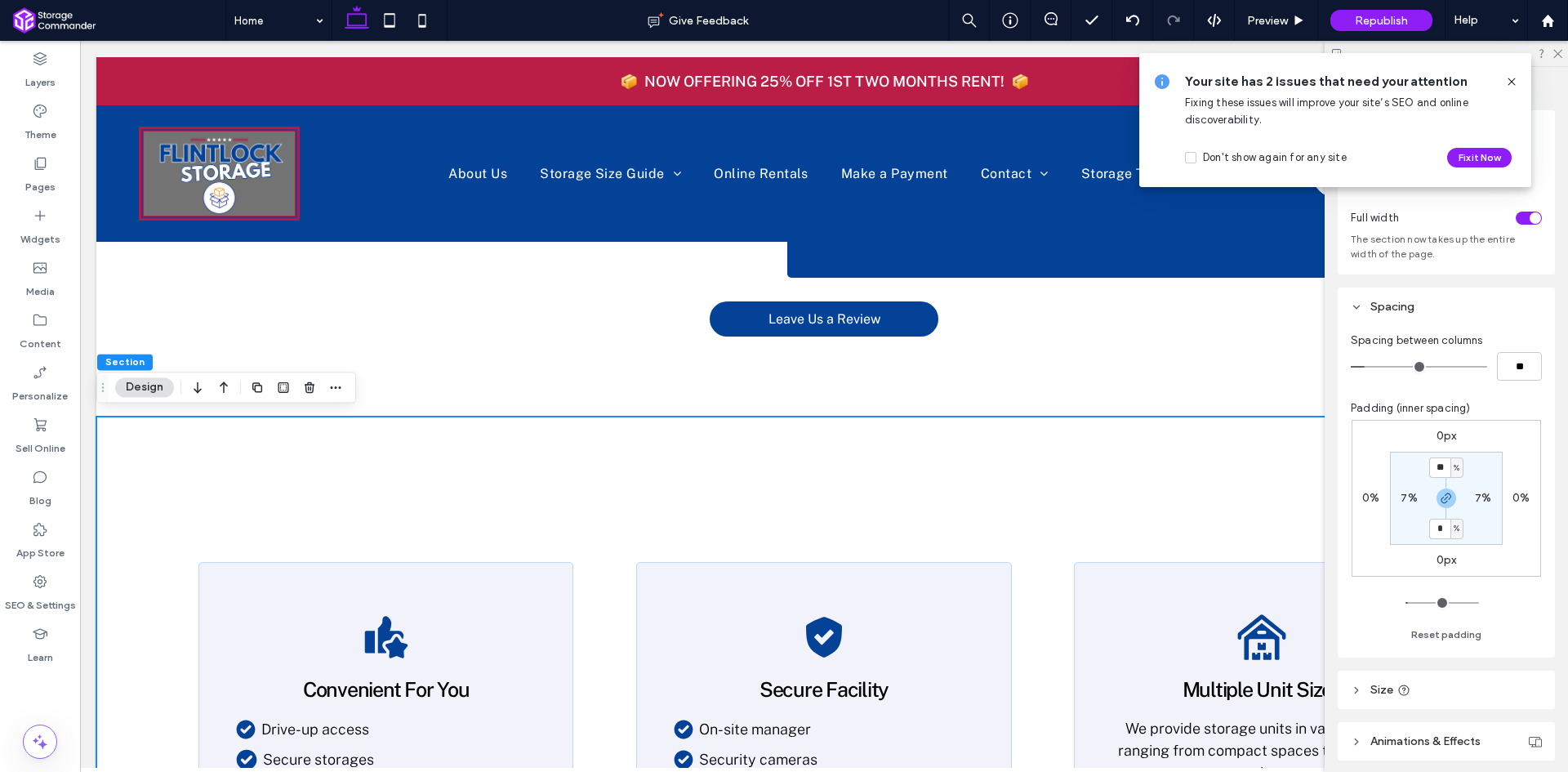 drag, startPoint x: 1384, startPoint y: 366, endPoint x: 1367, endPoint y: 368, distance: 17.117243 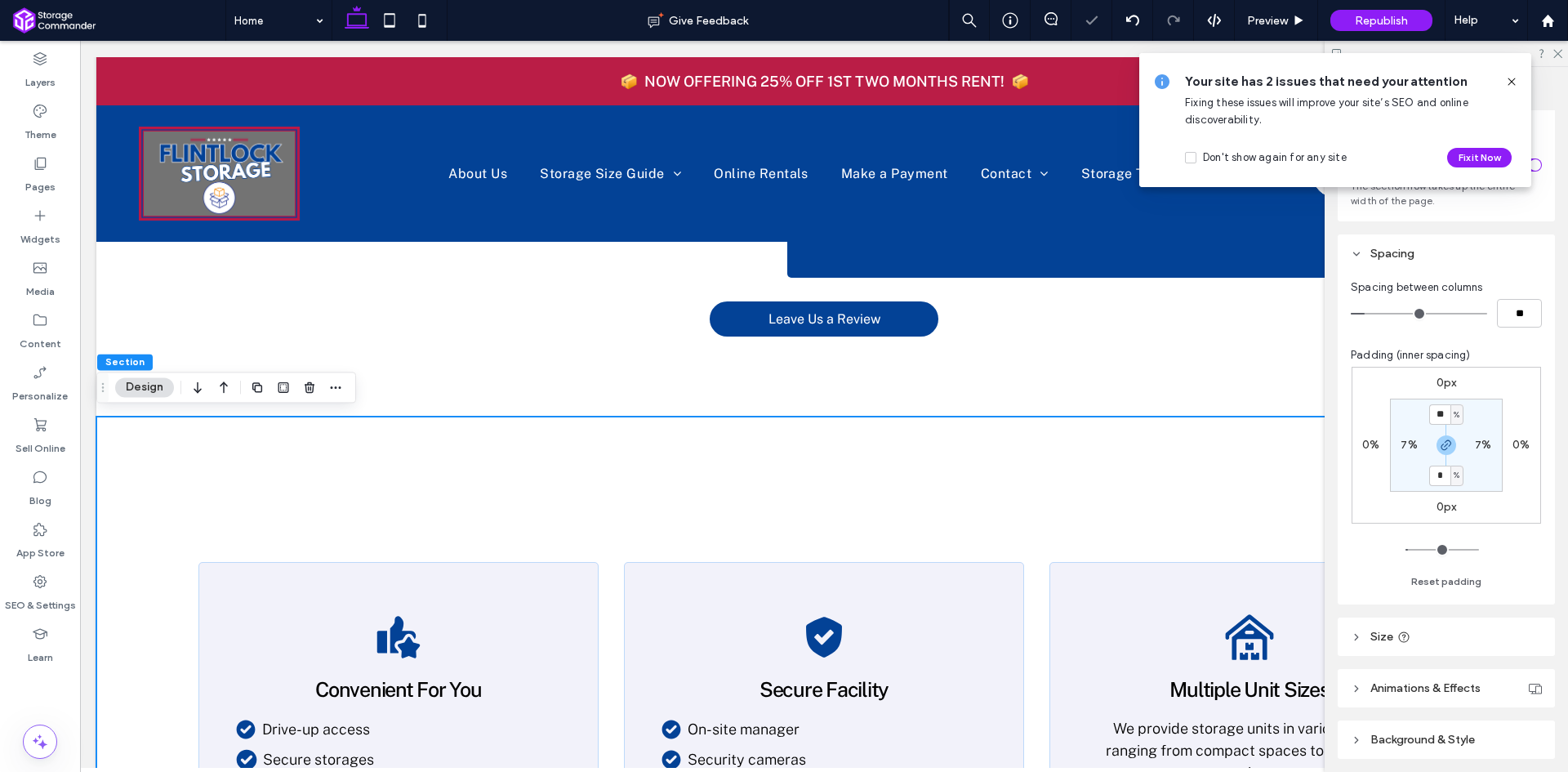scroll, scrollTop: 112, scrollLeft: 0, axis: vertical 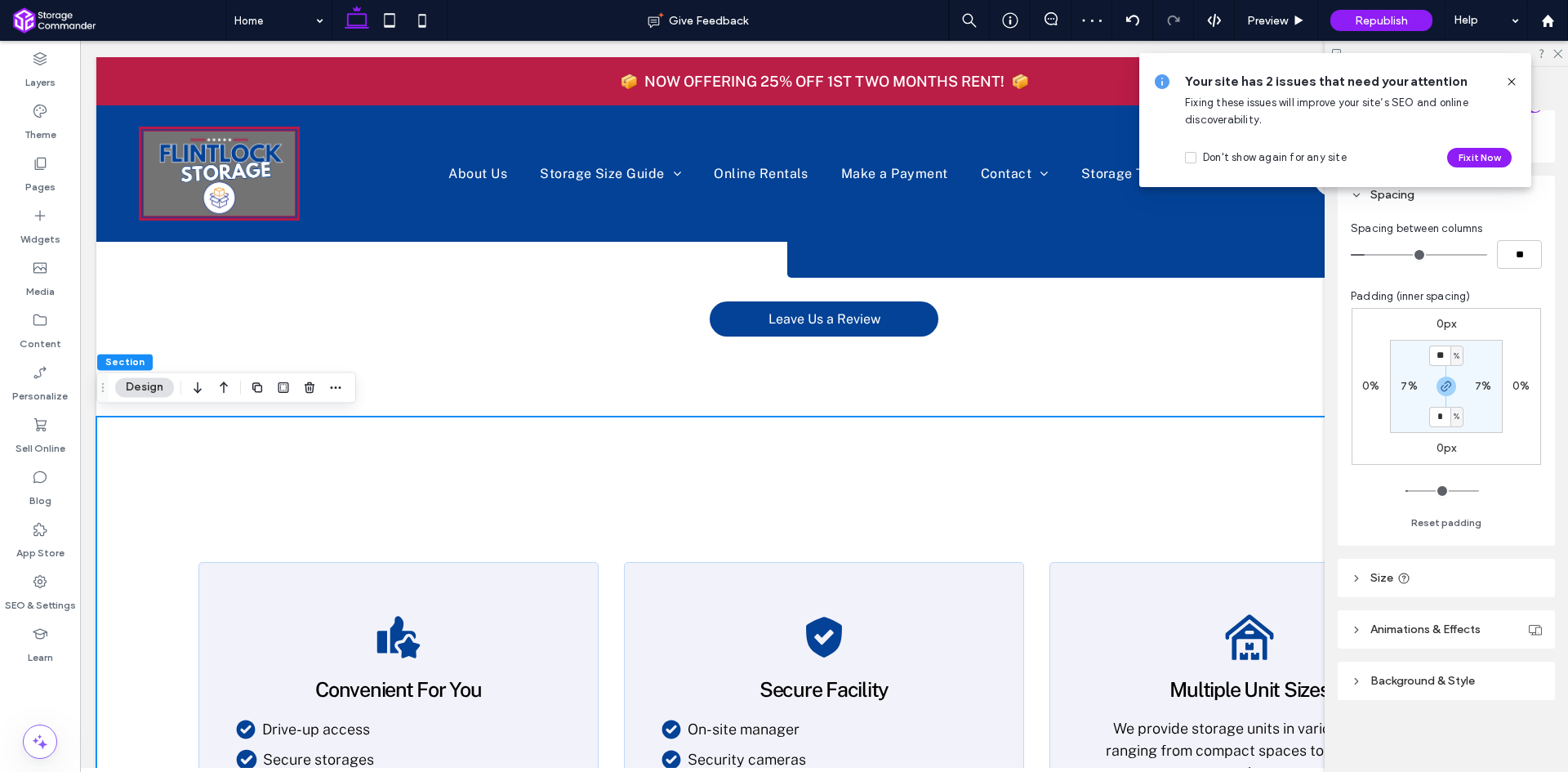 type on "**" 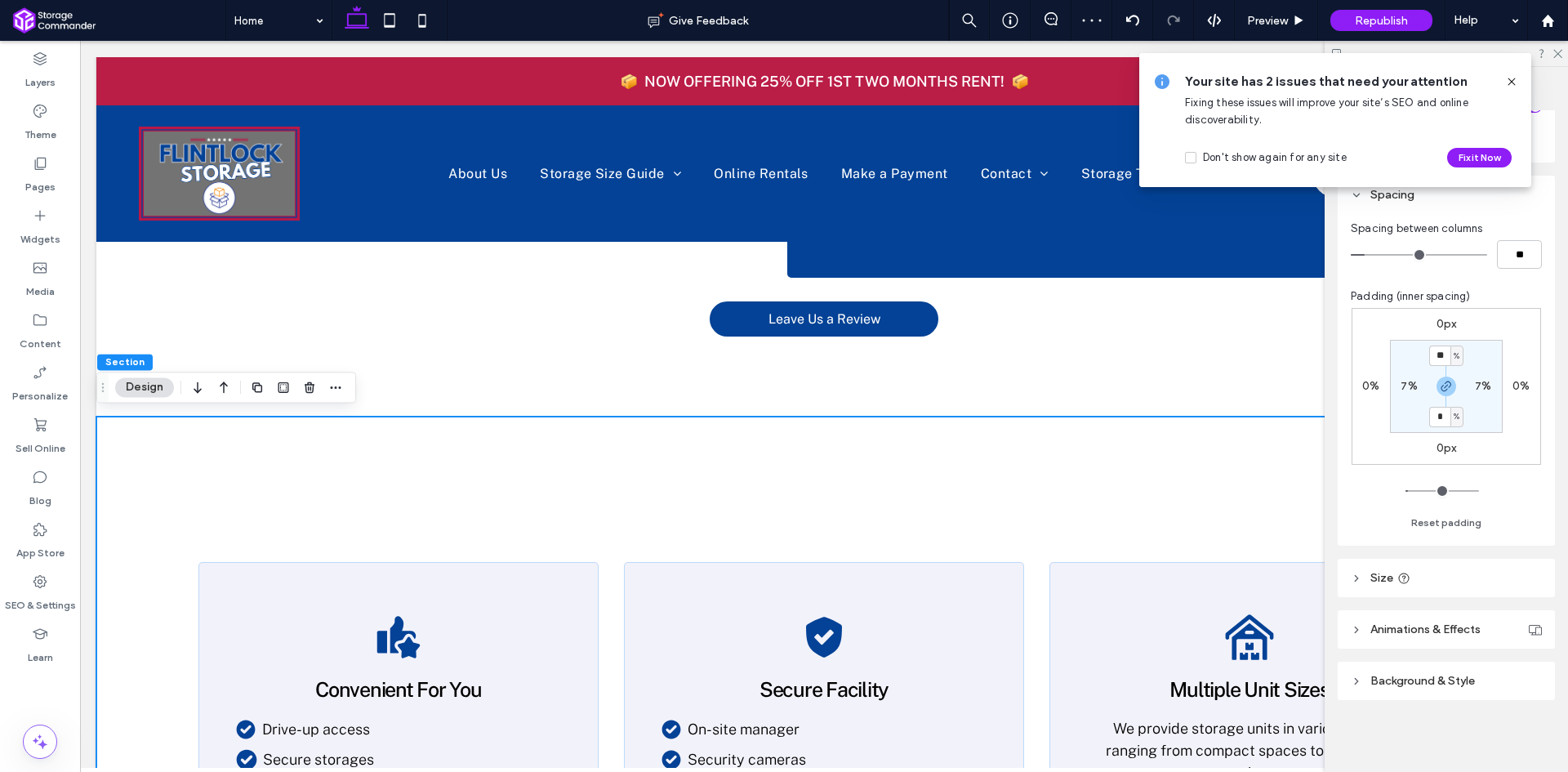 type on "**" 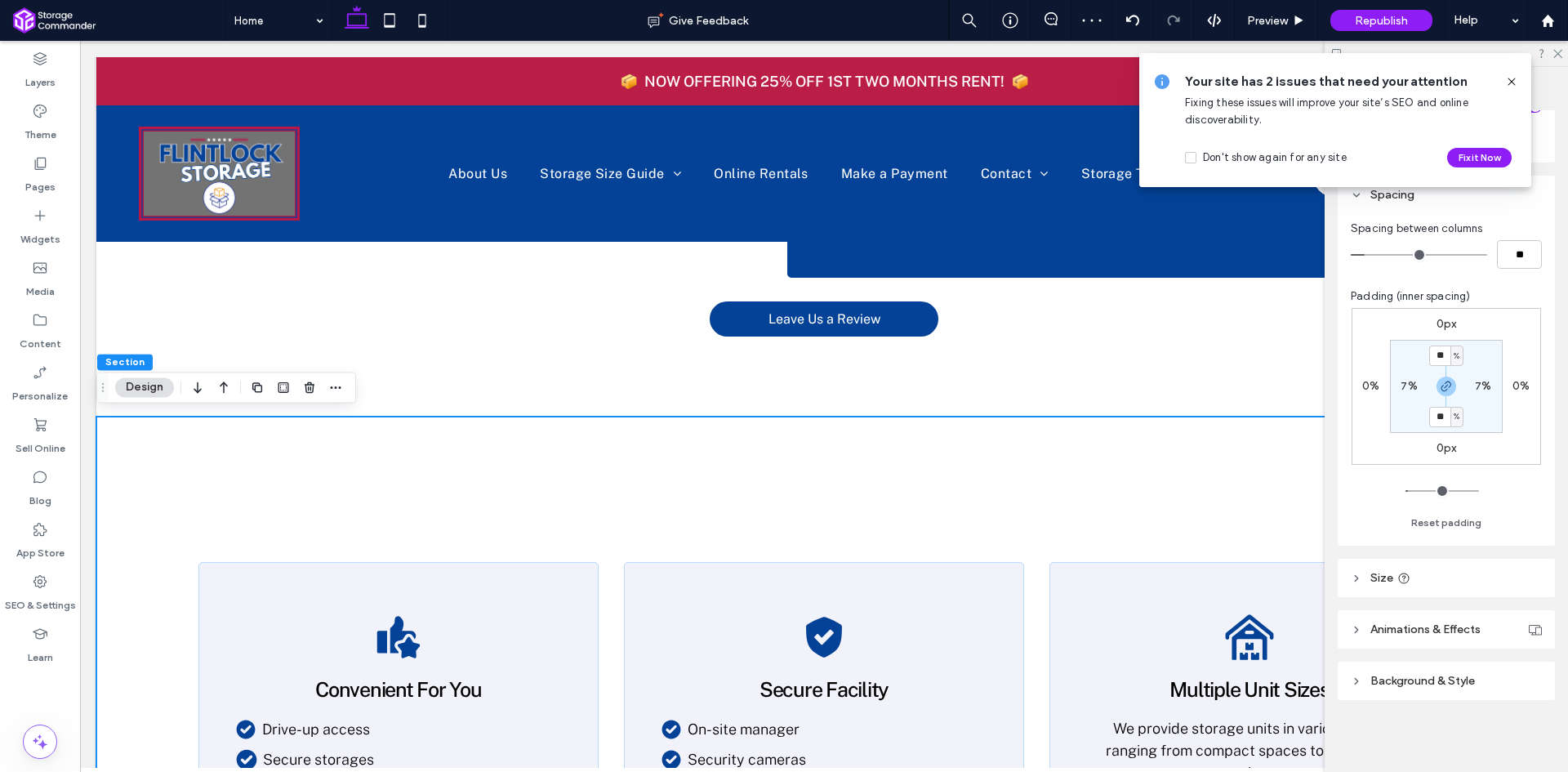 type on "**" 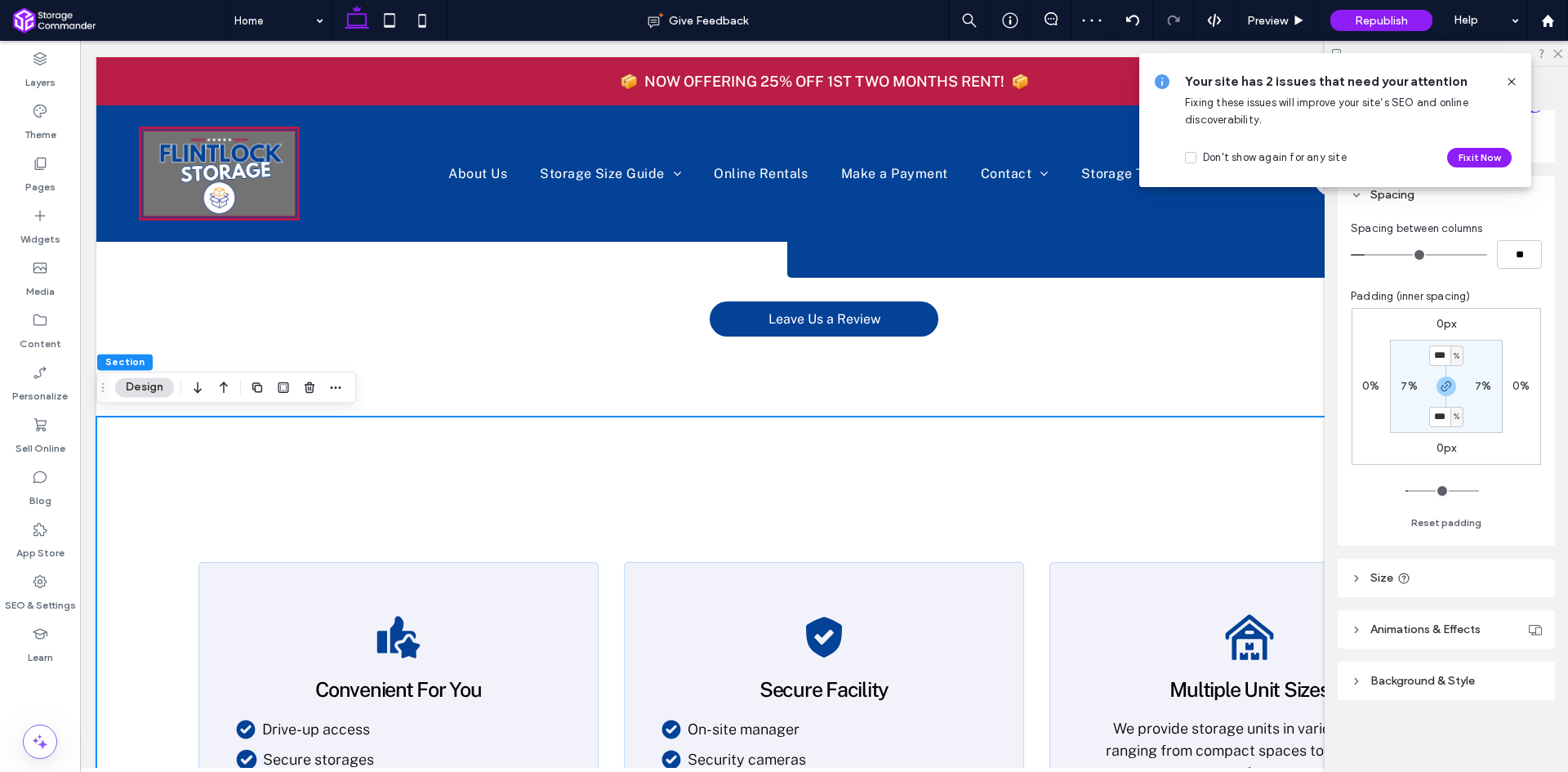 type on "***" 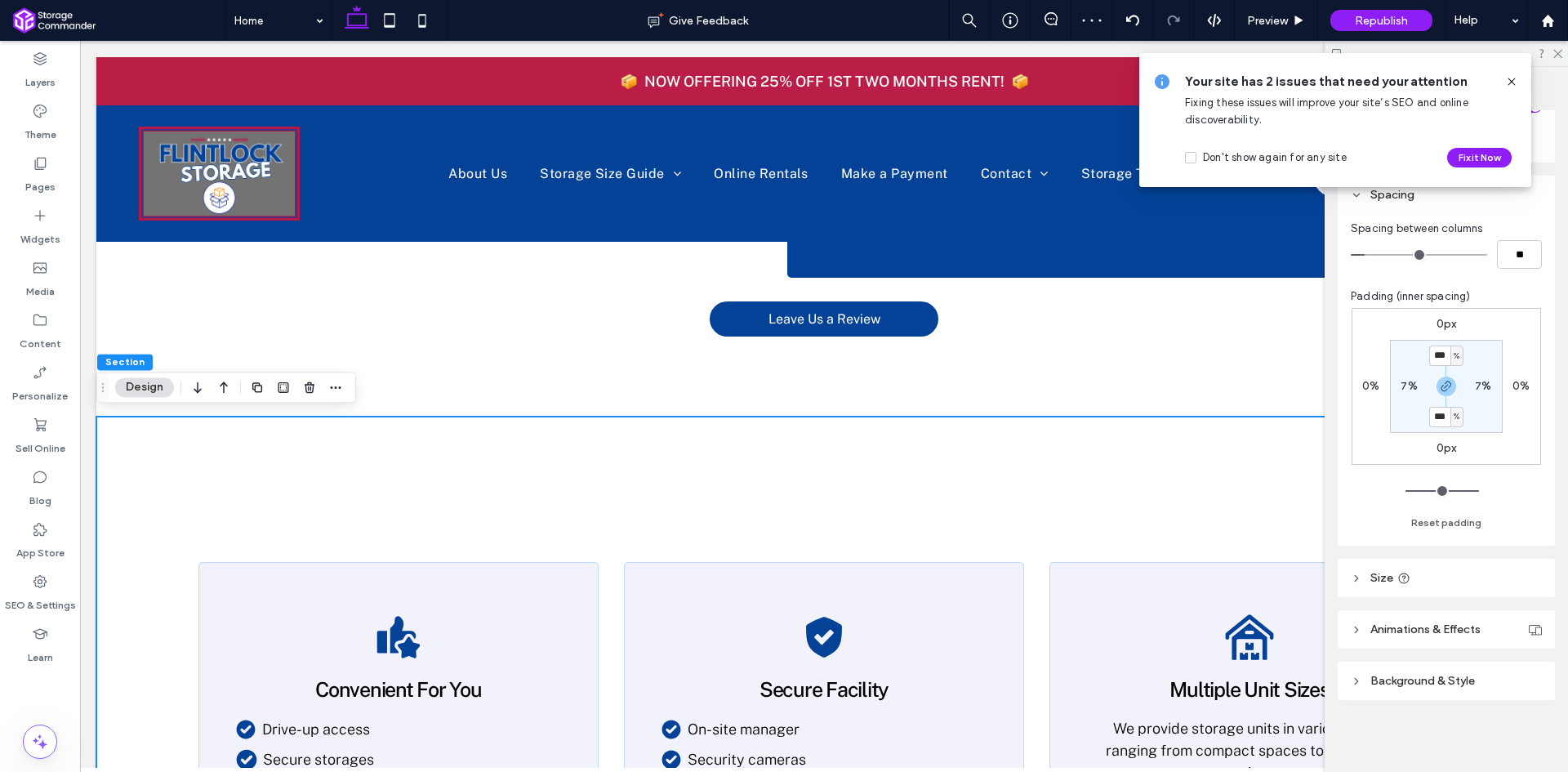 type on "***" 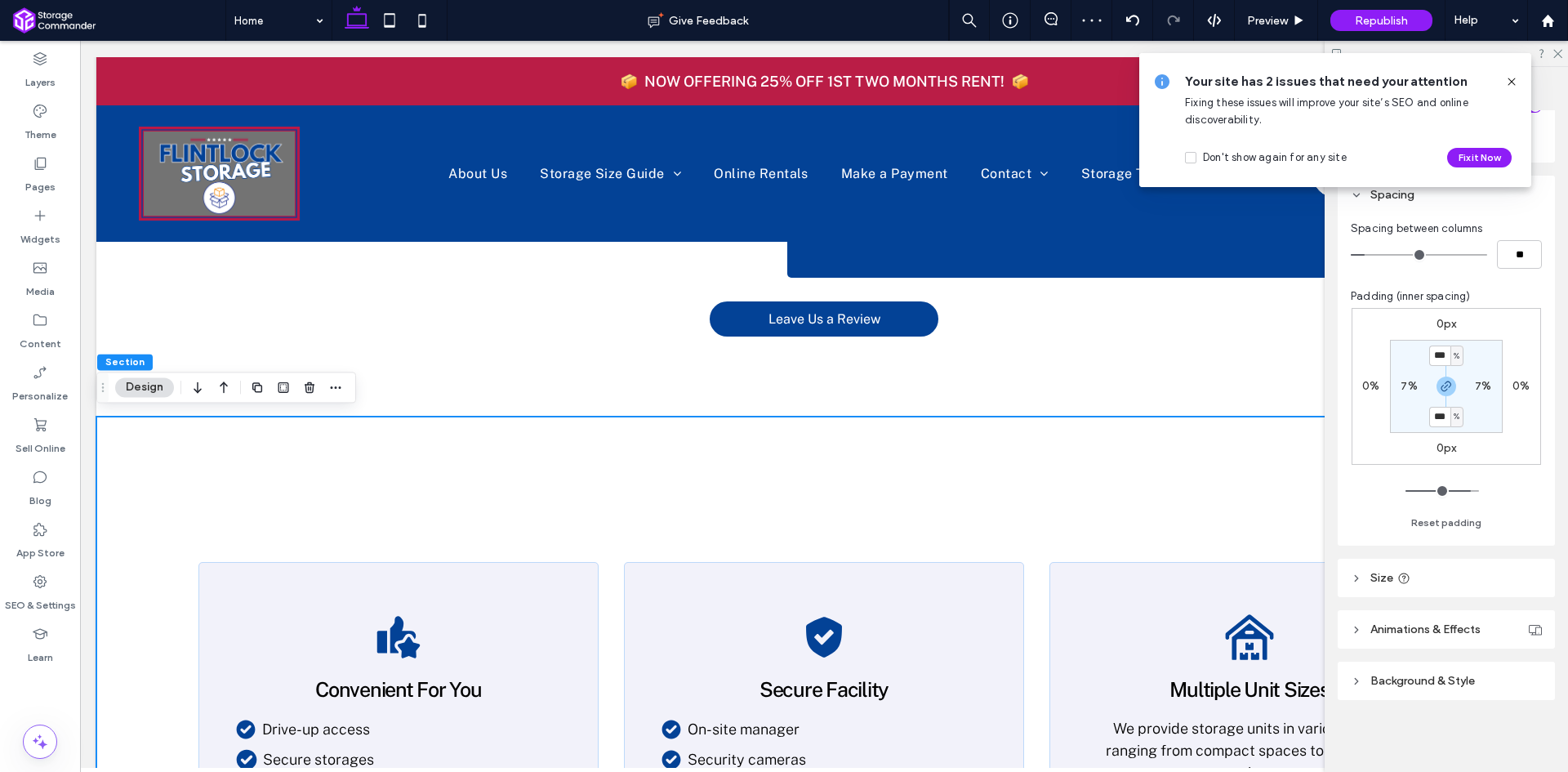 type on "***" 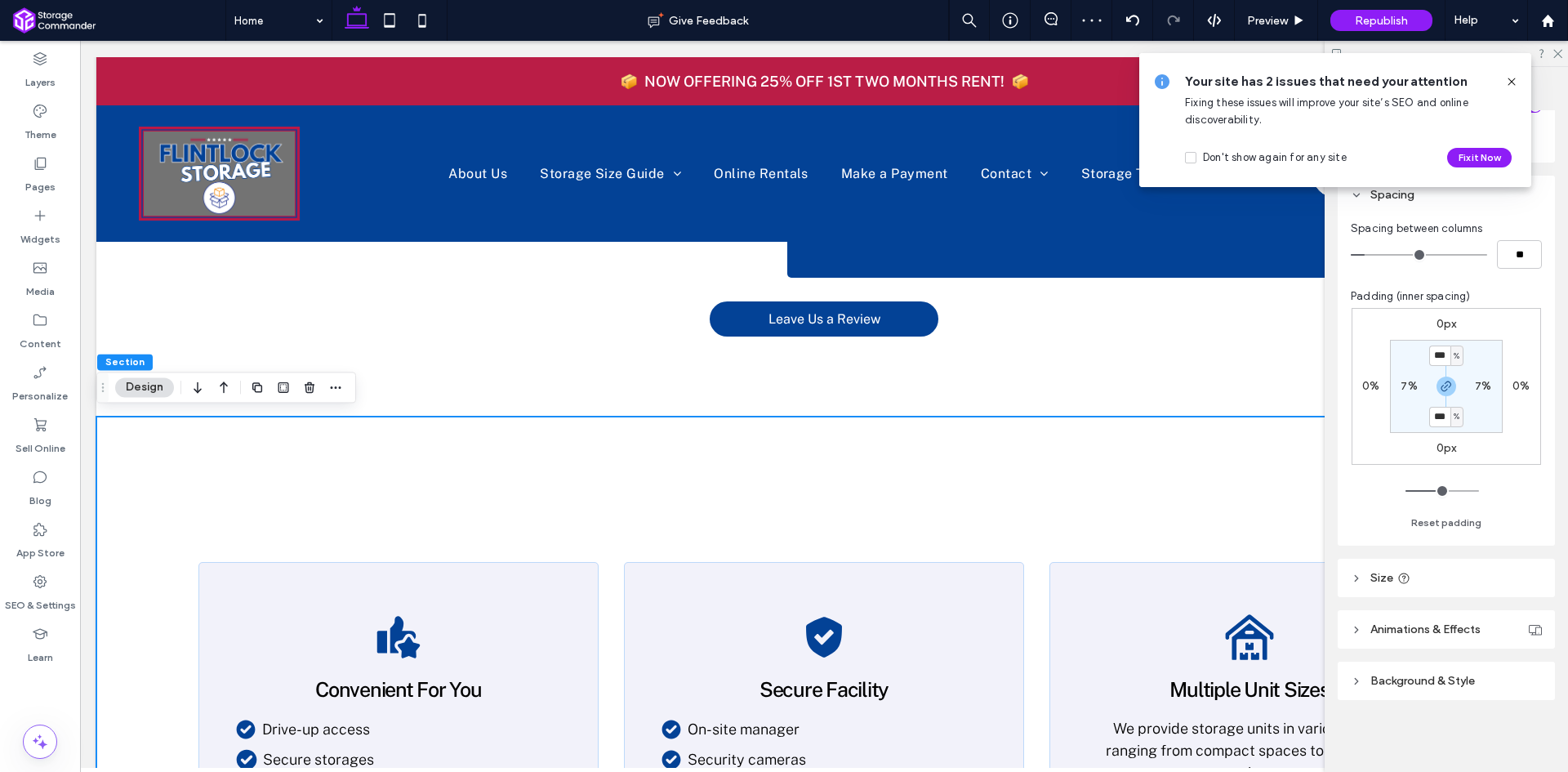 drag, startPoint x: 1412, startPoint y: 491, endPoint x: 1432, endPoint y: 492, distance: 20.024984 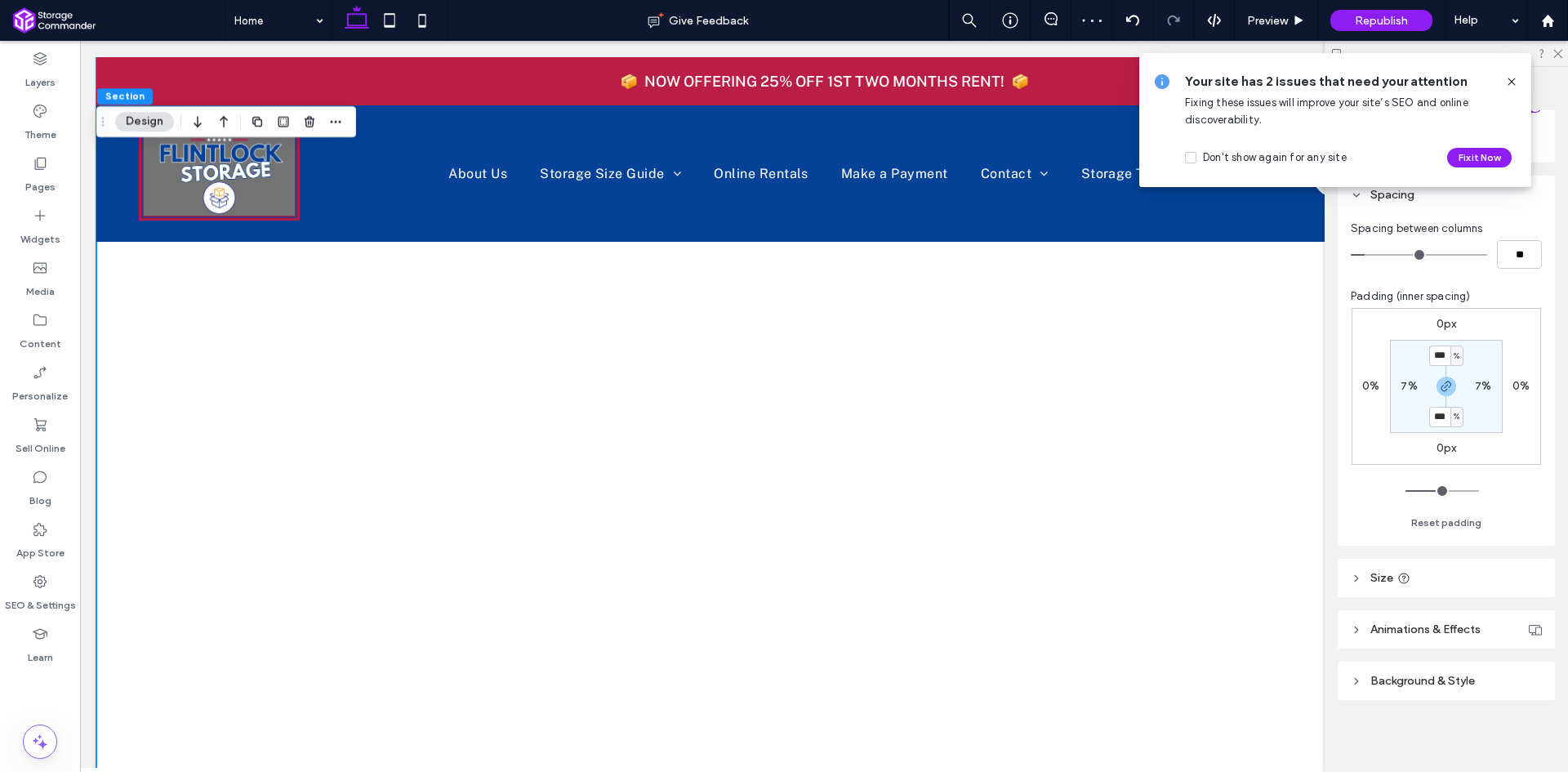 scroll, scrollTop: 1676, scrollLeft: 0, axis: vertical 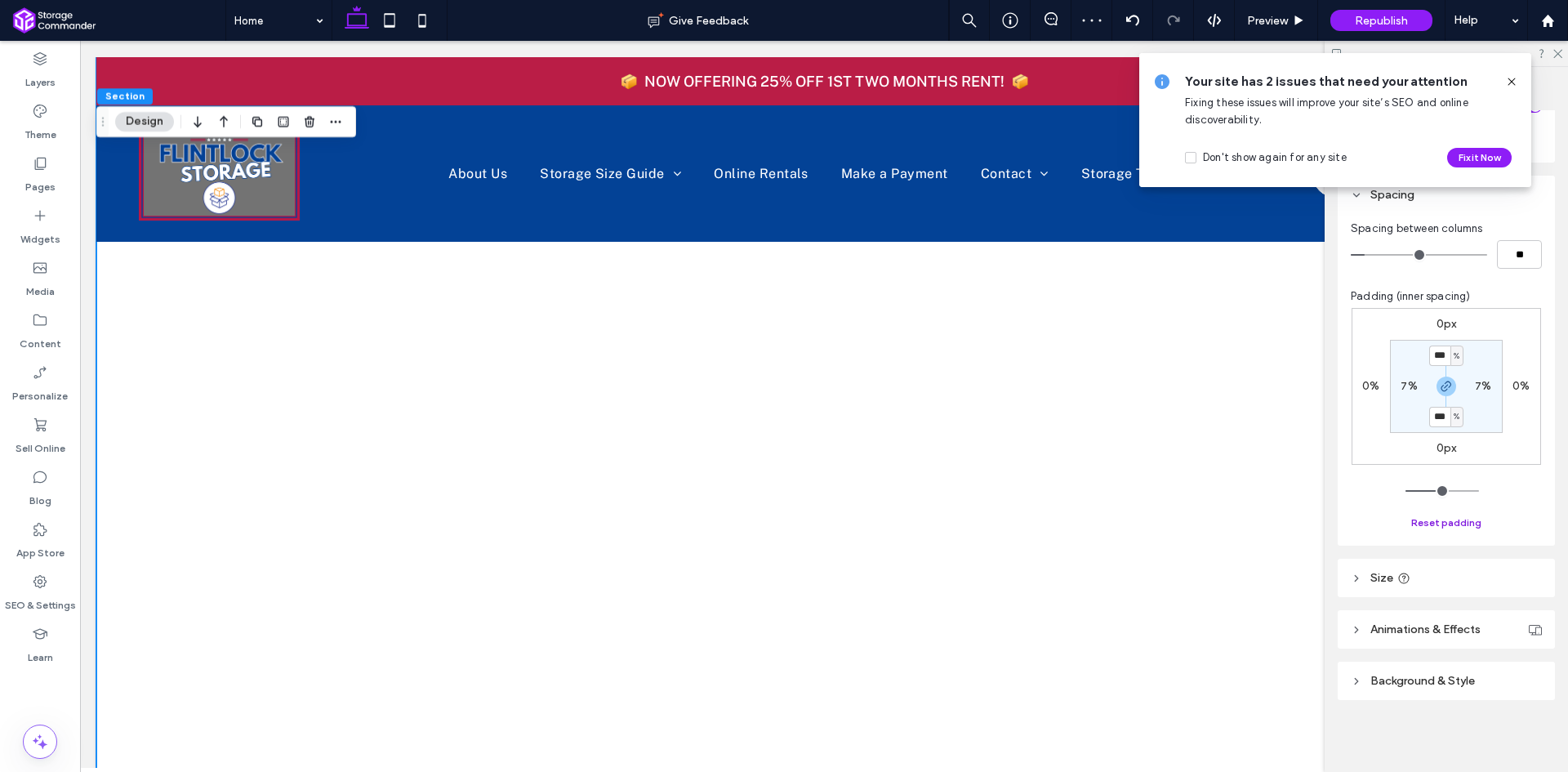 click on "Reset padding" at bounding box center (1446, 523) 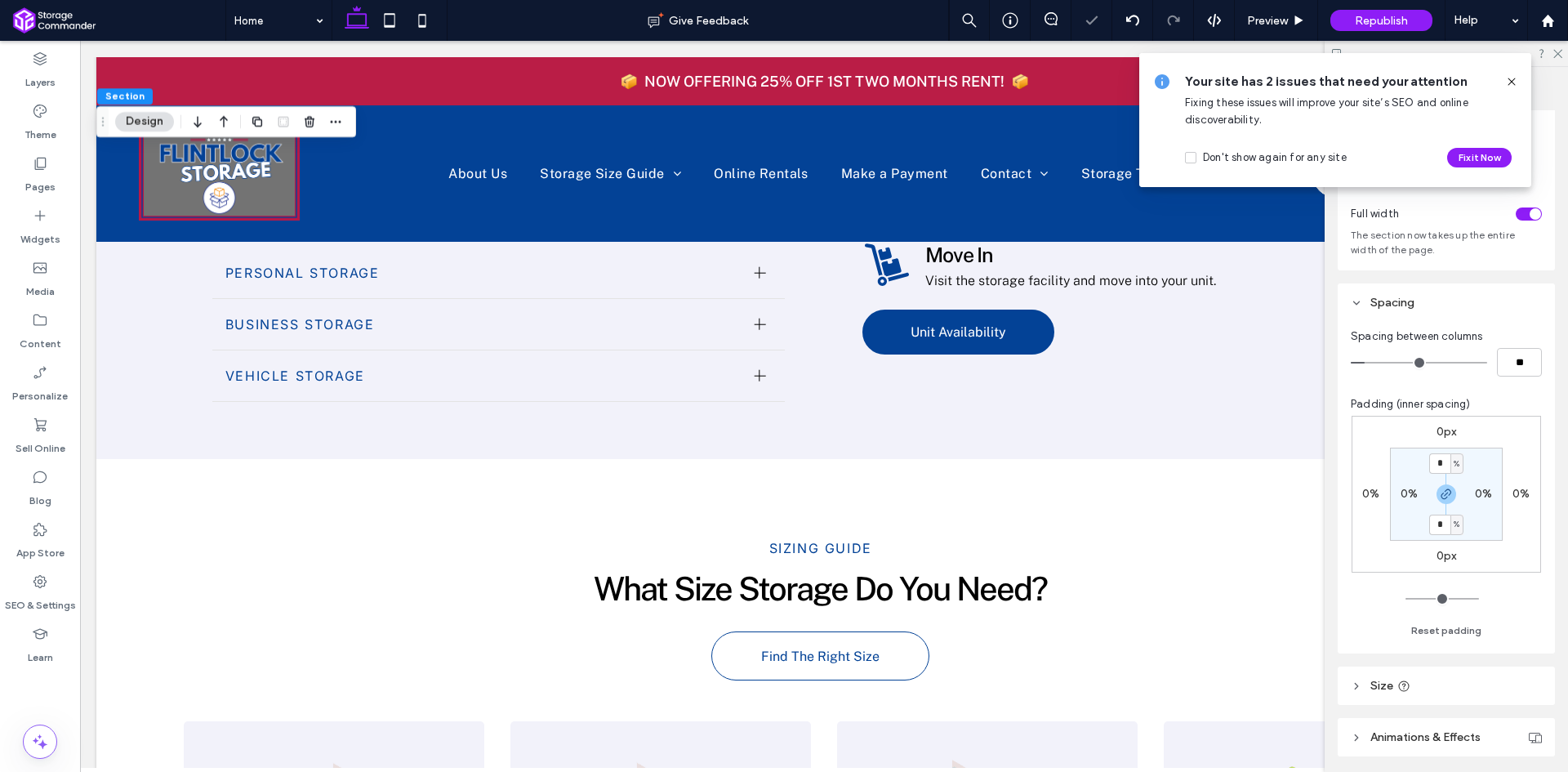 scroll, scrollTop: 0, scrollLeft: 0, axis: both 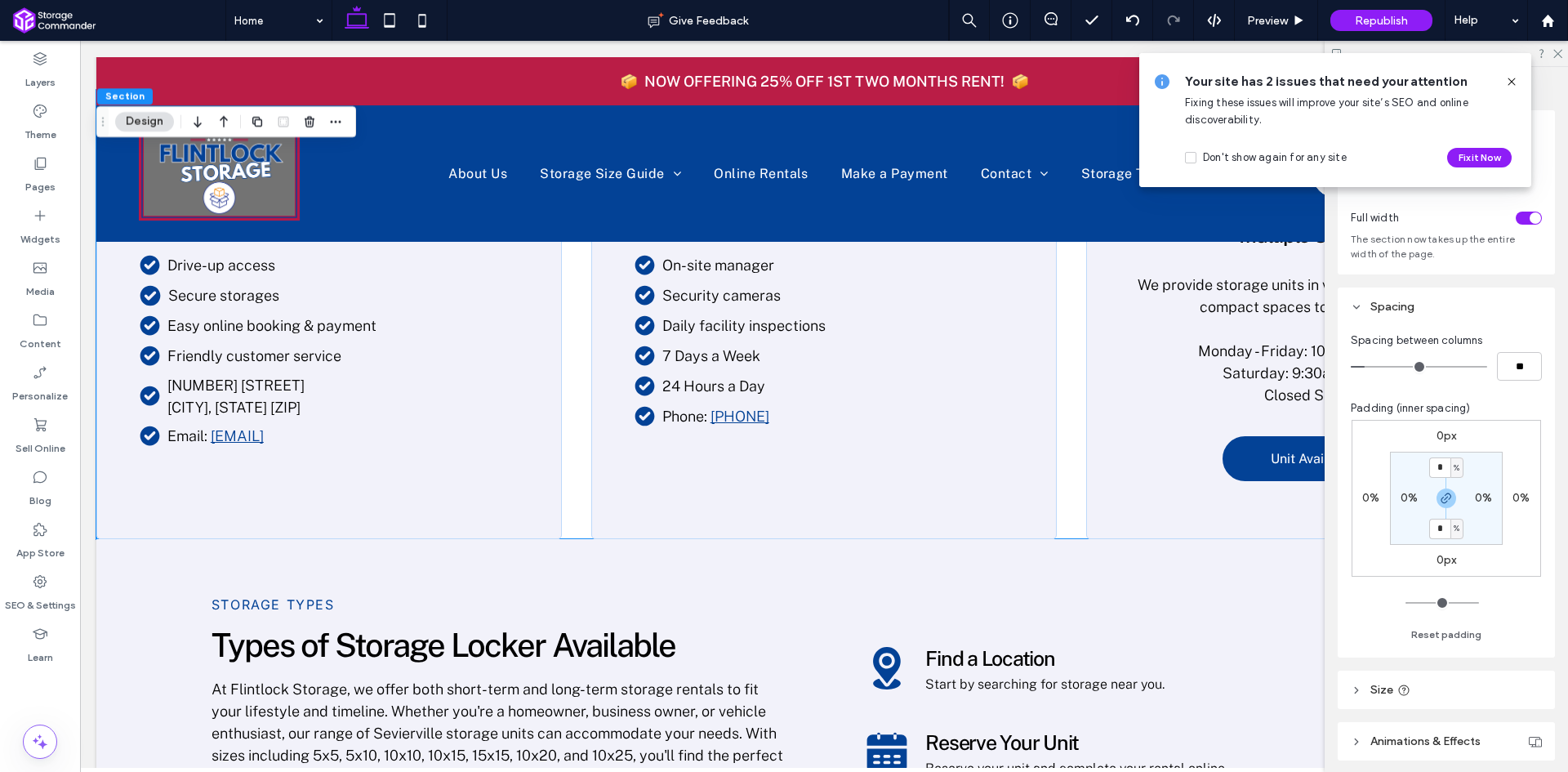 type on "*" 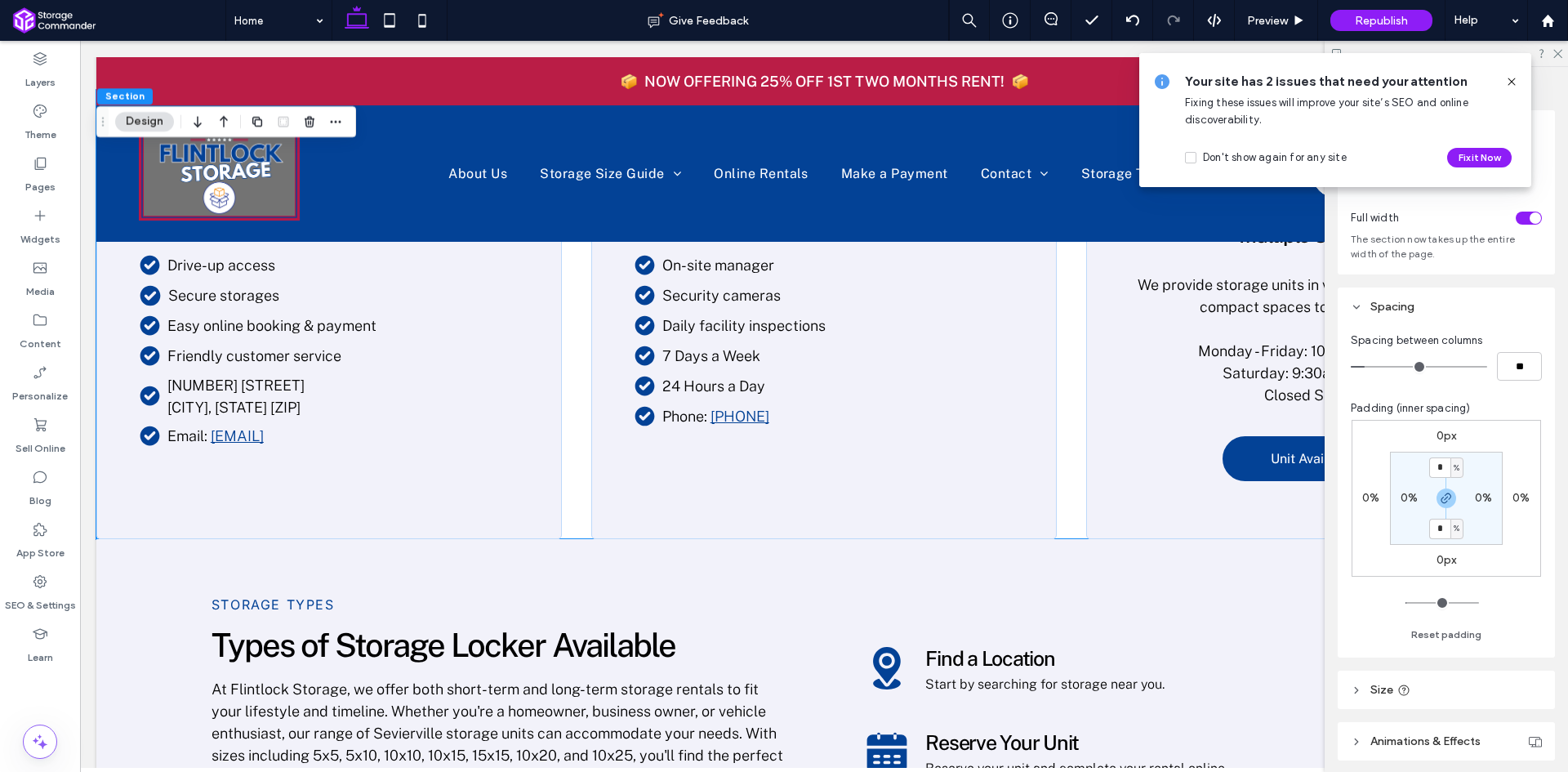 type on "*" 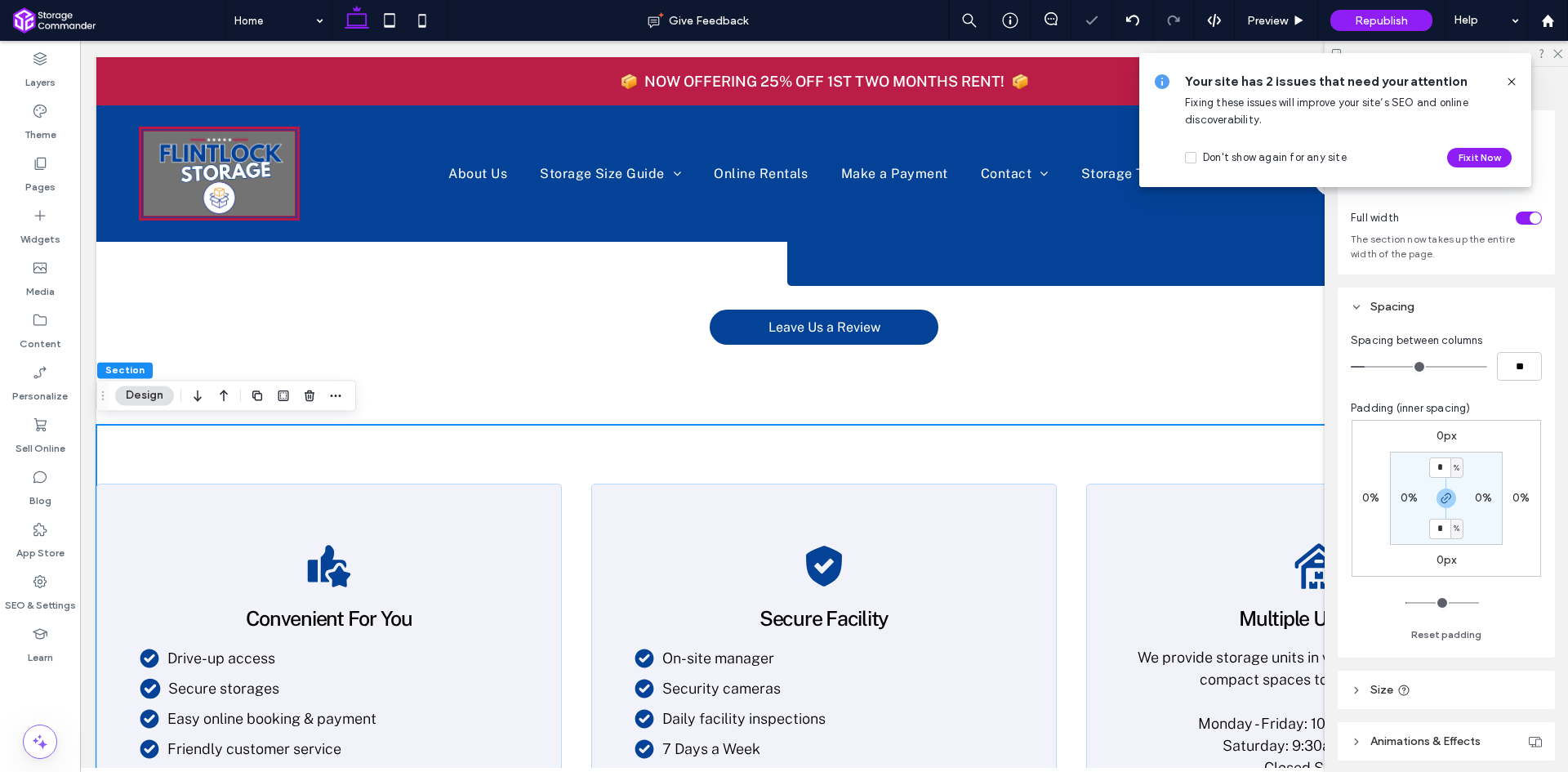 scroll, scrollTop: 696, scrollLeft: 0, axis: vertical 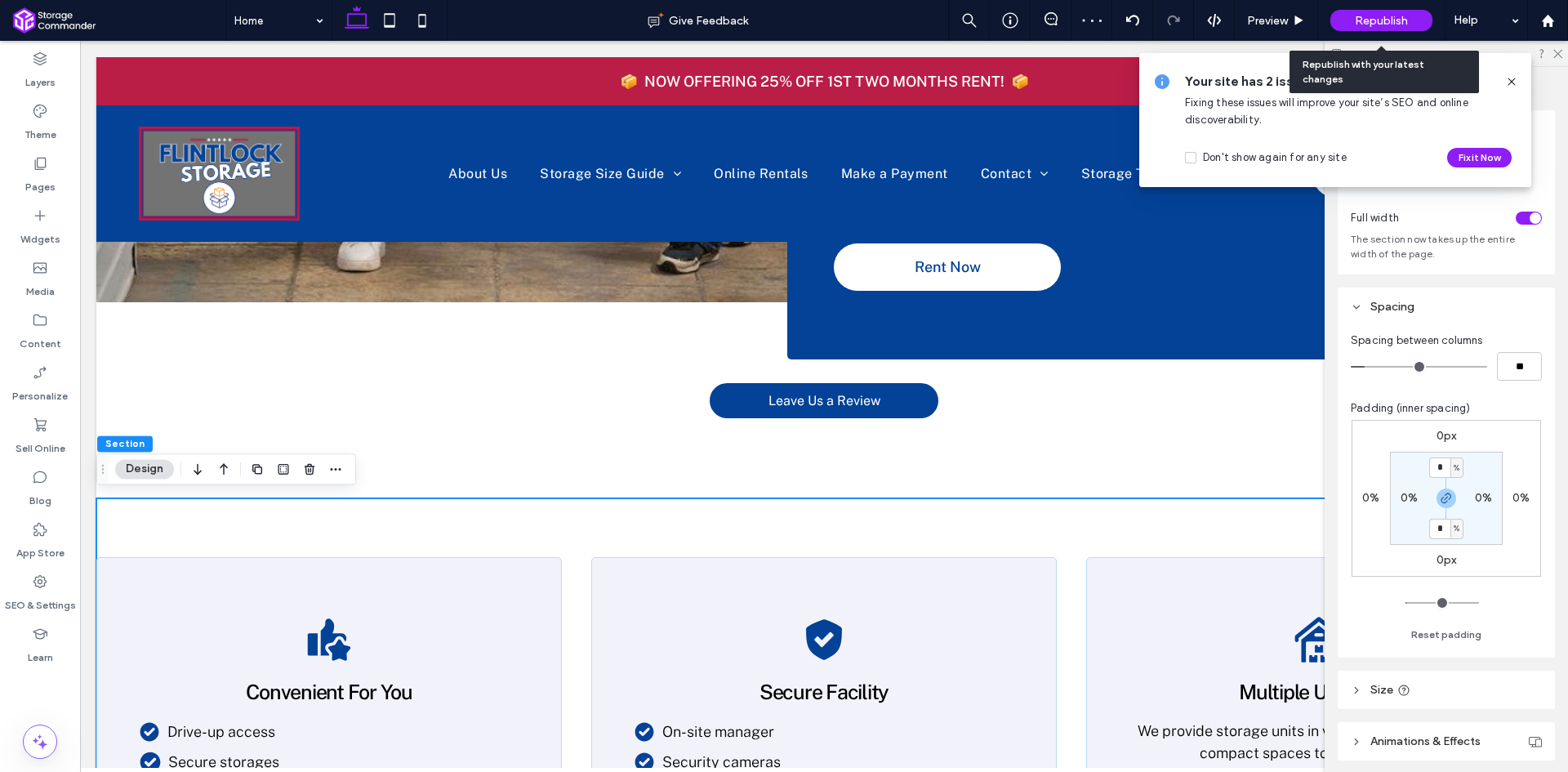 click on "Republish" at bounding box center [1381, 20] 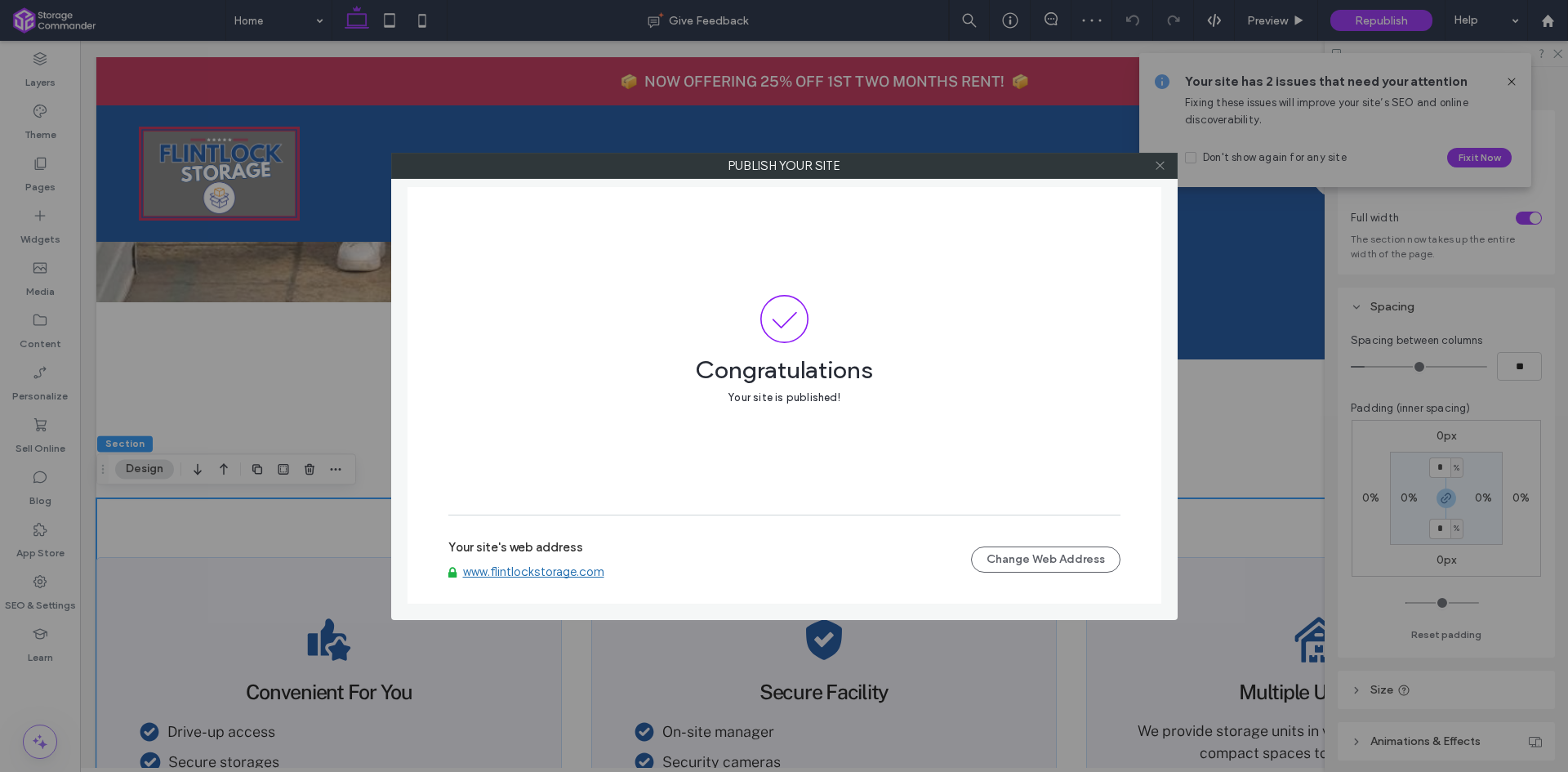click 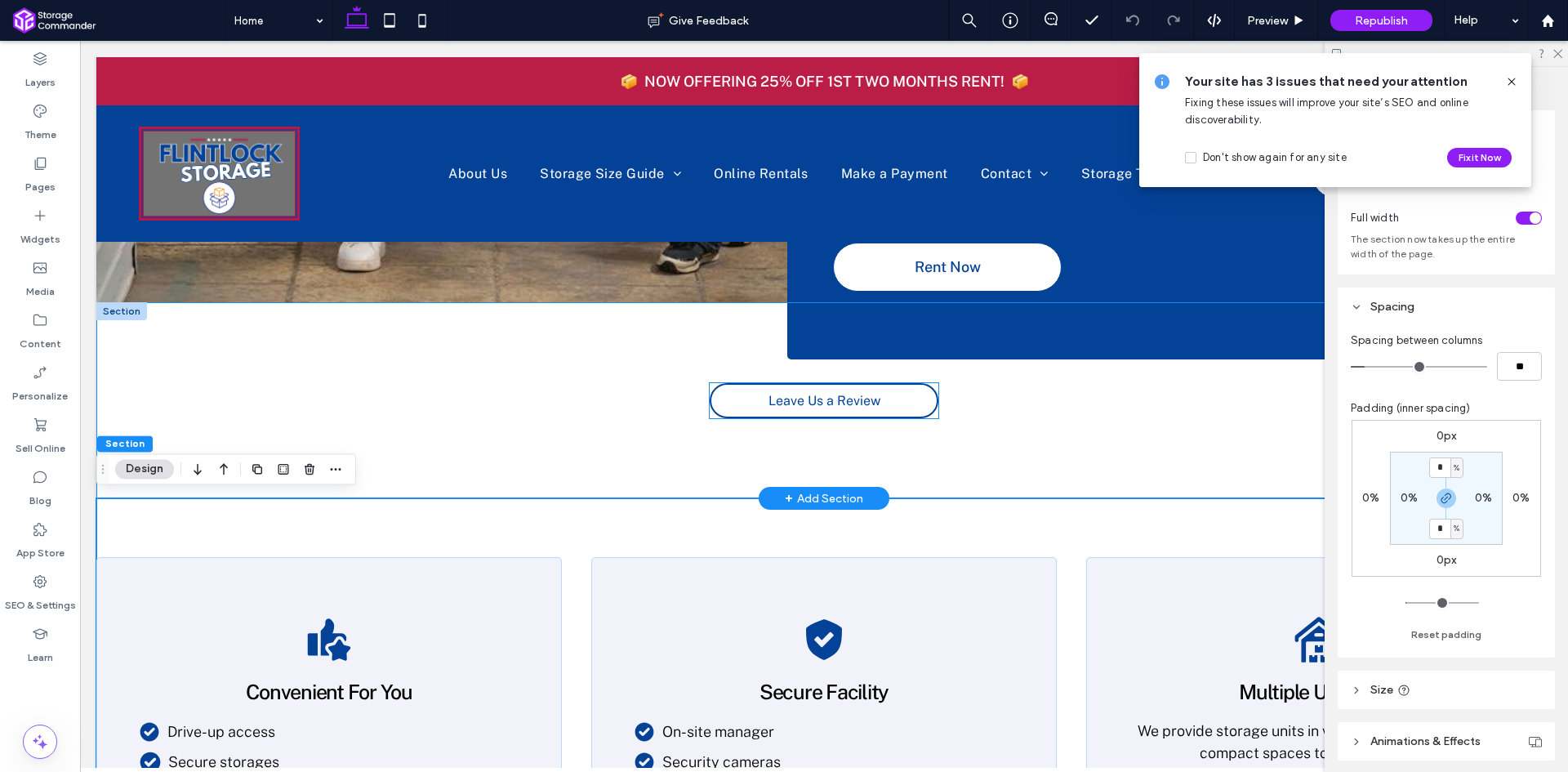 click on "Leave Us  a Review" at bounding box center (824, 400) 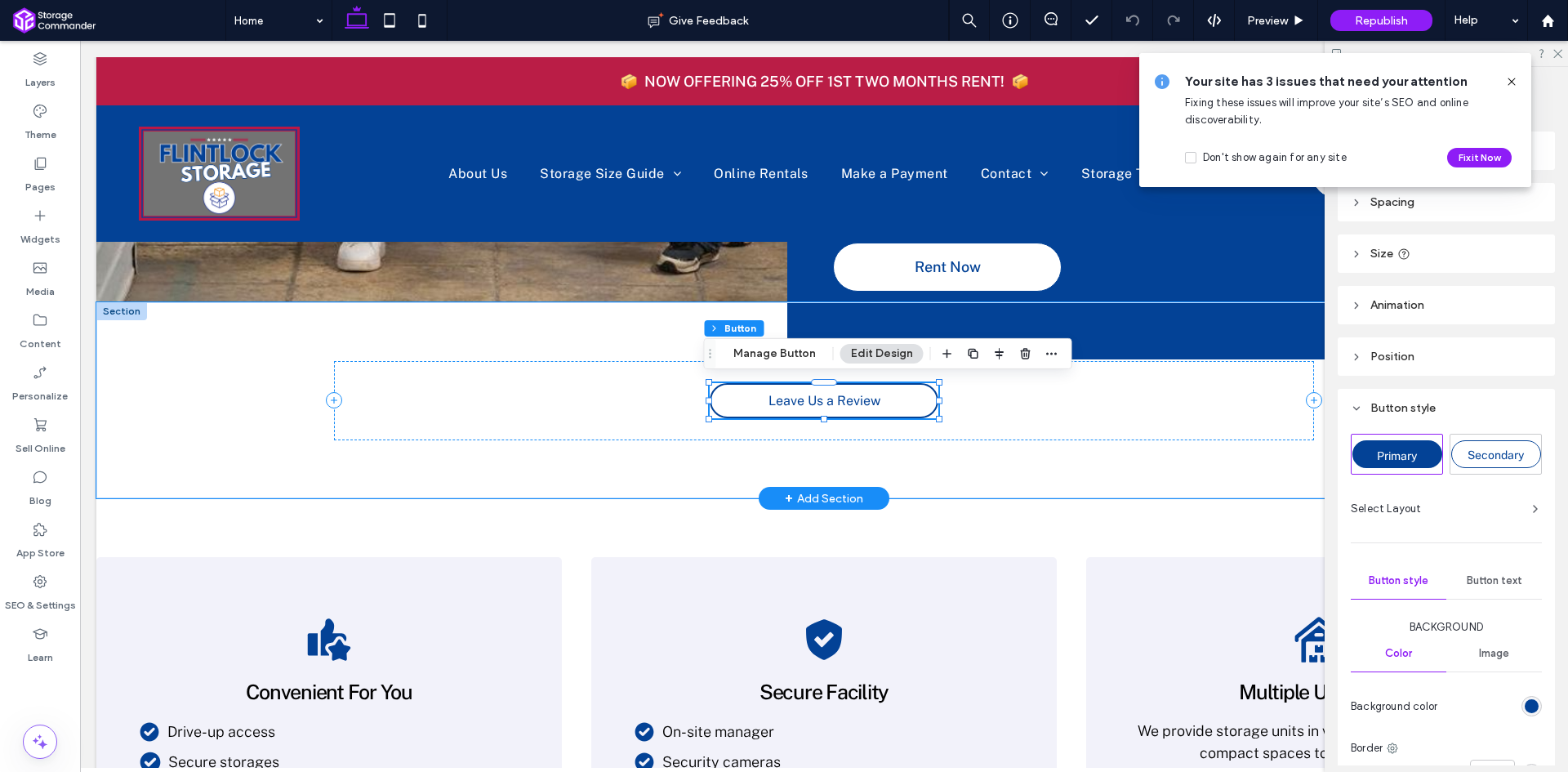 type on "**" 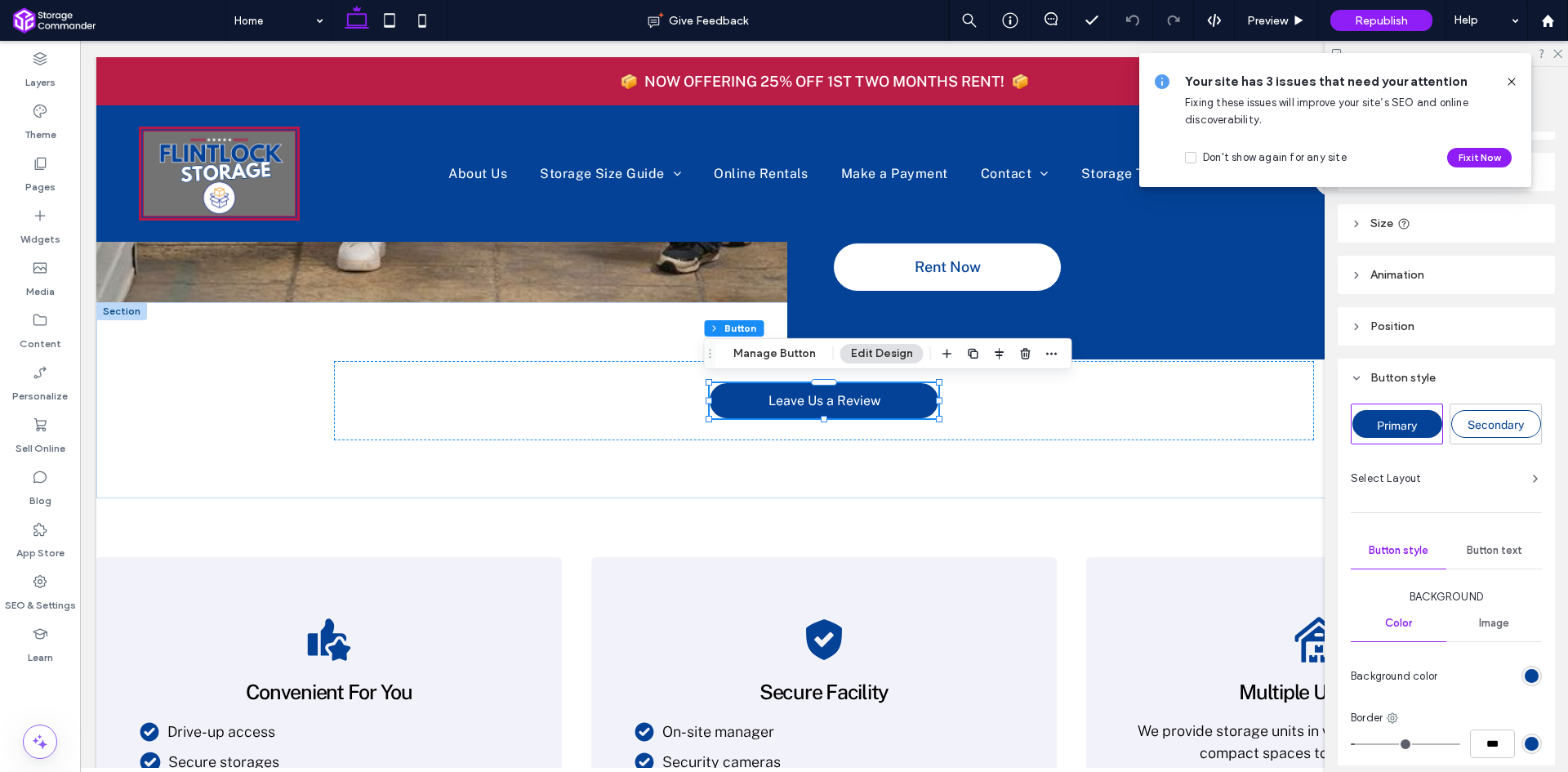 scroll, scrollTop: 0, scrollLeft: 0, axis: both 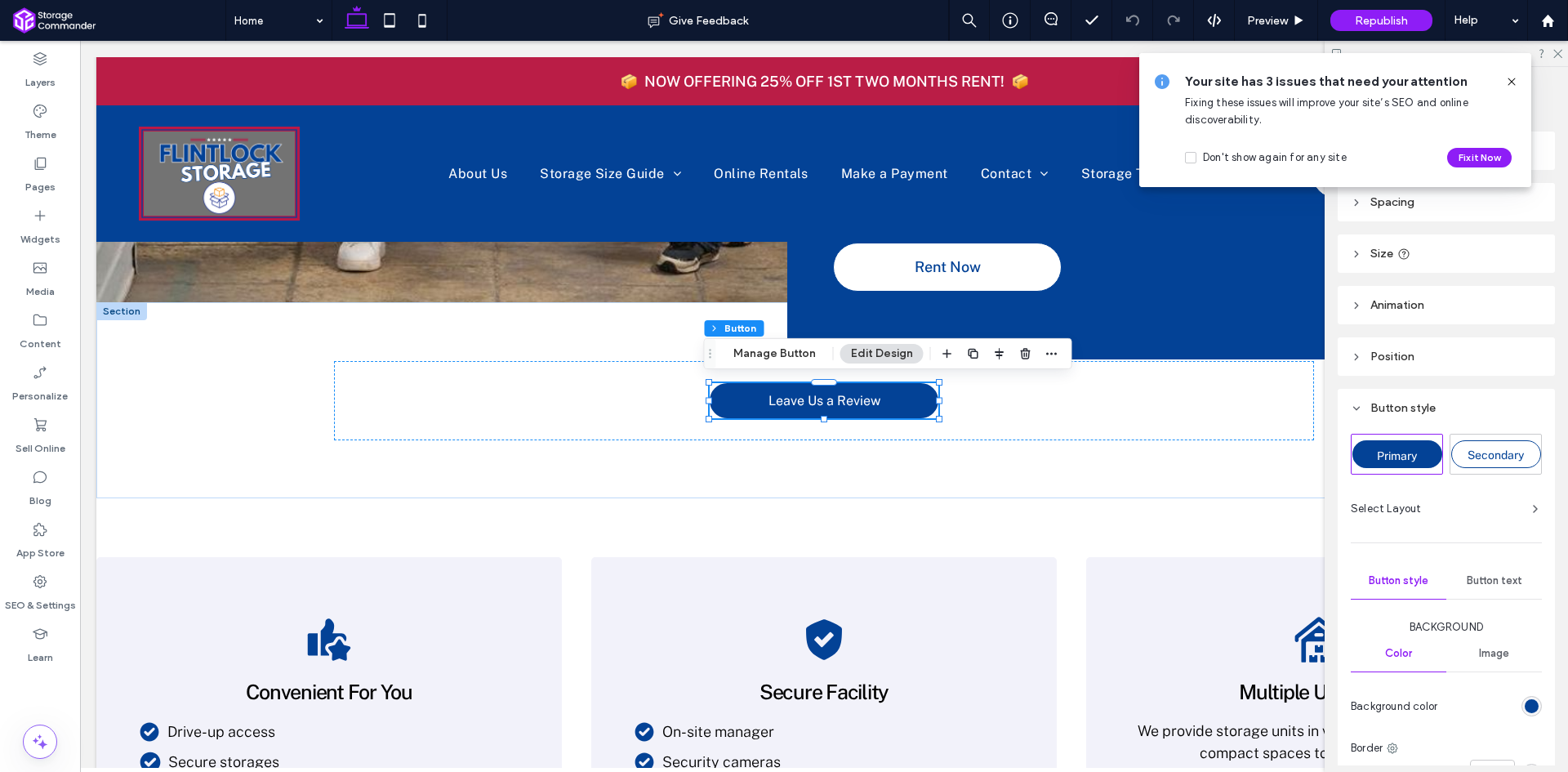 click 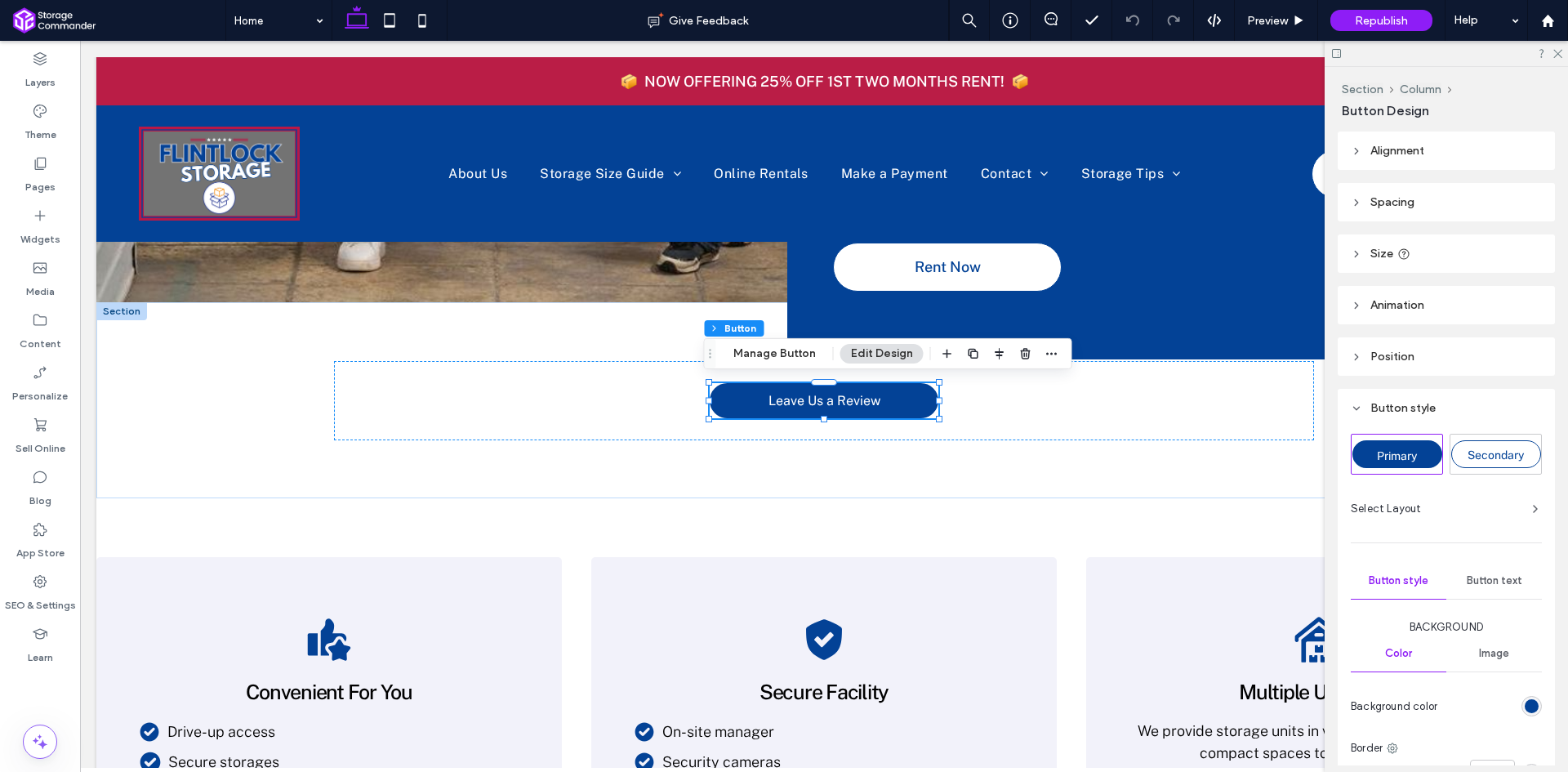 click on "Edit Design" at bounding box center [882, 354] 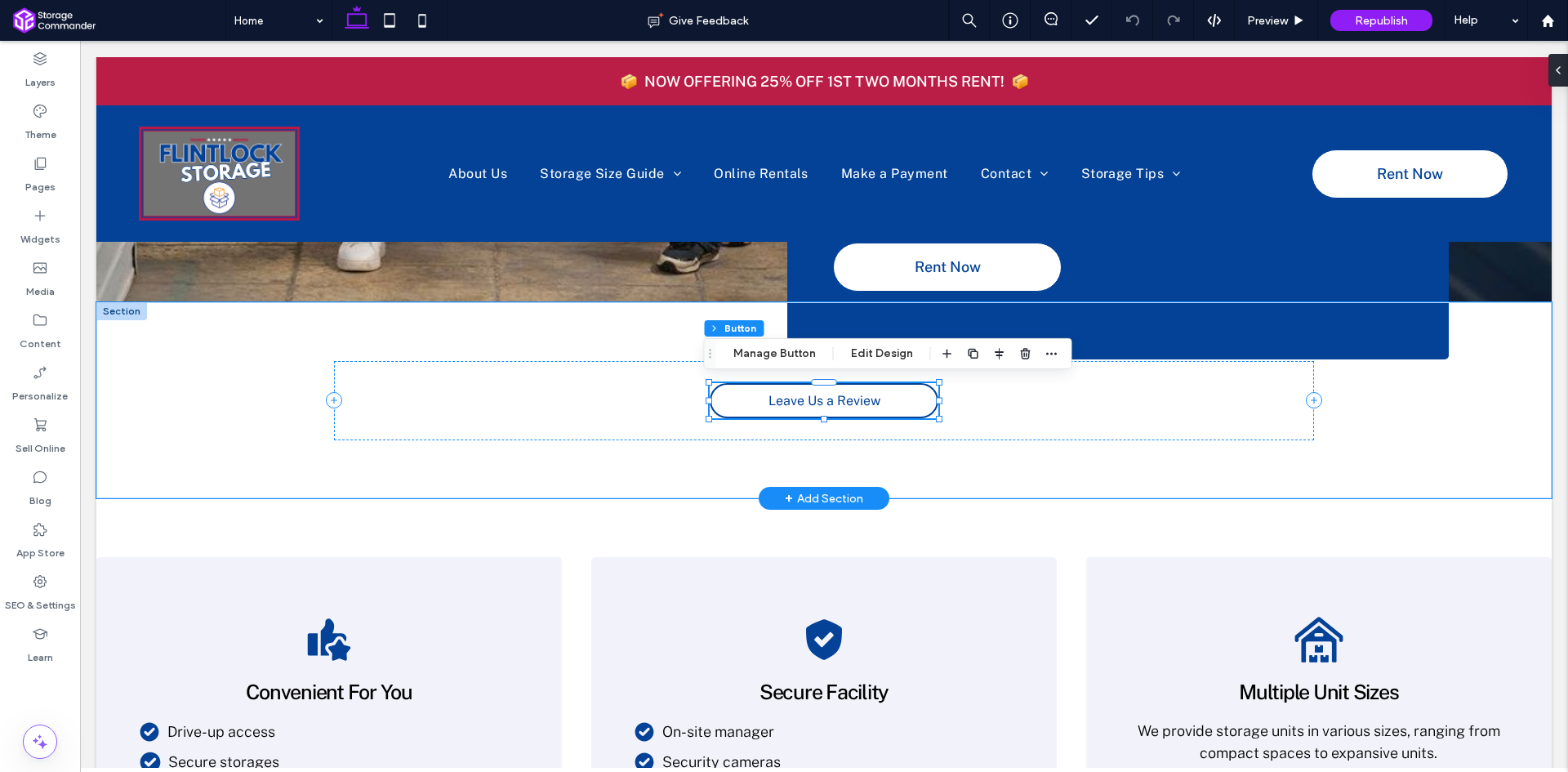 click on "Leave Us  a Review" at bounding box center [824, 400] 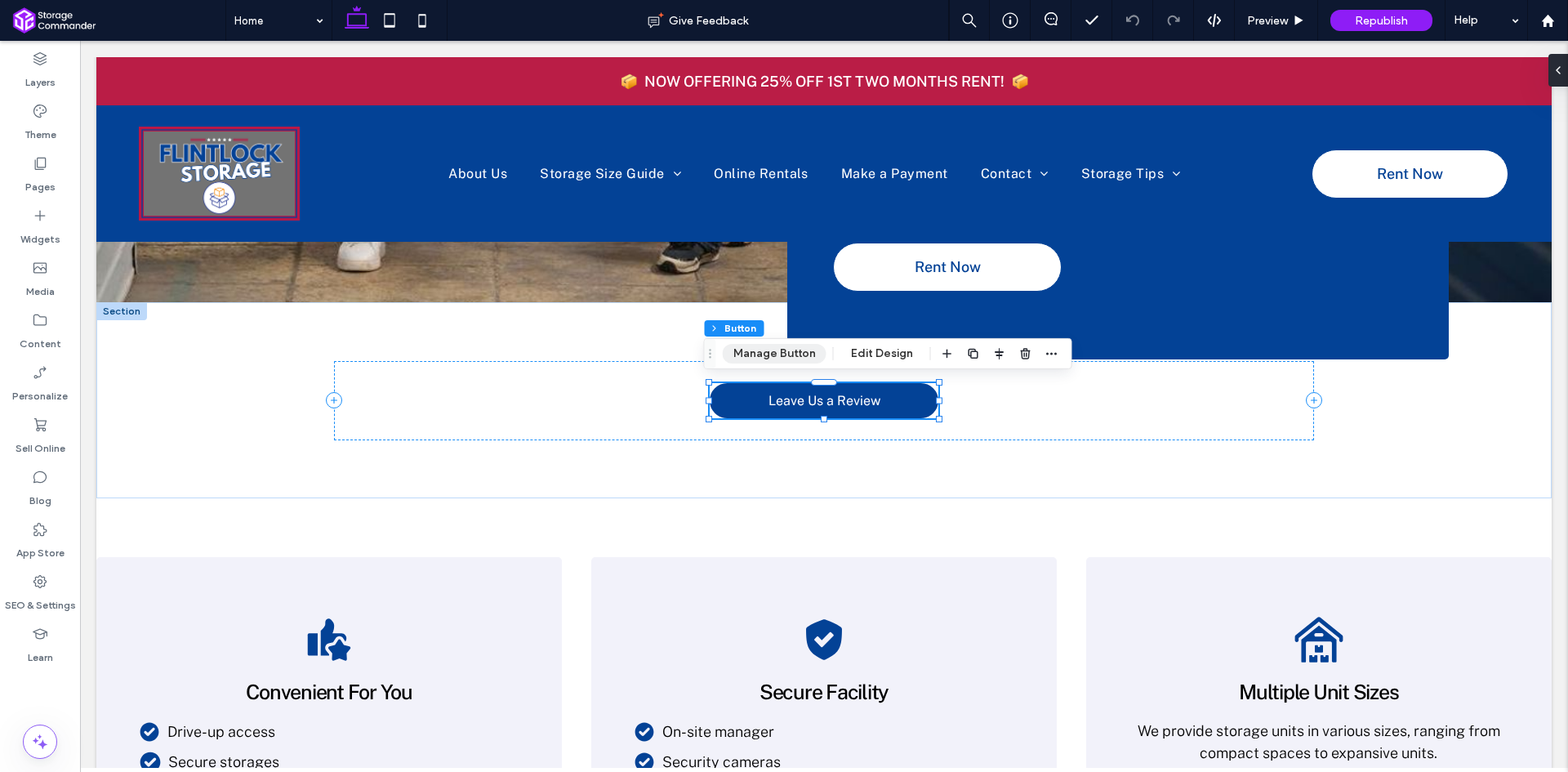 click on "Manage Button" at bounding box center [774, 354] 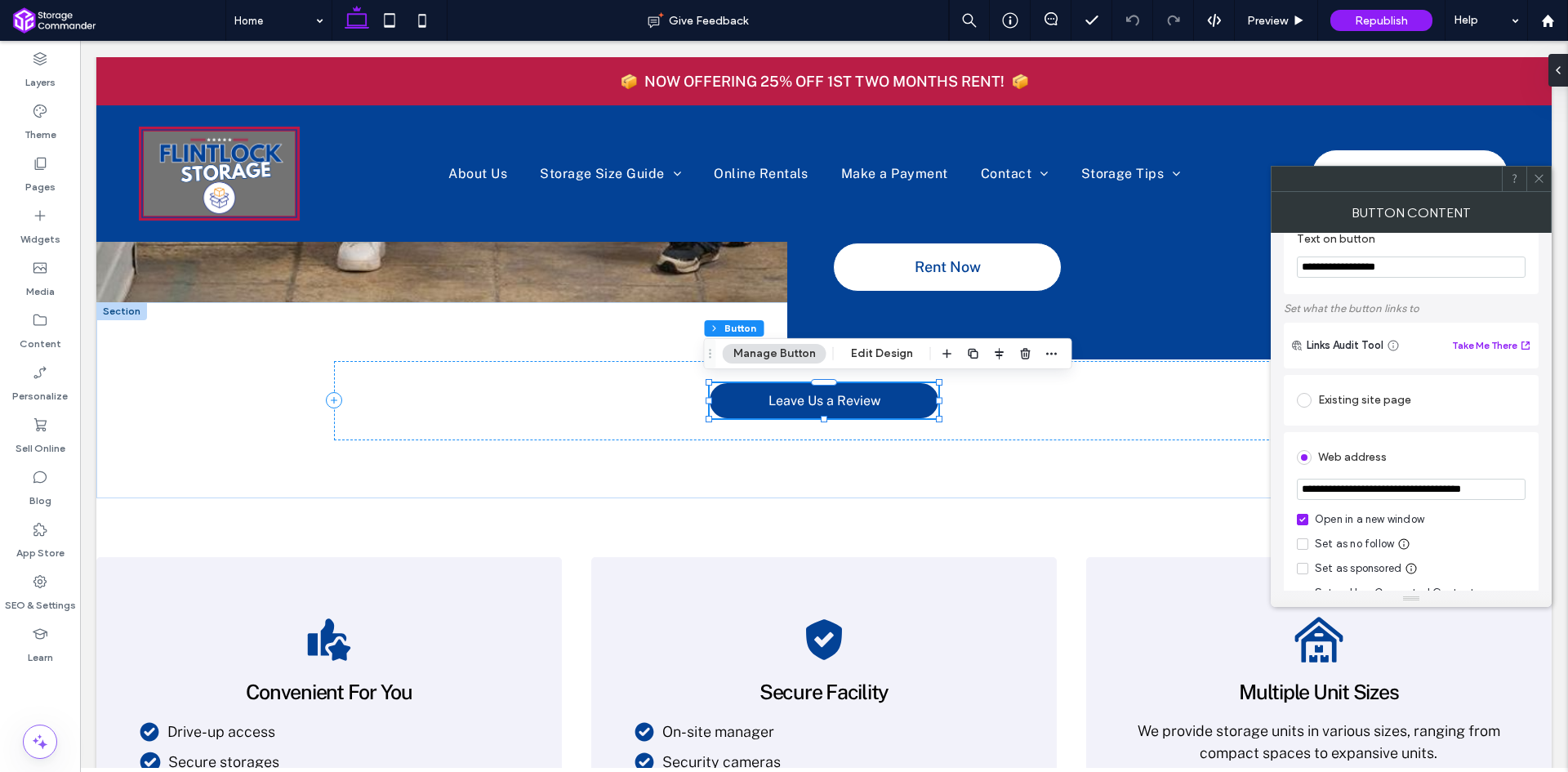 scroll, scrollTop: 0, scrollLeft: 0, axis: both 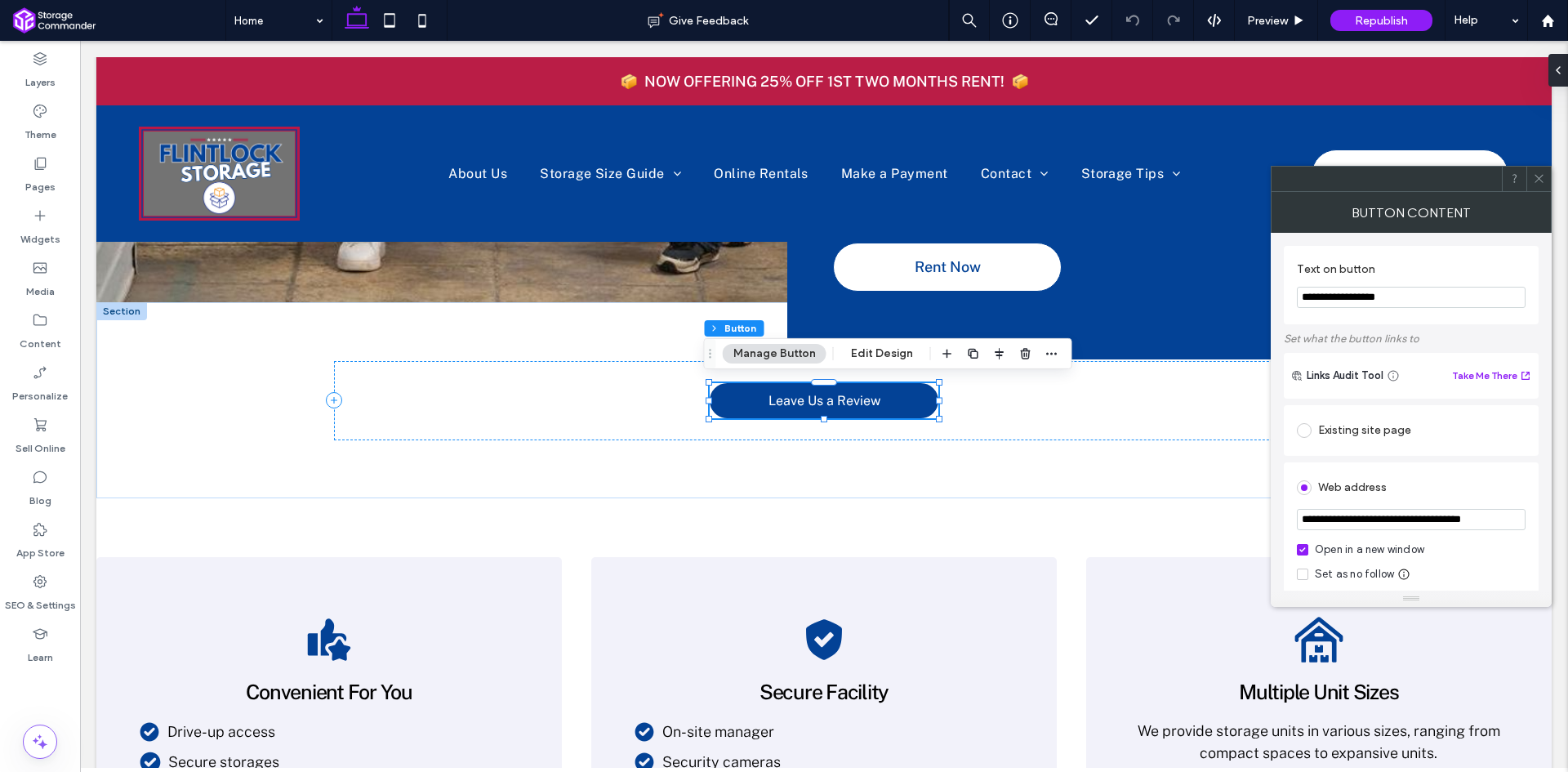 click at bounding box center [1539, 179] 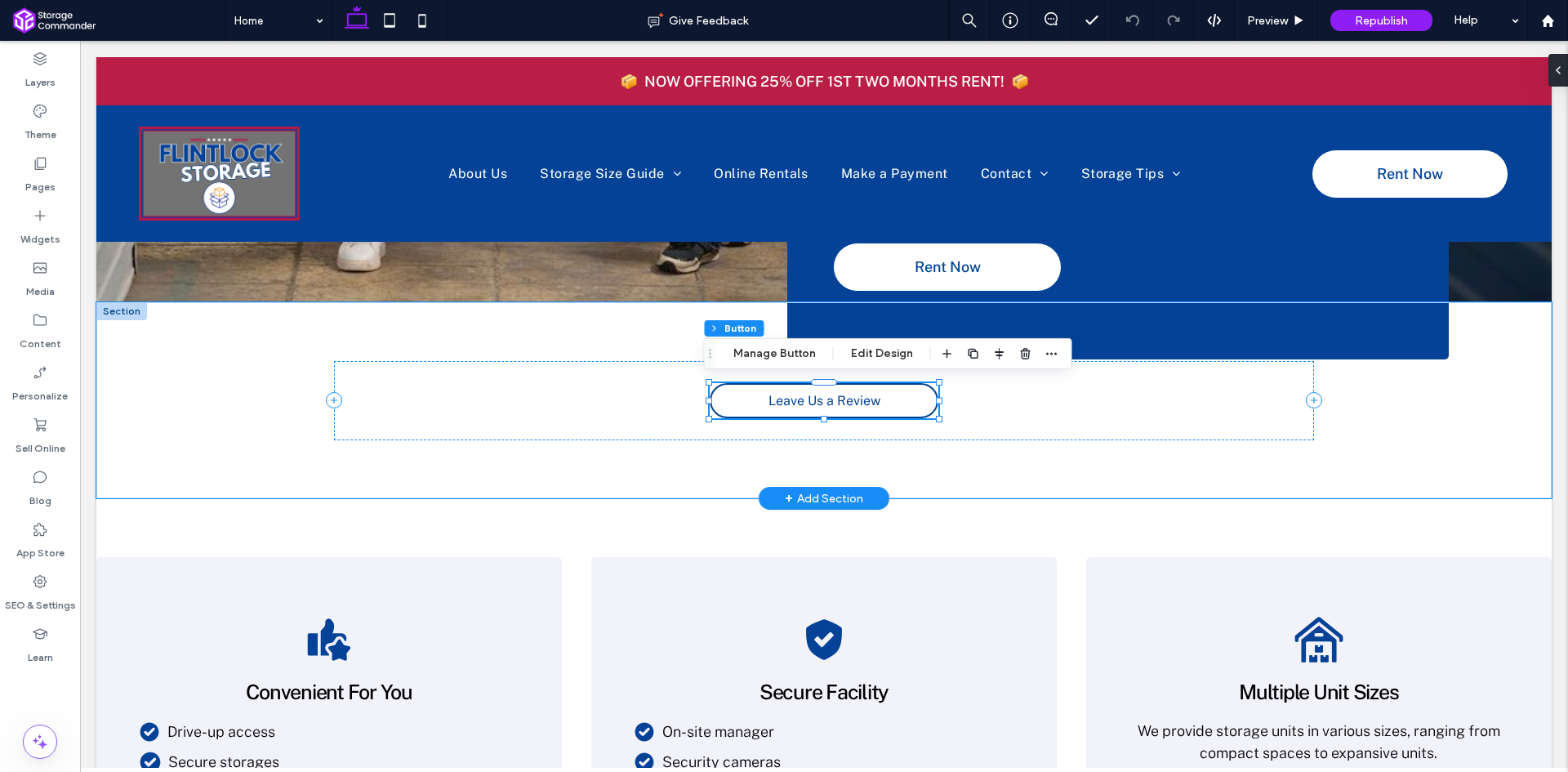 click on "Leave Us  a Review" at bounding box center [824, 400] 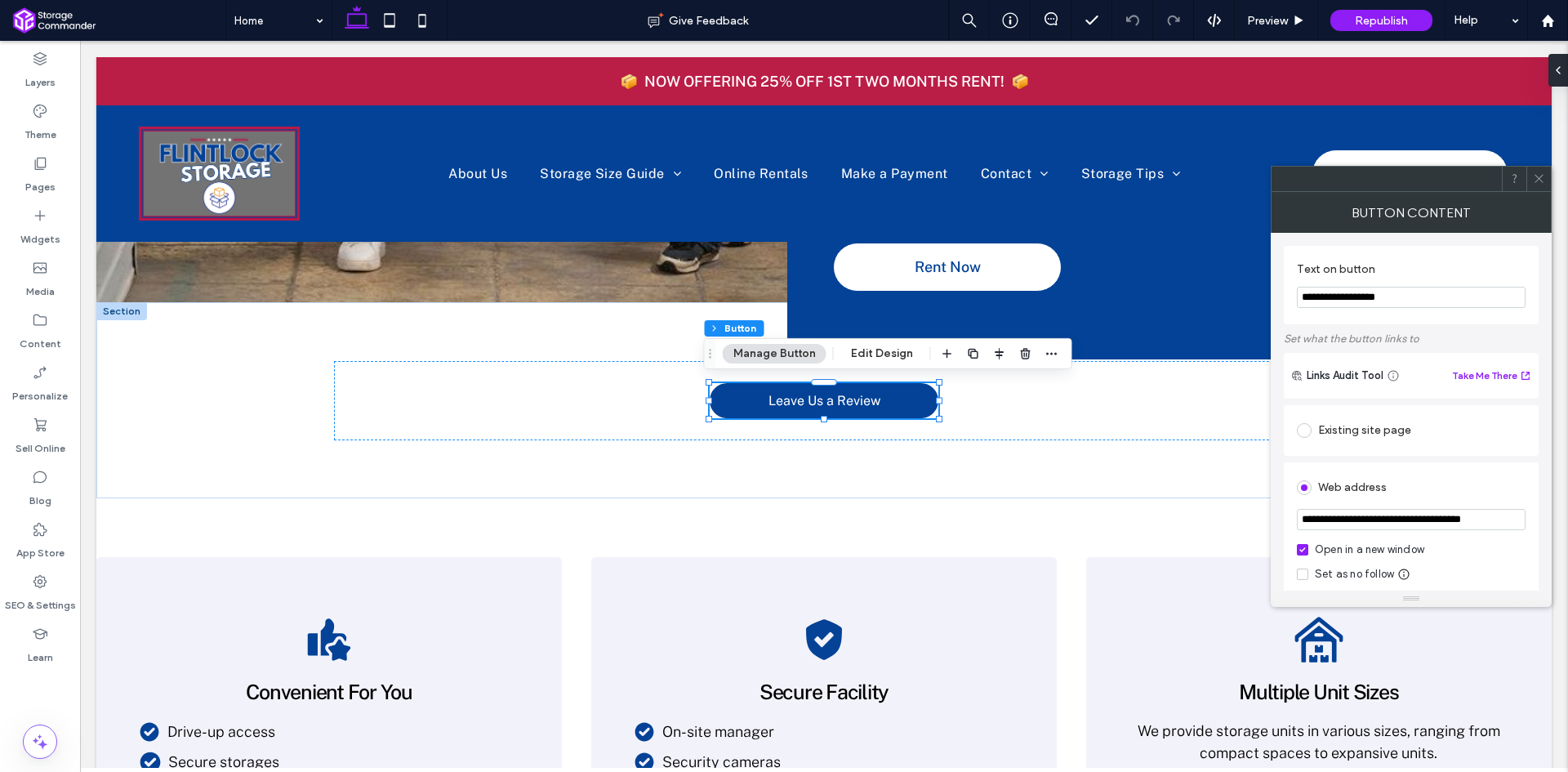 drag, startPoint x: 1401, startPoint y: 295, endPoint x: 1272, endPoint y: 290, distance: 129.09686 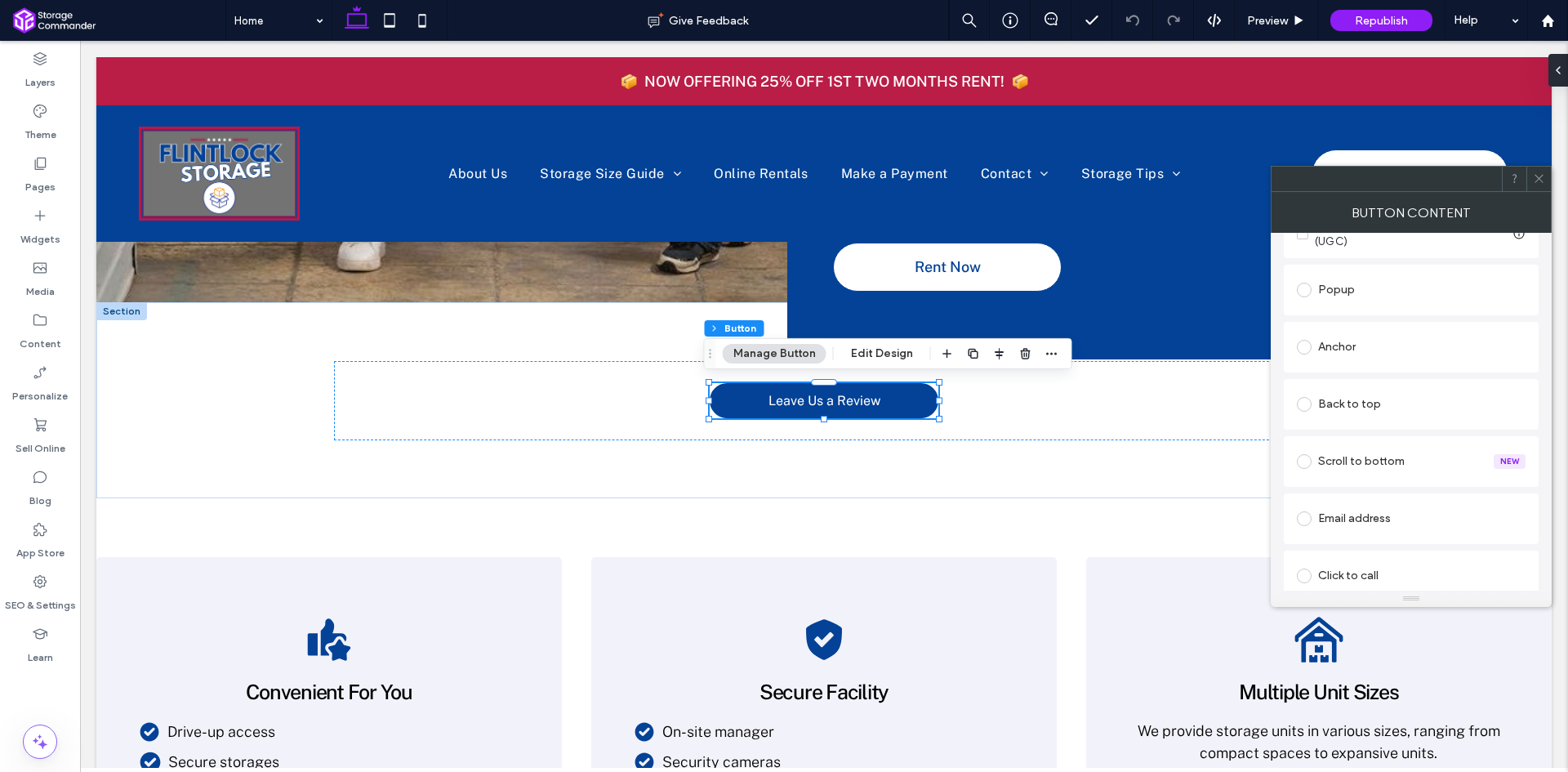 scroll, scrollTop: 450, scrollLeft: 0, axis: vertical 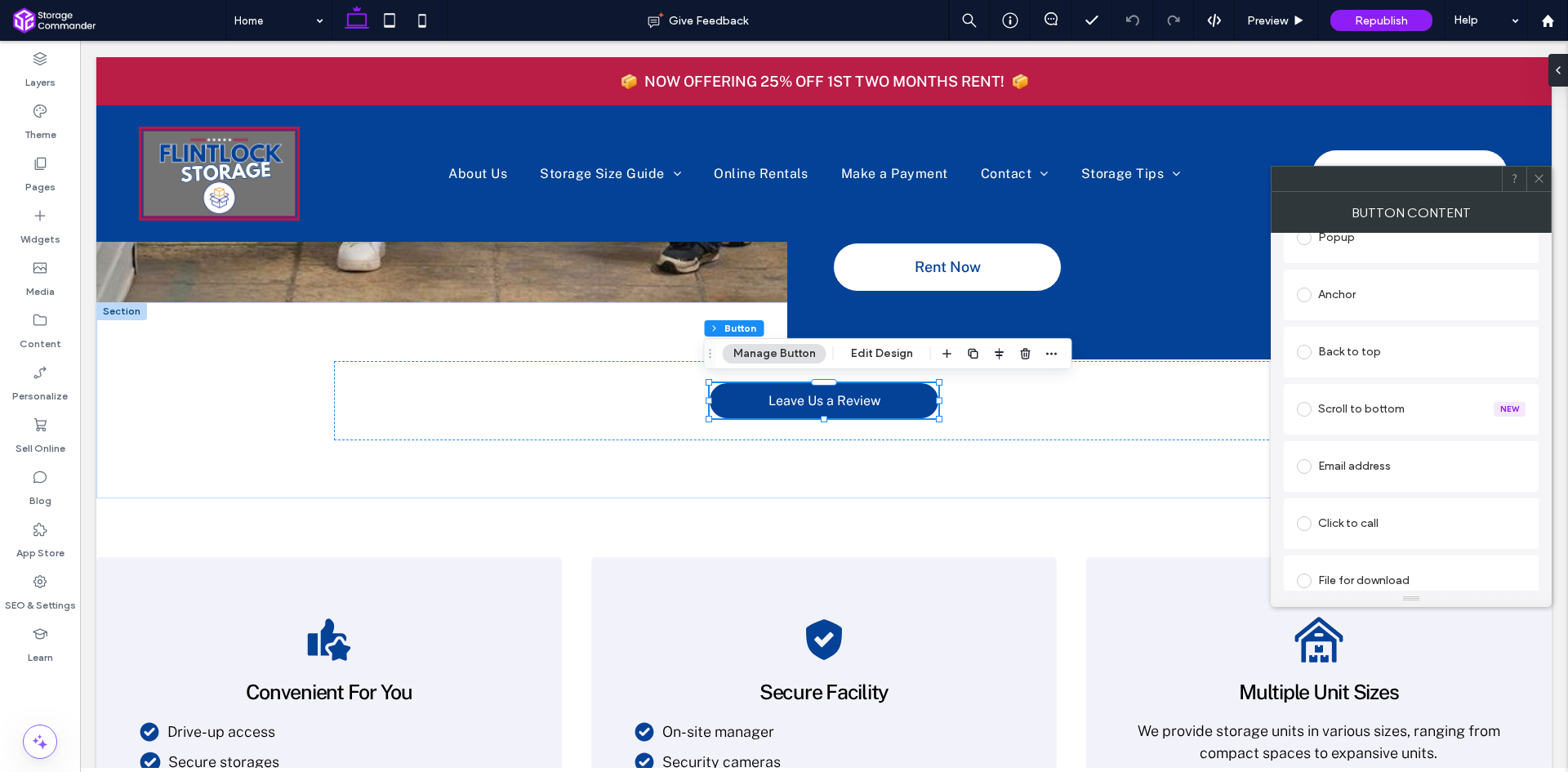 type on "**********" 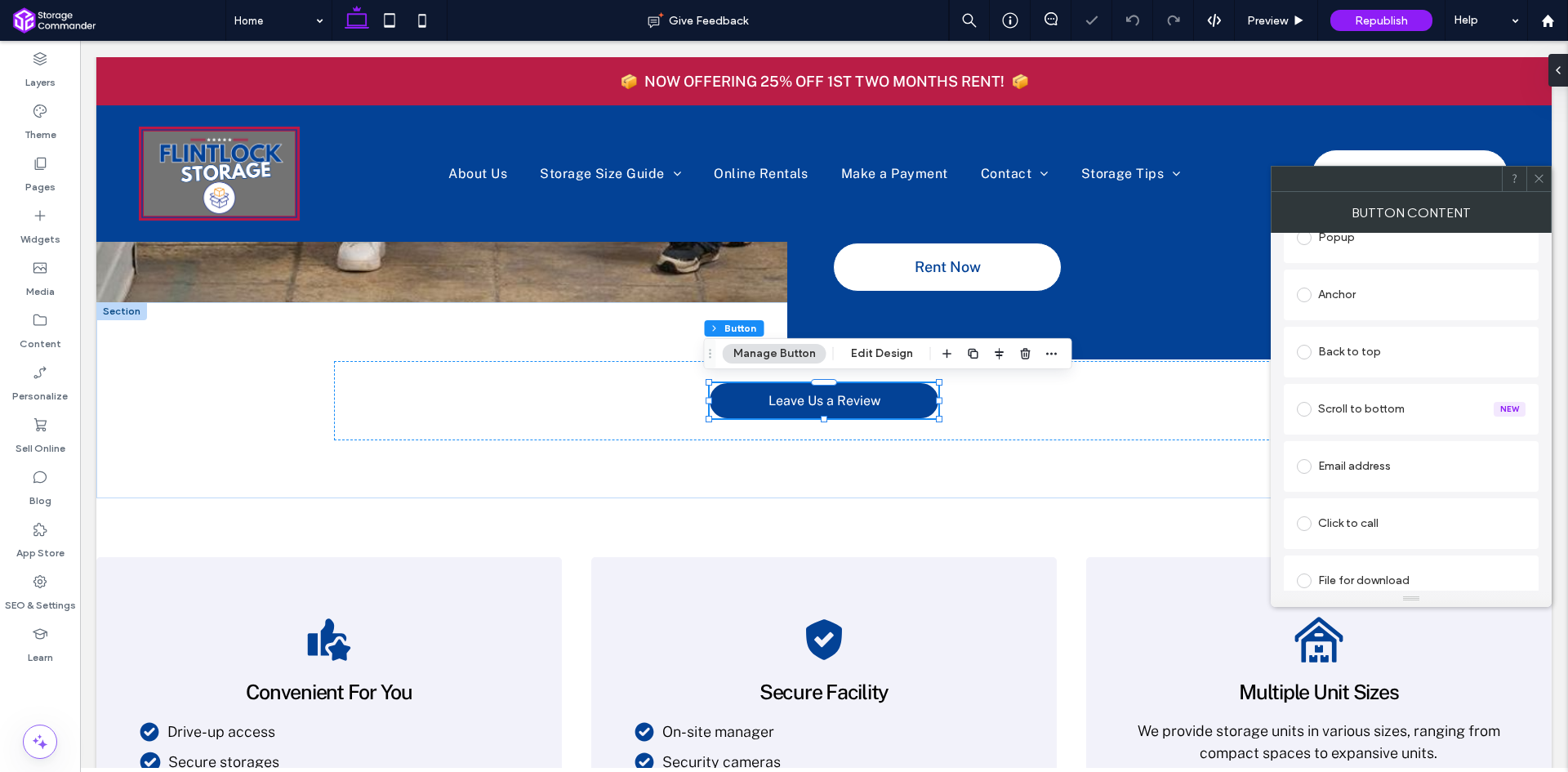 click 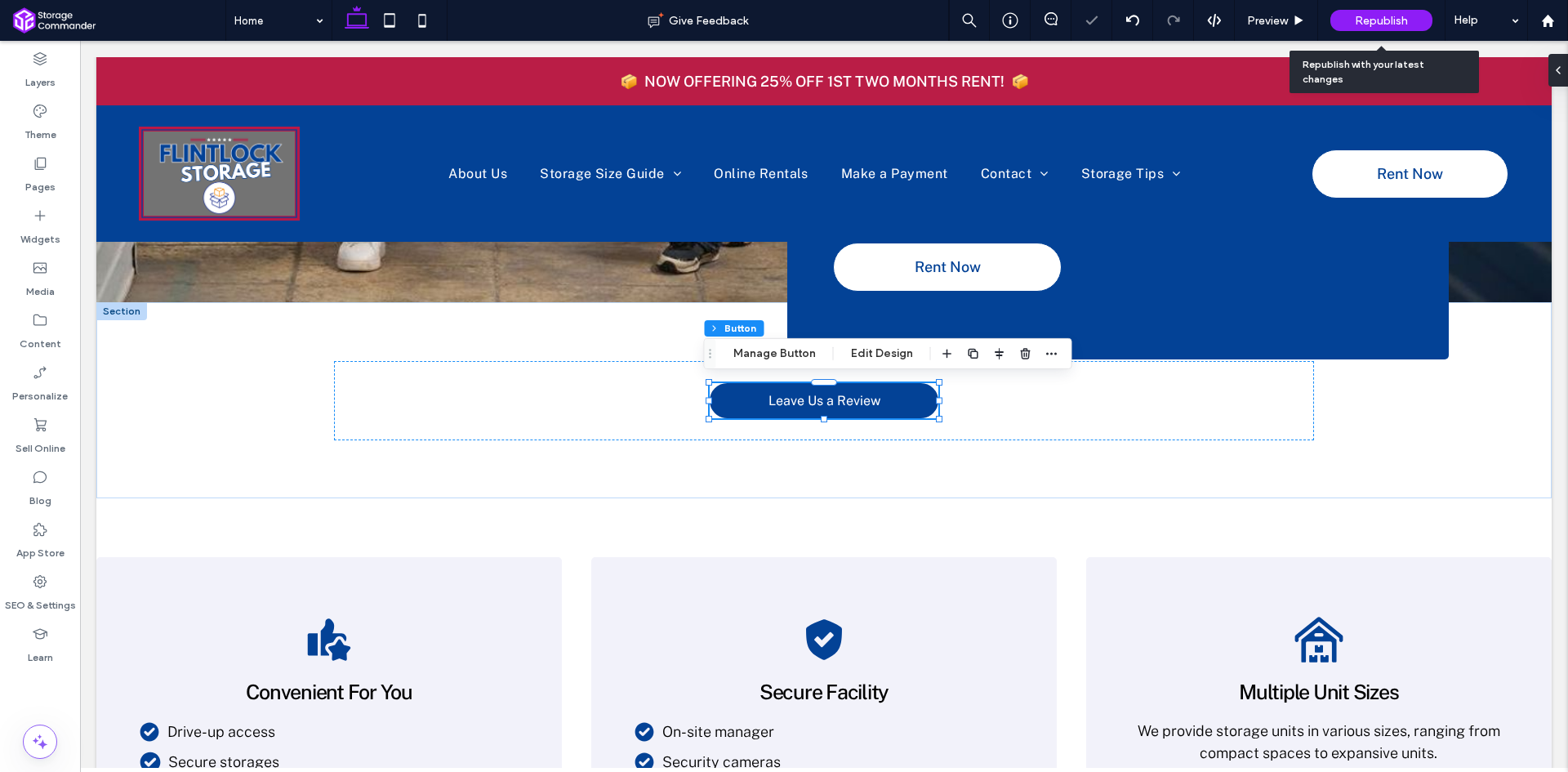 click on "Republish" at bounding box center (1381, 20) 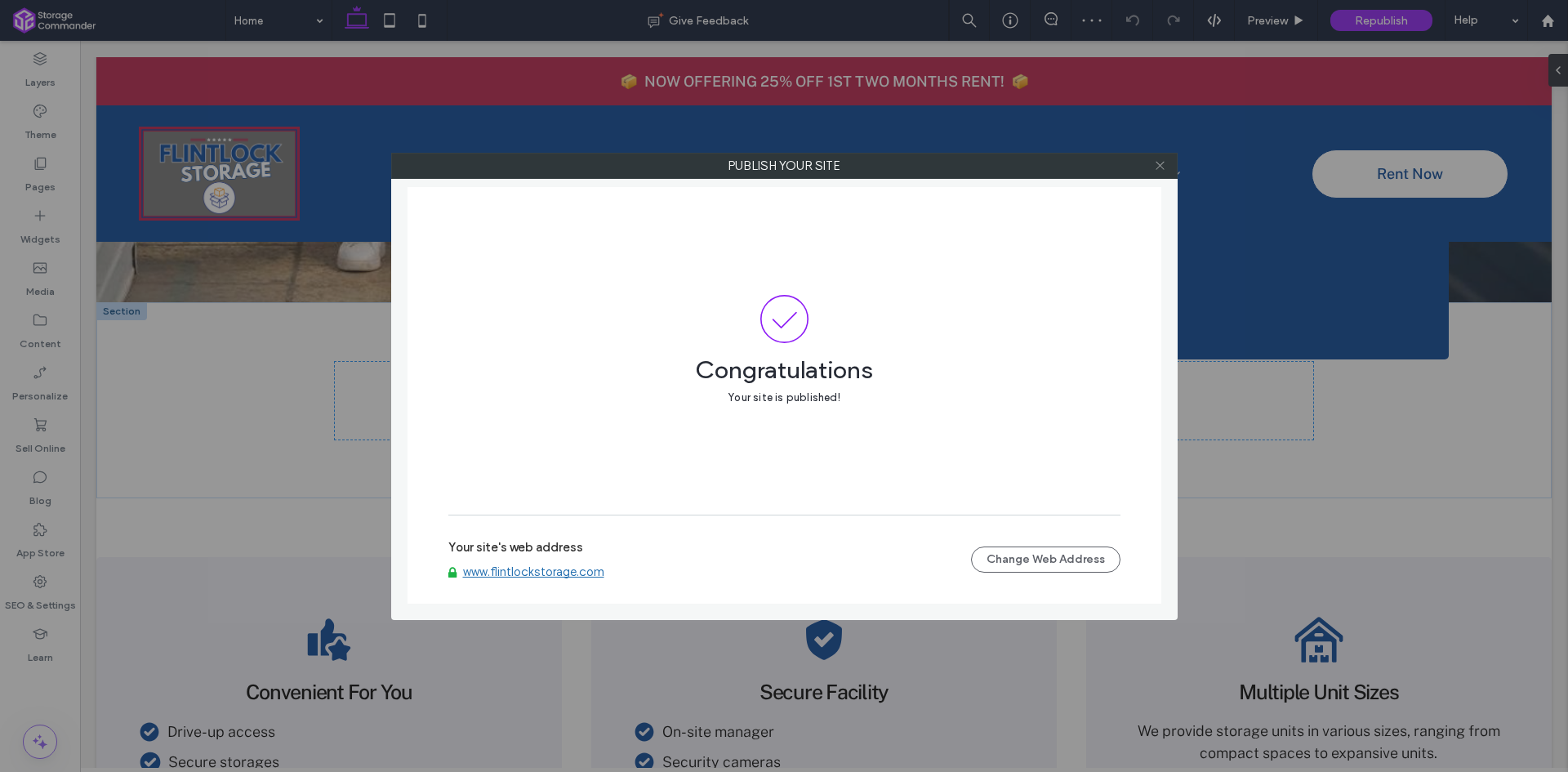 click 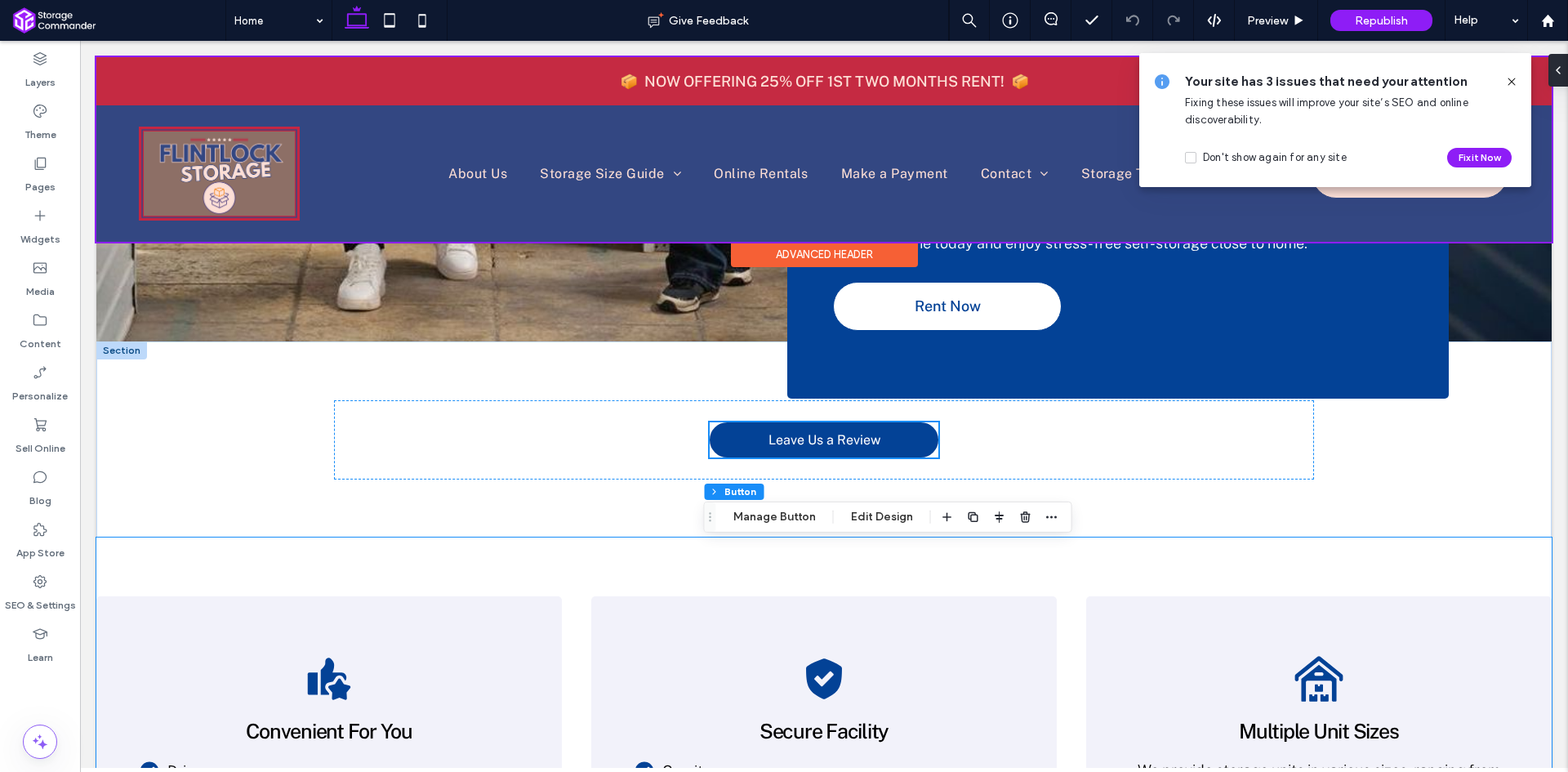 scroll, scrollTop: 533, scrollLeft: 0, axis: vertical 